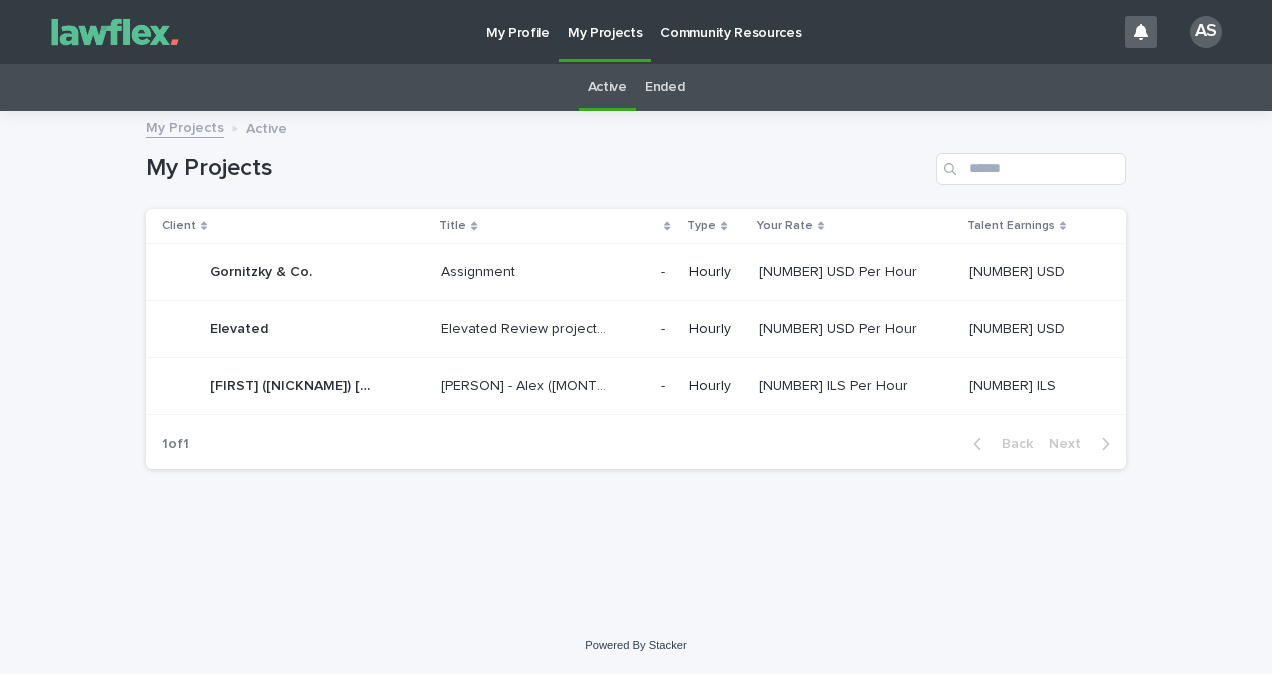 scroll, scrollTop: 0, scrollLeft: 0, axis: both 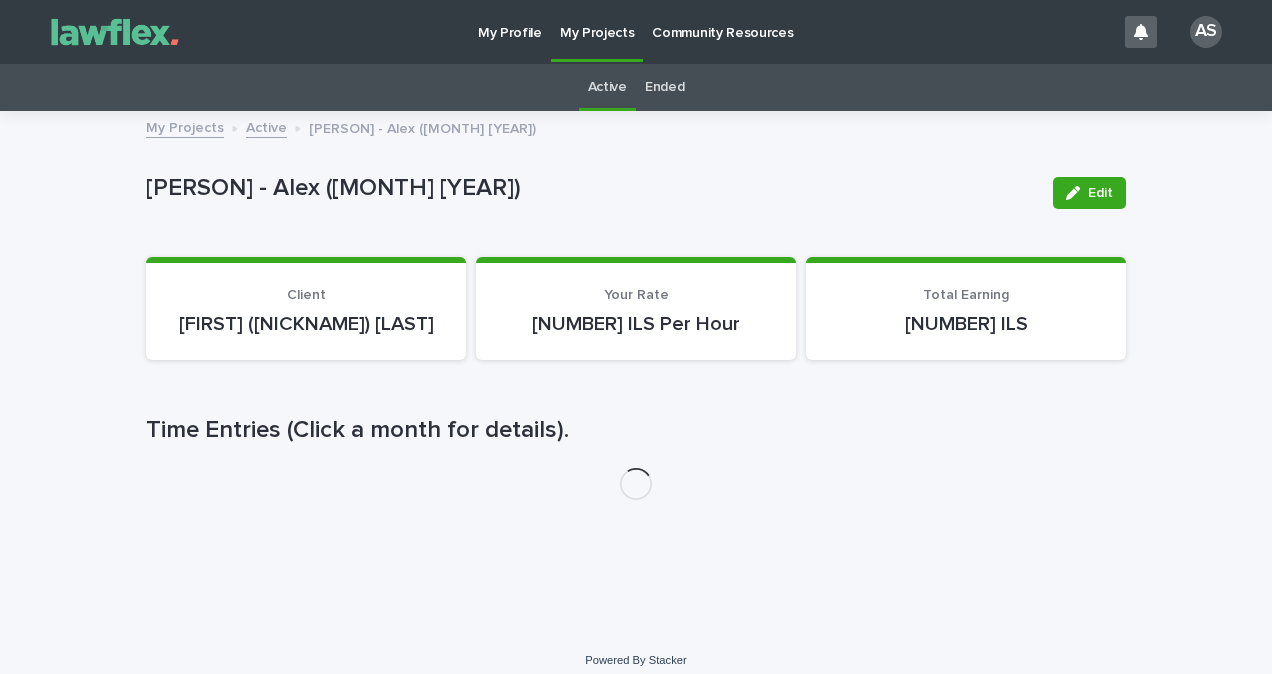 click on "Nivaro- Alex (June 2024) Edit" at bounding box center [636, 193] 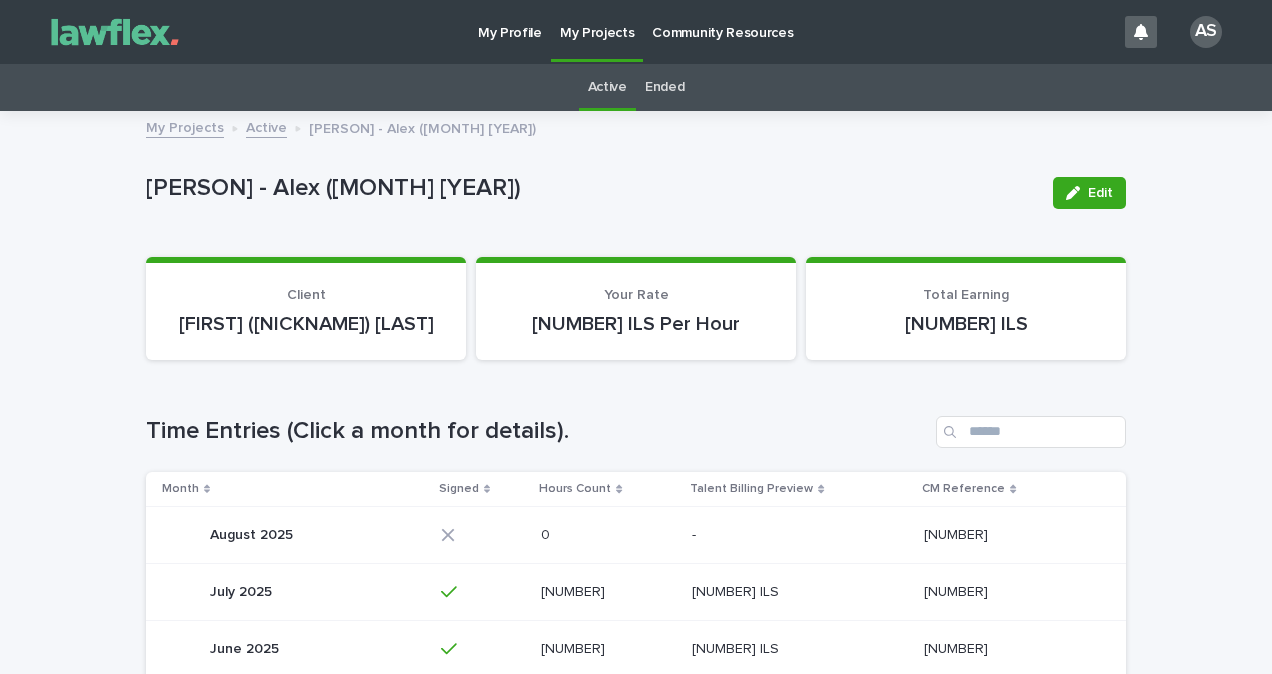 click on "52.92 52.92" at bounding box center (608, 592) 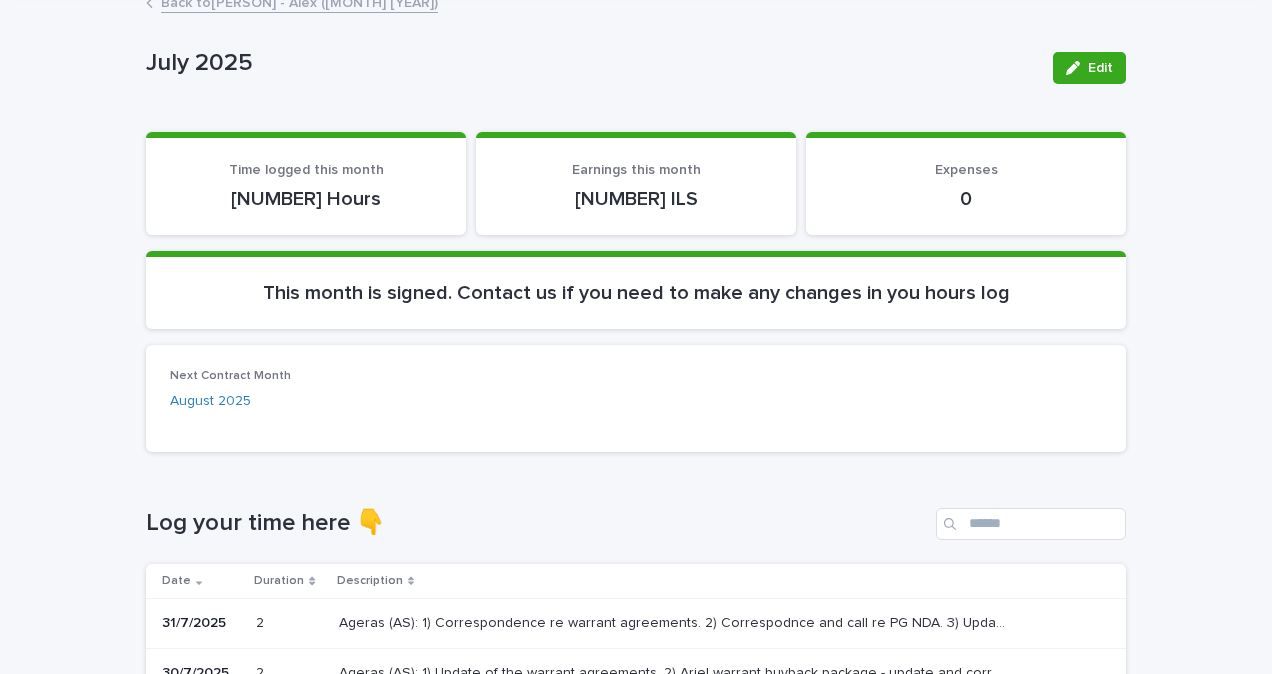 scroll, scrollTop: 300, scrollLeft: 0, axis: vertical 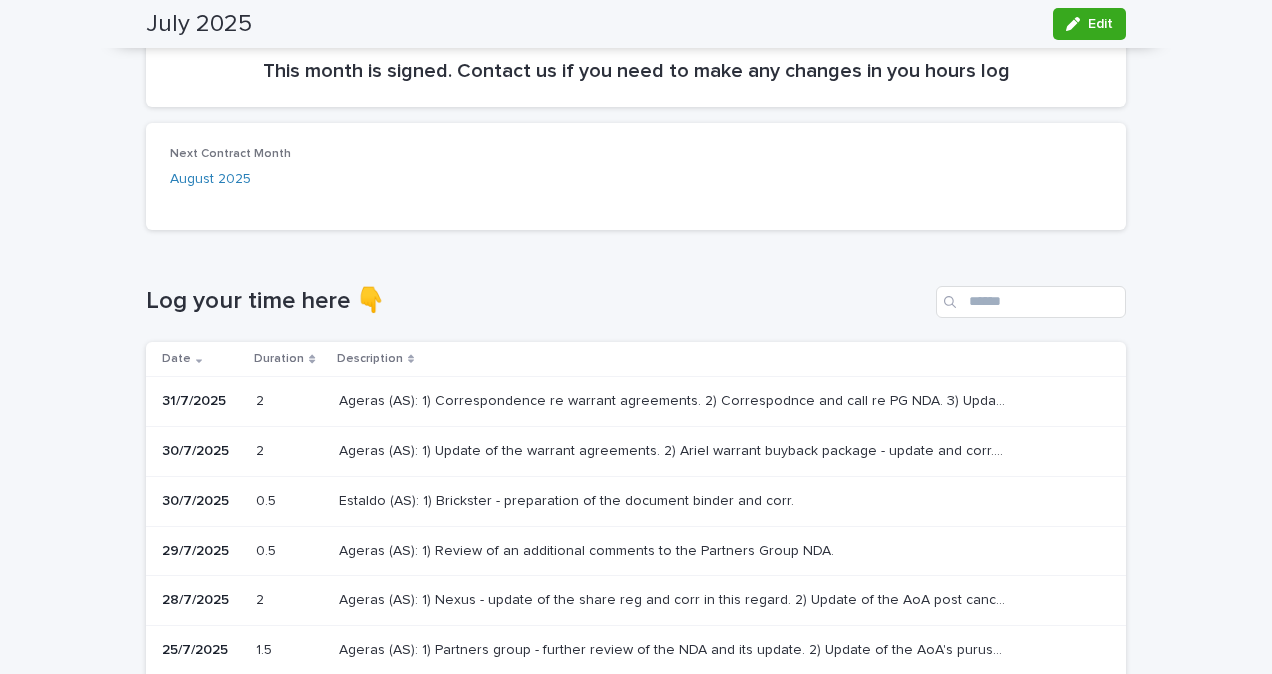 click on "Estaldo (AS):
1) Brickster - preparation of the document binder and corr.  Estaldo (AS):
1) Brickster - preparation of the document binder and corr." at bounding box center [716, 501] 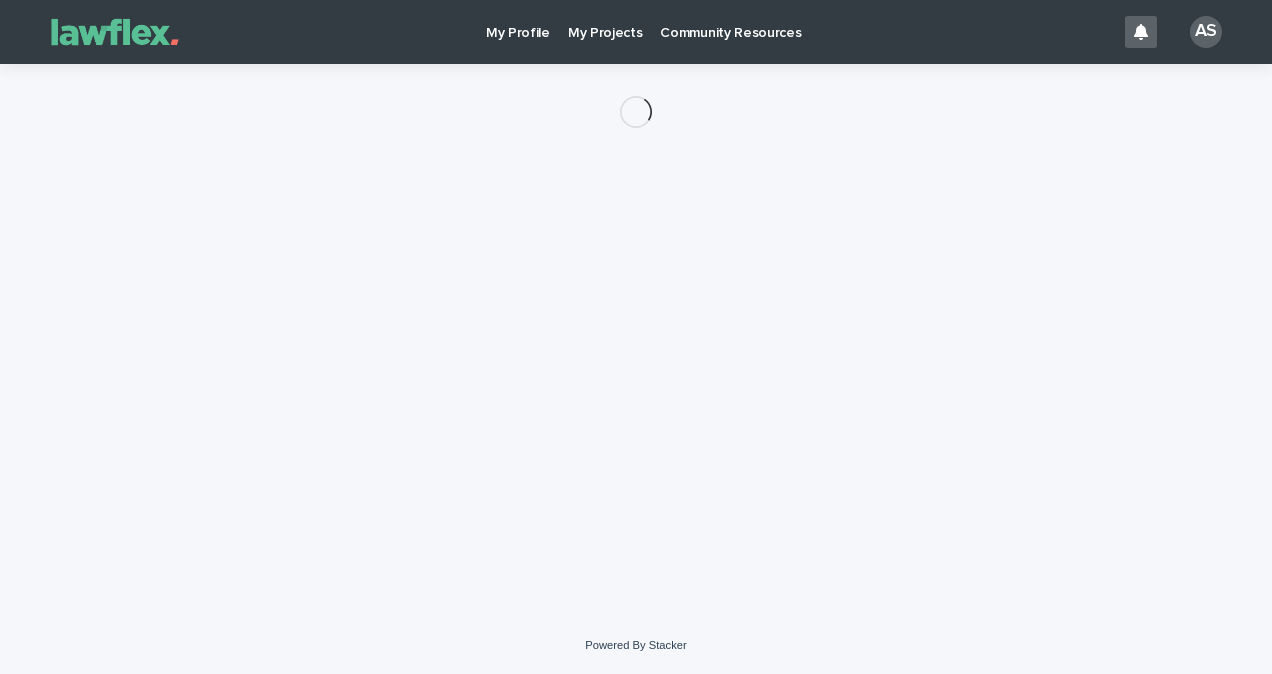scroll, scrollTop: 0, scrollLeft: 0, axis: both 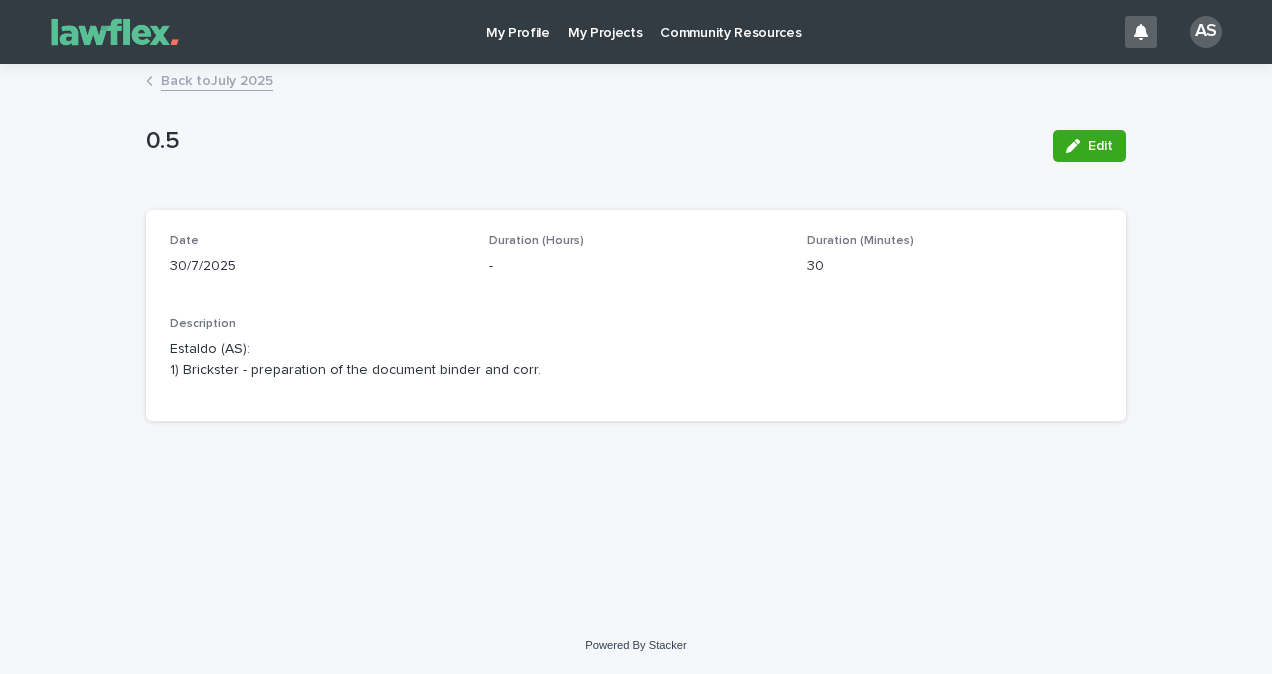 click on "Back to  [MONTH] [YEAR]" at bounding box center (217, 79) 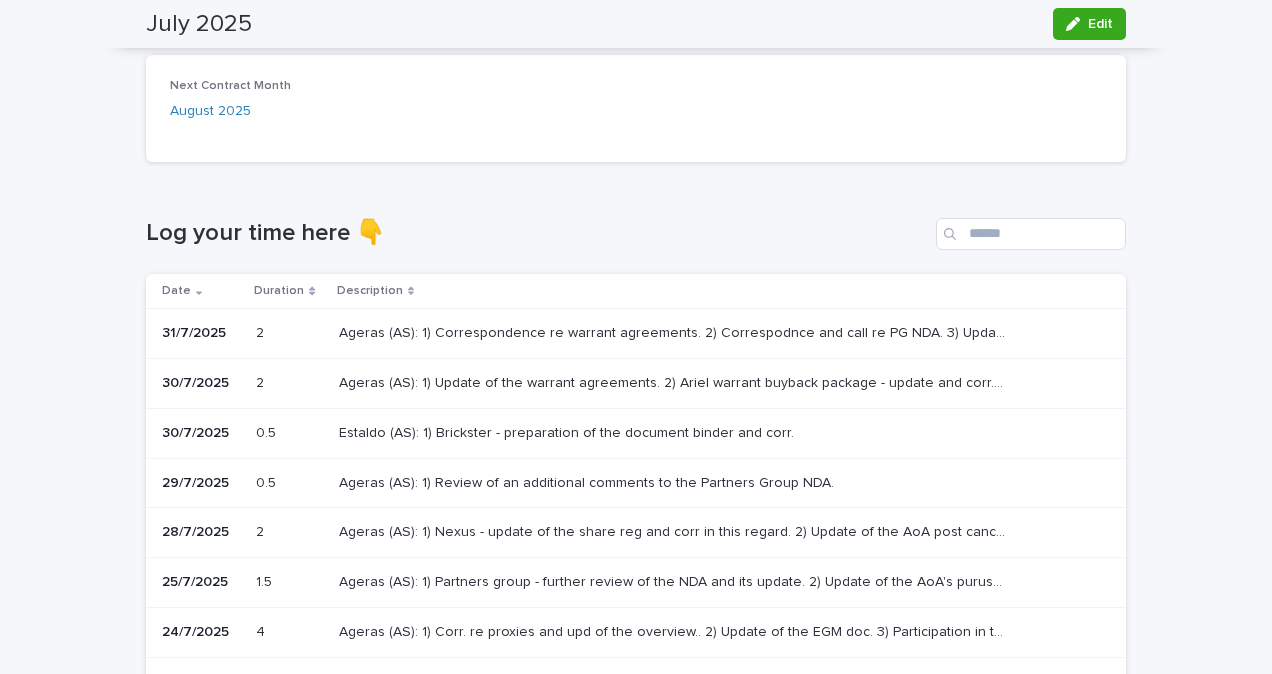scroll, scrollTop: 400, scrollLeft: 0, axis: vertical 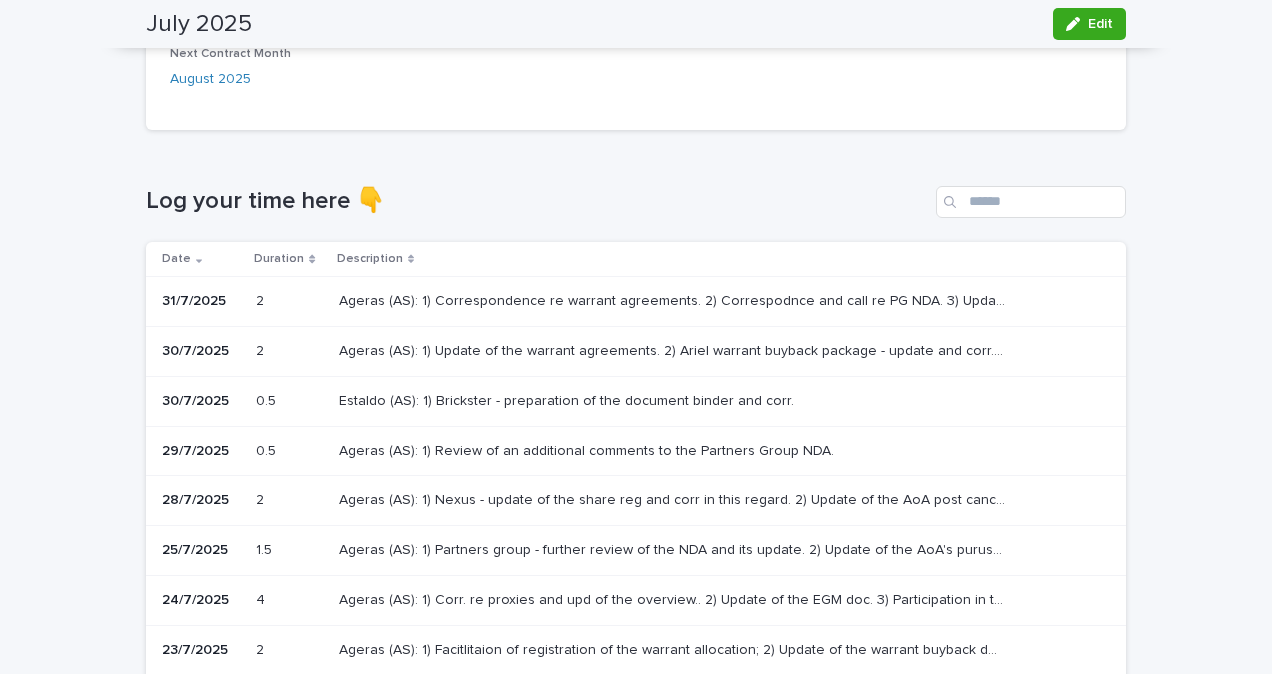 click on "Ageras (AS):
1) Review of an additional comments to the Partners Group NDA." at bounding box center (588, 449) 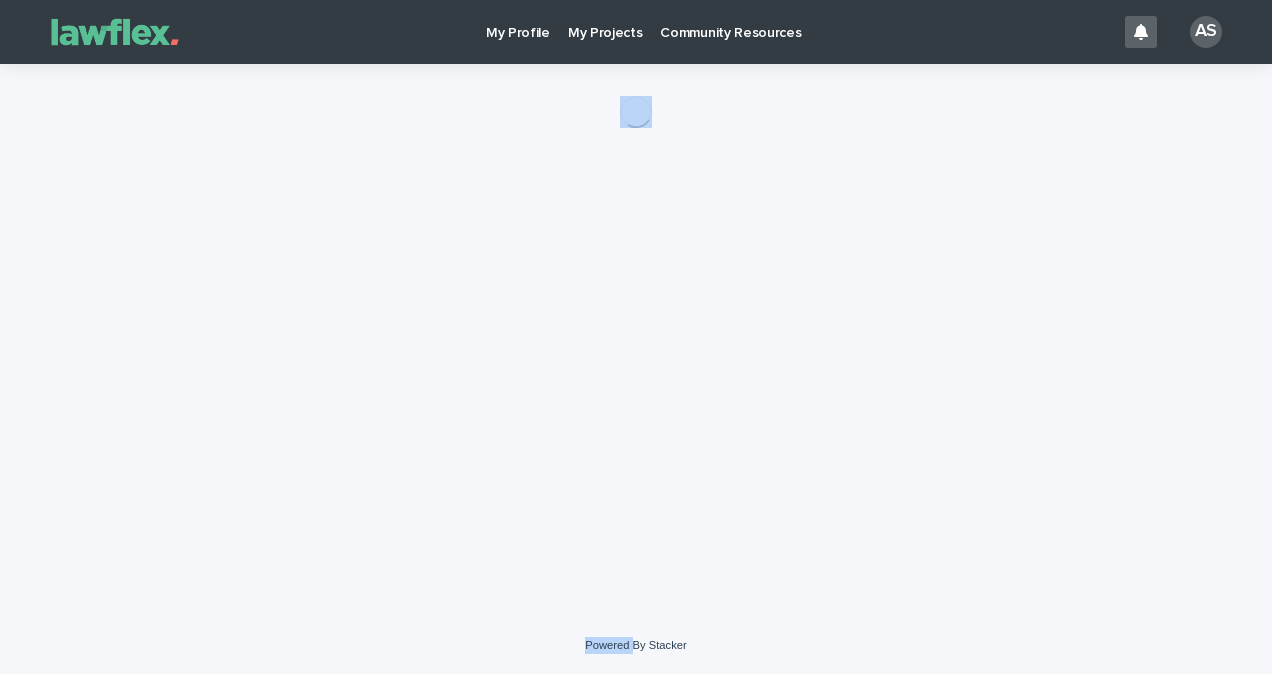 click on "Loading... Saving… Loading... Saving…" at bounding box center (636, 315) 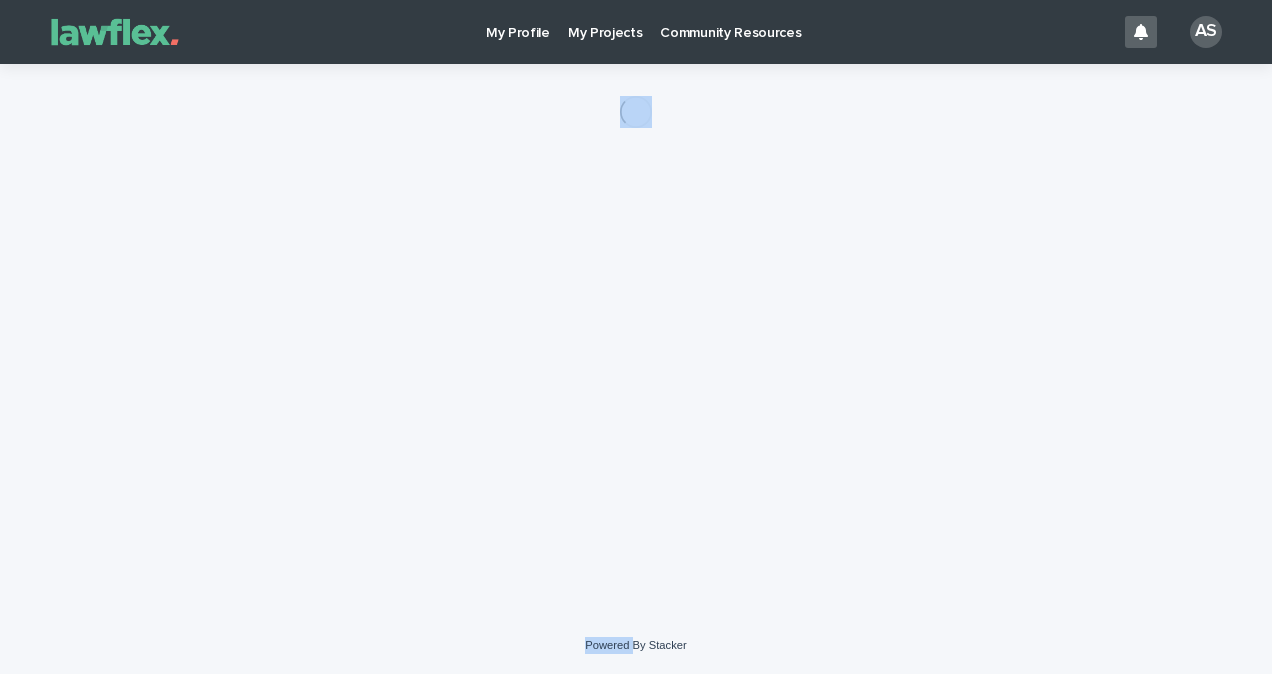 scroll, scrollTop: 0, scrollLeft: 0, axis: both 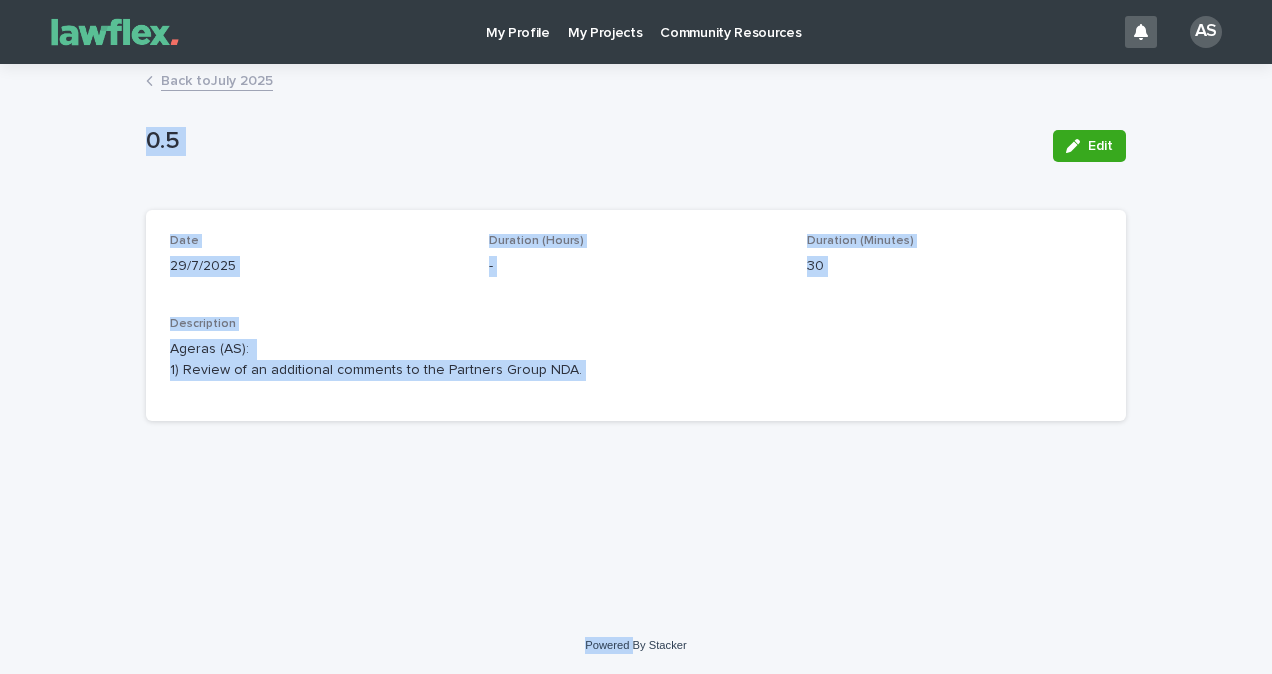 drag, startPoint x: 410, startPoint y: 458, endPoint x: 703, endPoint y: 370, distance: 305.92972 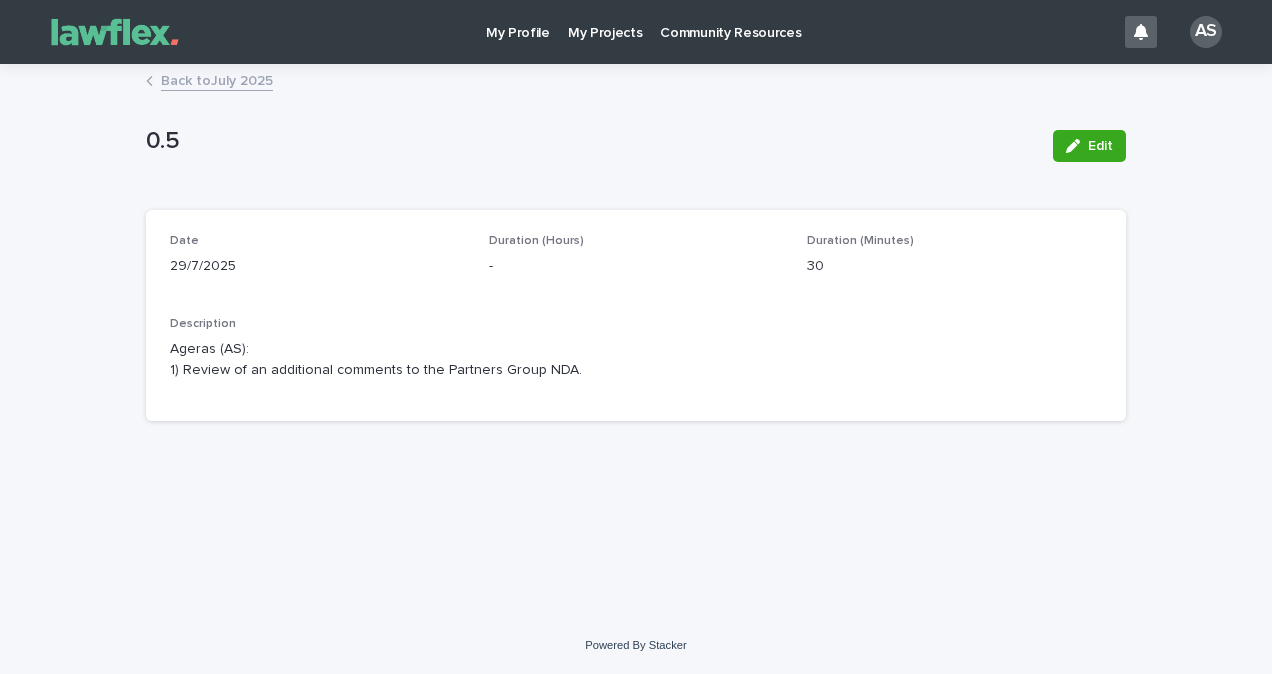 drag, startPoint x: 580, startPoint y: 371, endPoint x: 123, endPoint y: 347, distance: 457.62976 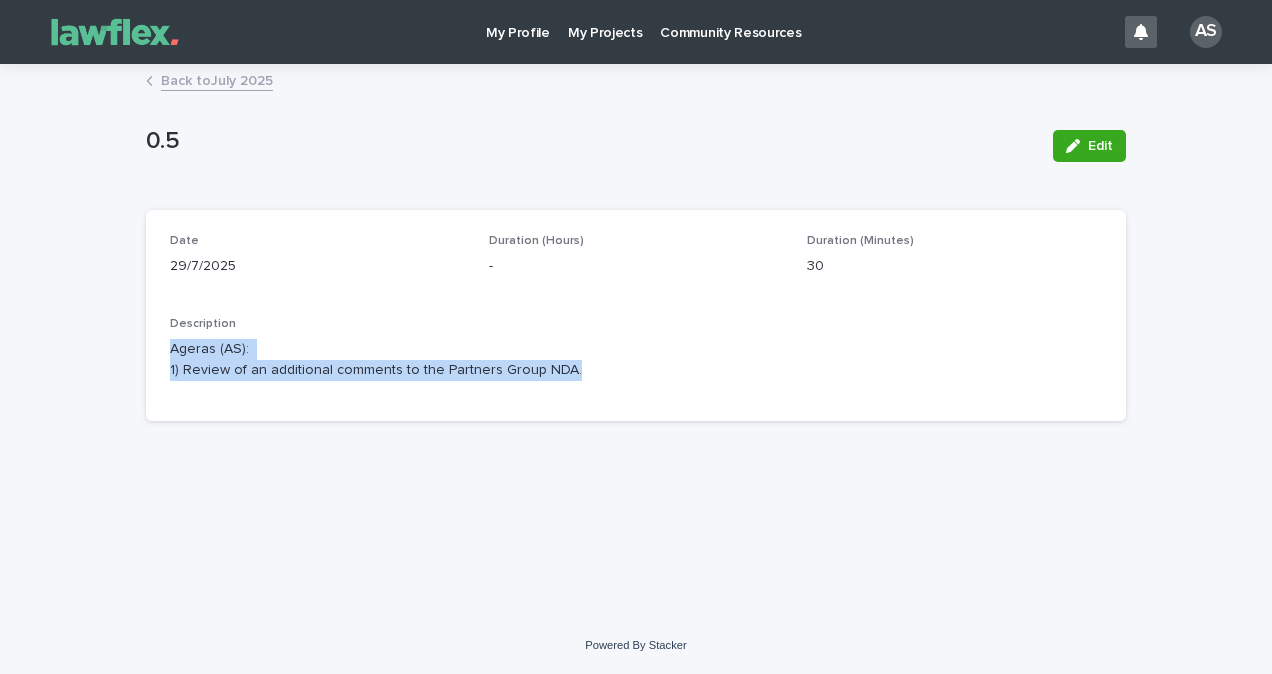 drag, startPoint x: 576, startPoint y: 369, endPoint x: 123, endPoint y: 345, distance: 453.6353 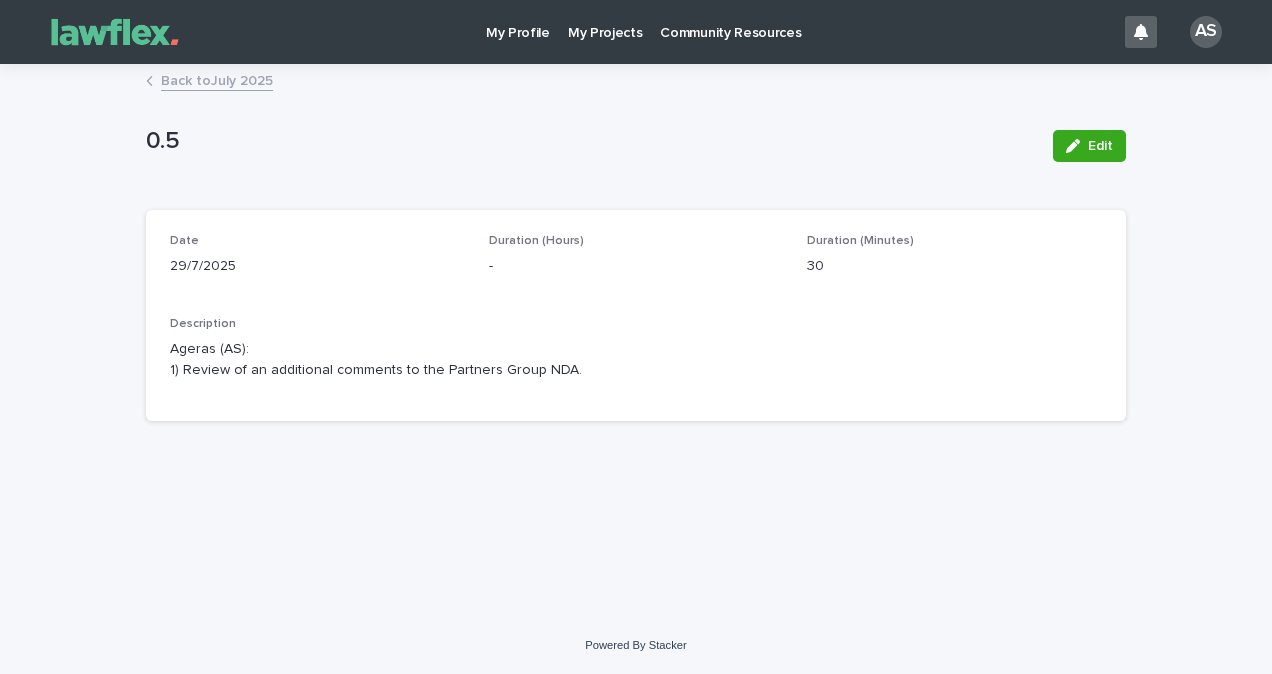 click on "Back to  [MONTH] [YEAR]" at bounding box center [217, 79] 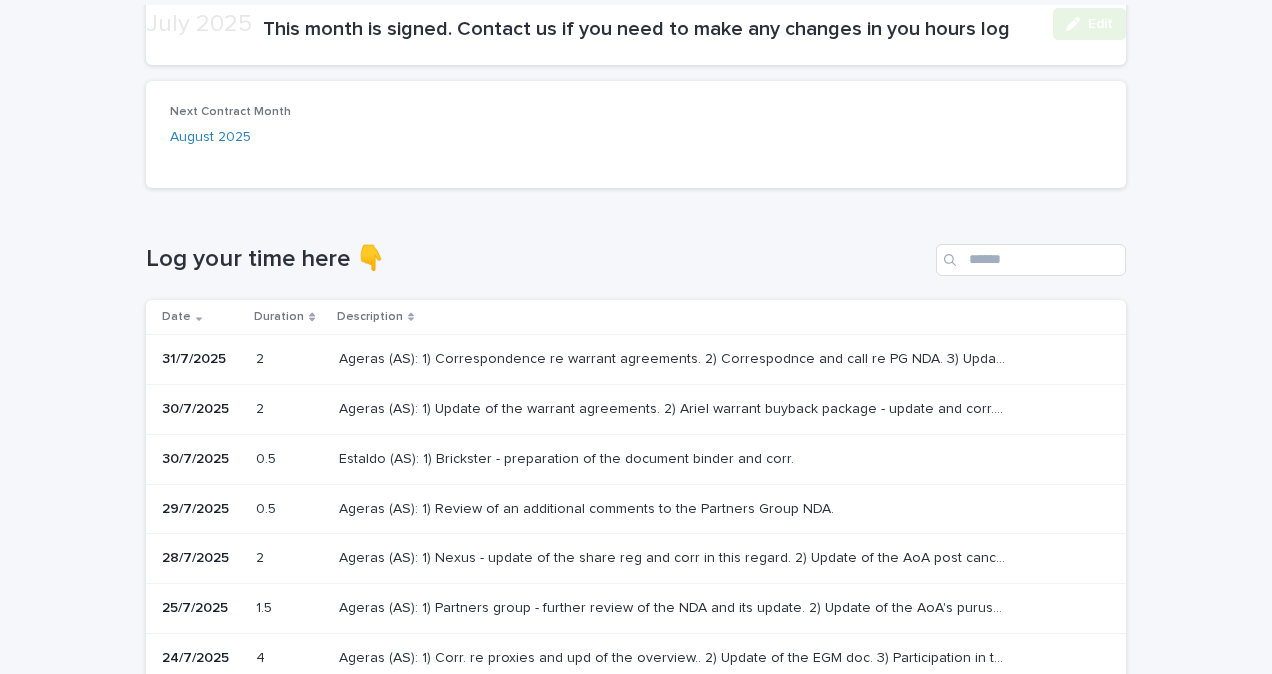 scroll, scrollTop: 500, scrollLeft: 0, axis: vertical 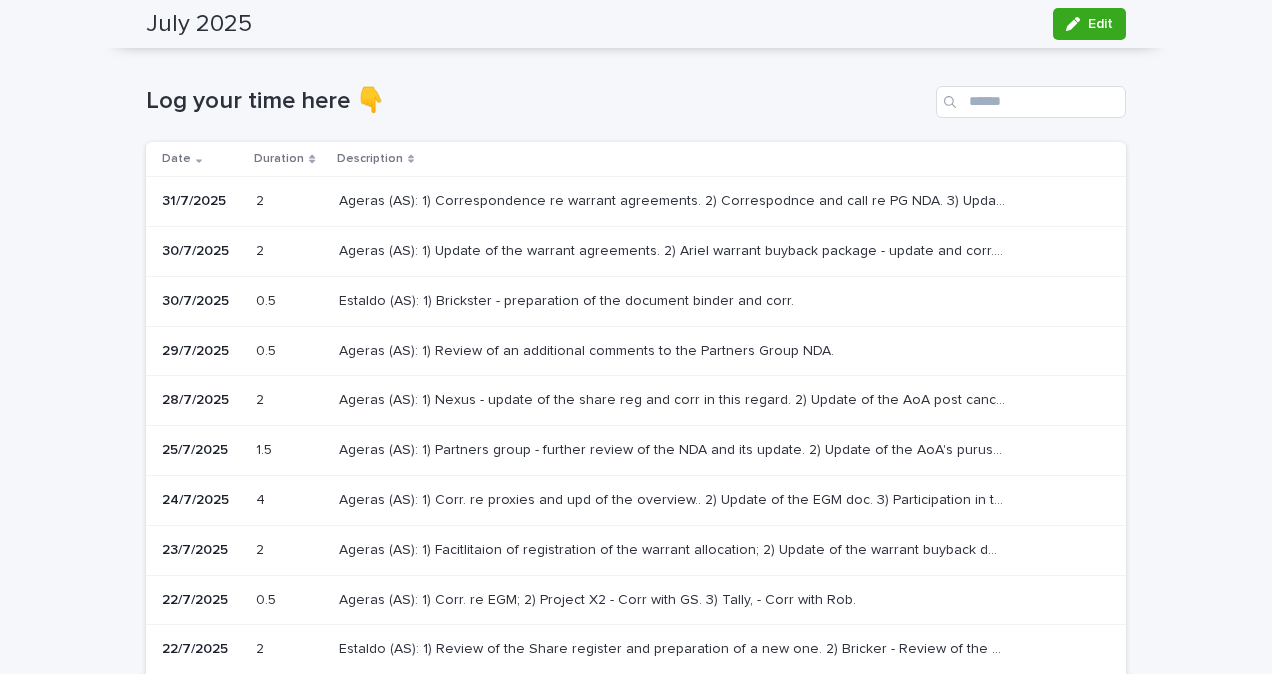 click on "Ageras (AS):
1) Nexus - update of the share reg and corr in this regard.
2) Update of the AoA post cancelation of shares.
3) Update of the share reg. post capital reduction.
4) Preparation of draft warrant agreement for GS
5) Corr re Tally;
6) Corr re Ariel warrant buyback.
7) Partners Group NDA review and corr." at bounding box center [674, 398] 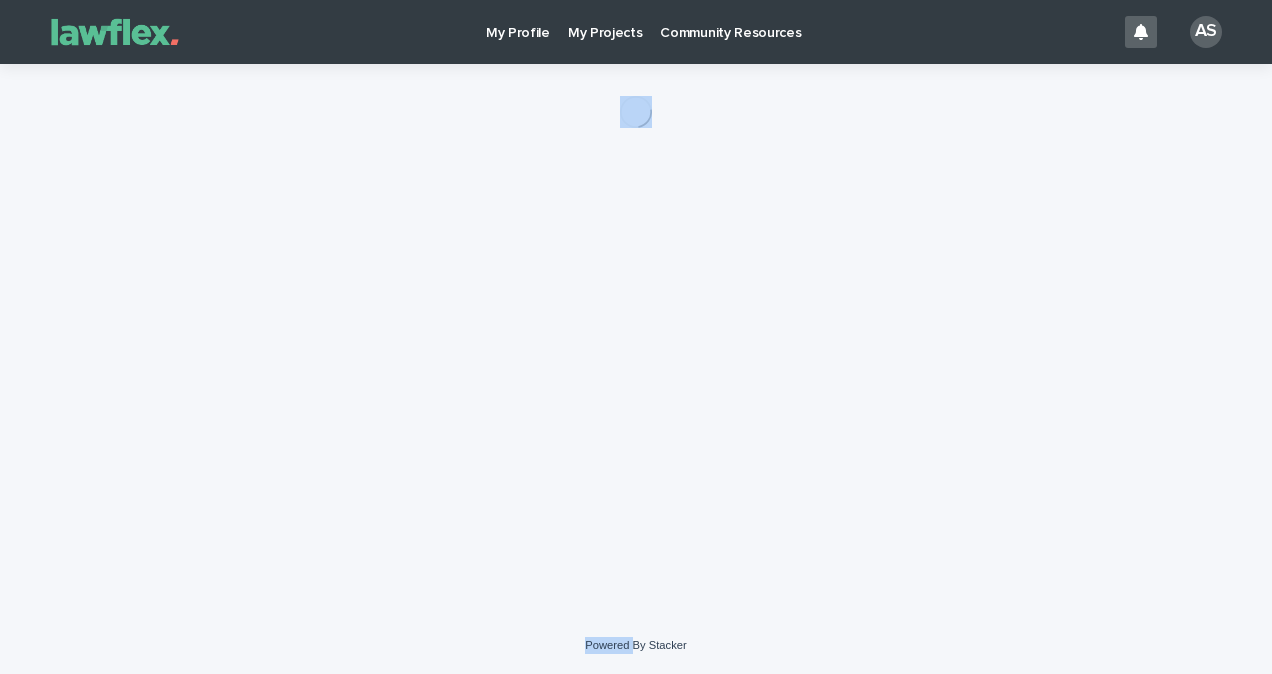 scroll, scrollTop: 0, scrollLeft: 0, axis: both 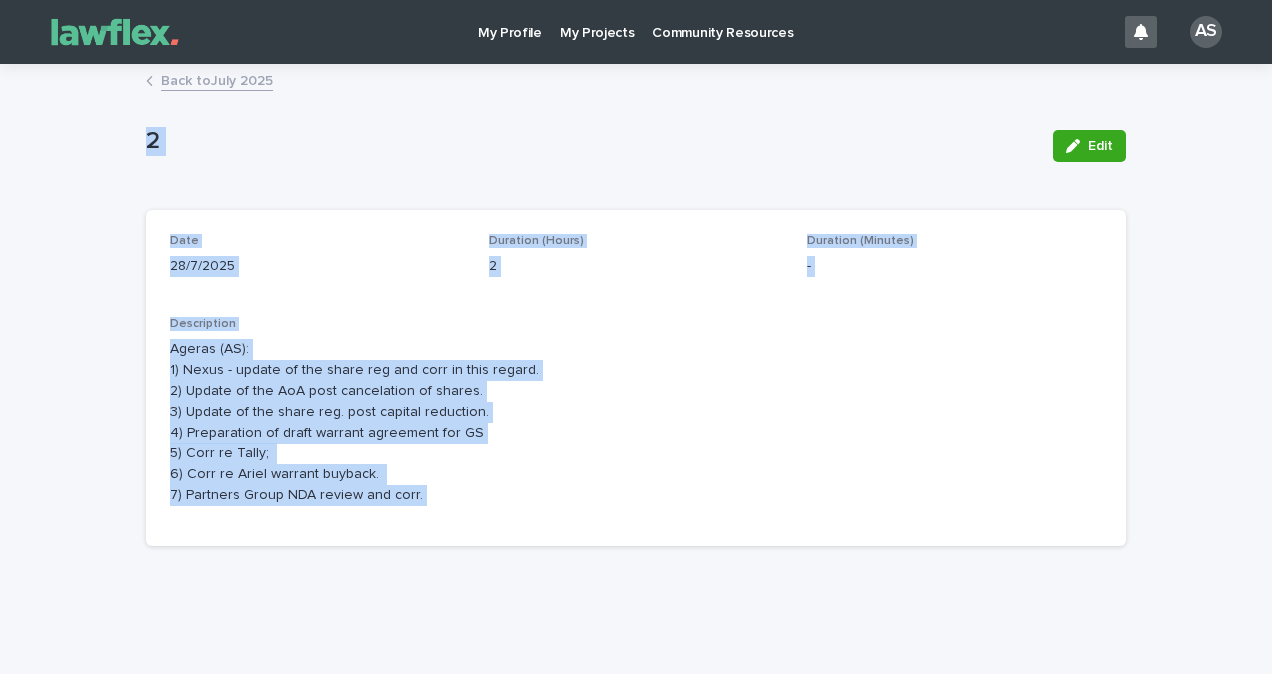 click on "Ageras (AS):
1) Nexus - update of the share reg and corr in this regard.
2) Update of the AoA post cancelation of shares.
3) Update of the share reg. post capital reduction.
4) Preparation of draft warrant agreement for GS
5) Corr re Tally;
6) Corr re Ariel warrant buyback.
7) Partners Group NDA review and corr." at bounding box center [636, 422] 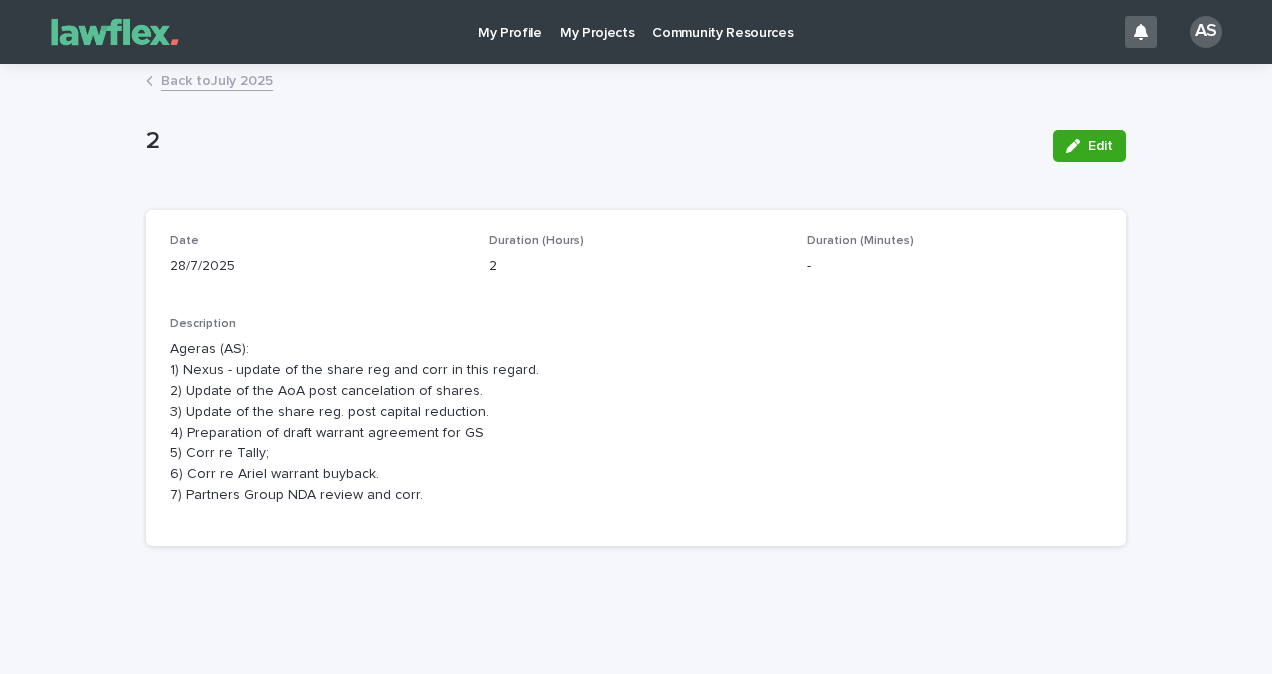 click on "Back to  [MONTH] [YEAR]" at bounding box center [217, 79] 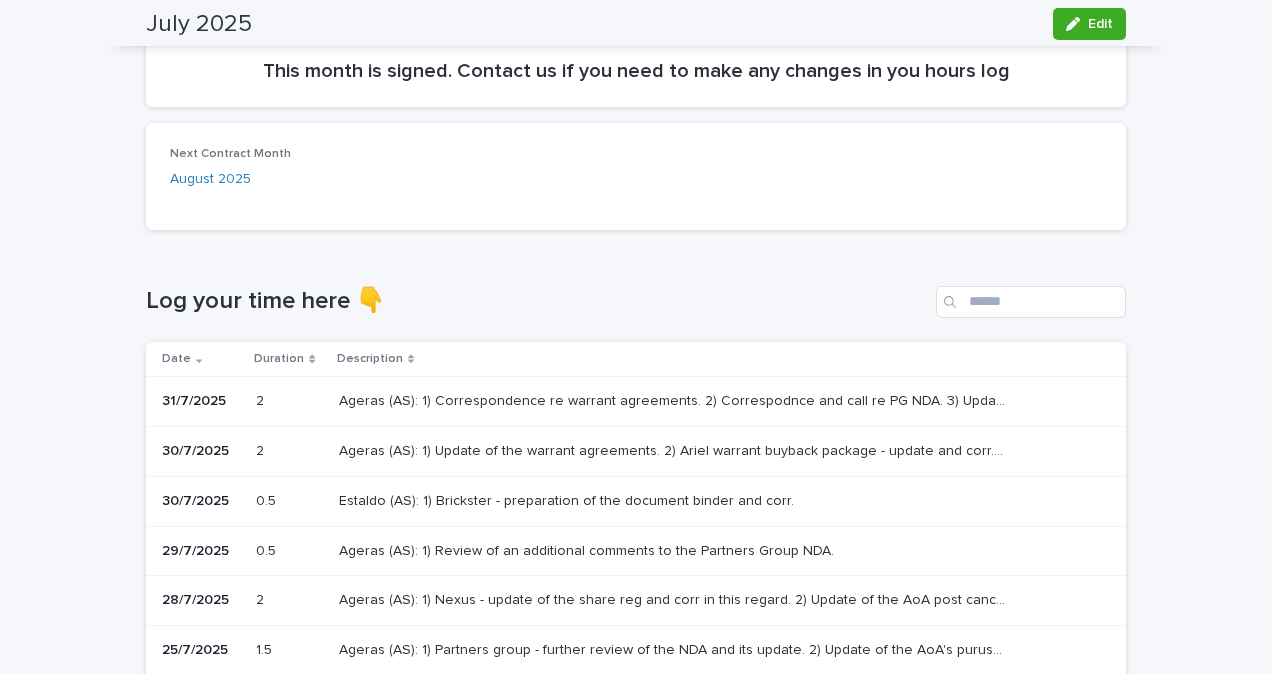 scroll, scrollTop: 500, scrollLeft: 0, axis: vertical 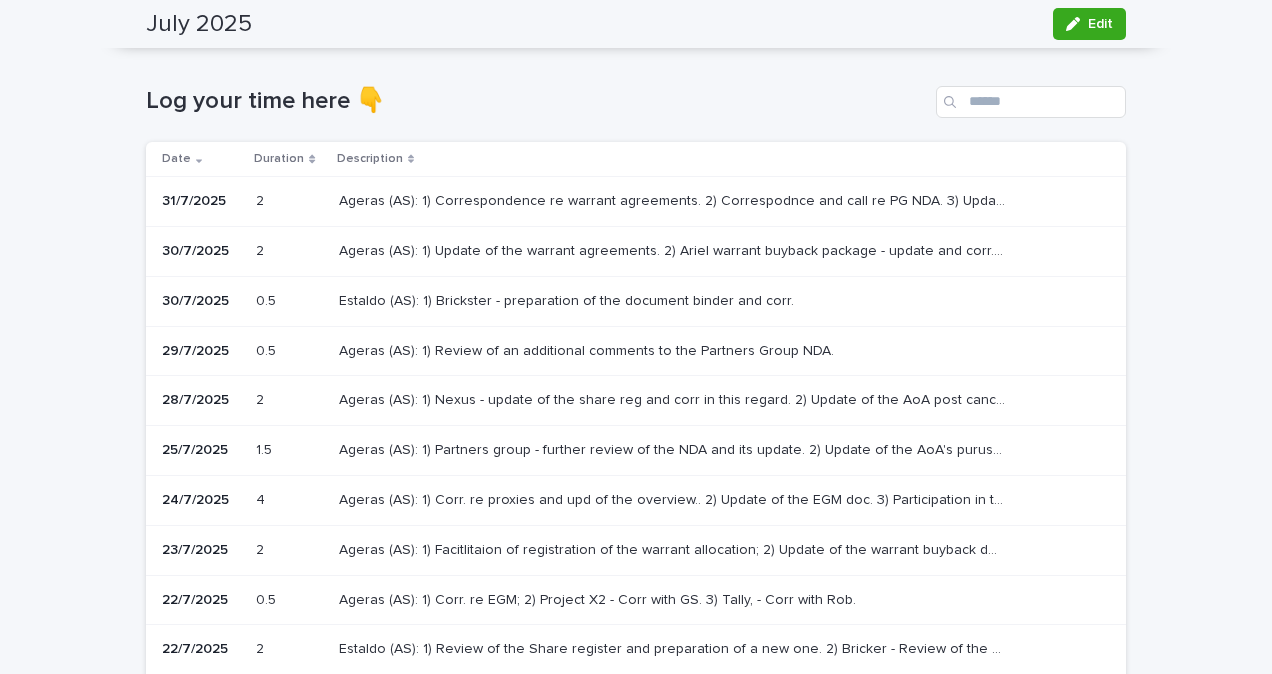 click on "Ageras (AS):
1) Partners group - further review of the NDA and its update.
2) Update of the AoA's purusant to cap reduction.
3)Update of the VDR.
4) Corr re. Ariel warrant buyback.
5) Nexus, corr re. updated share register." at bounding box center [674, 448] 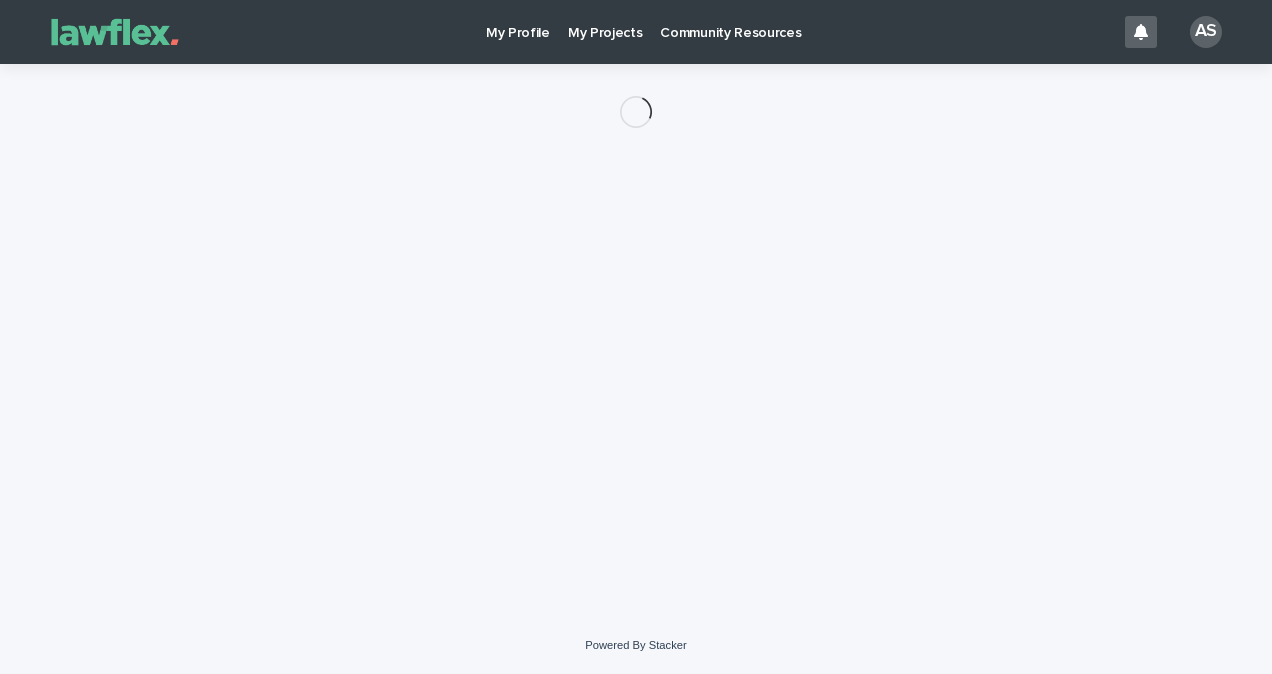 scroll, scrollTop: 0, scrollLeft: 0, axis: both 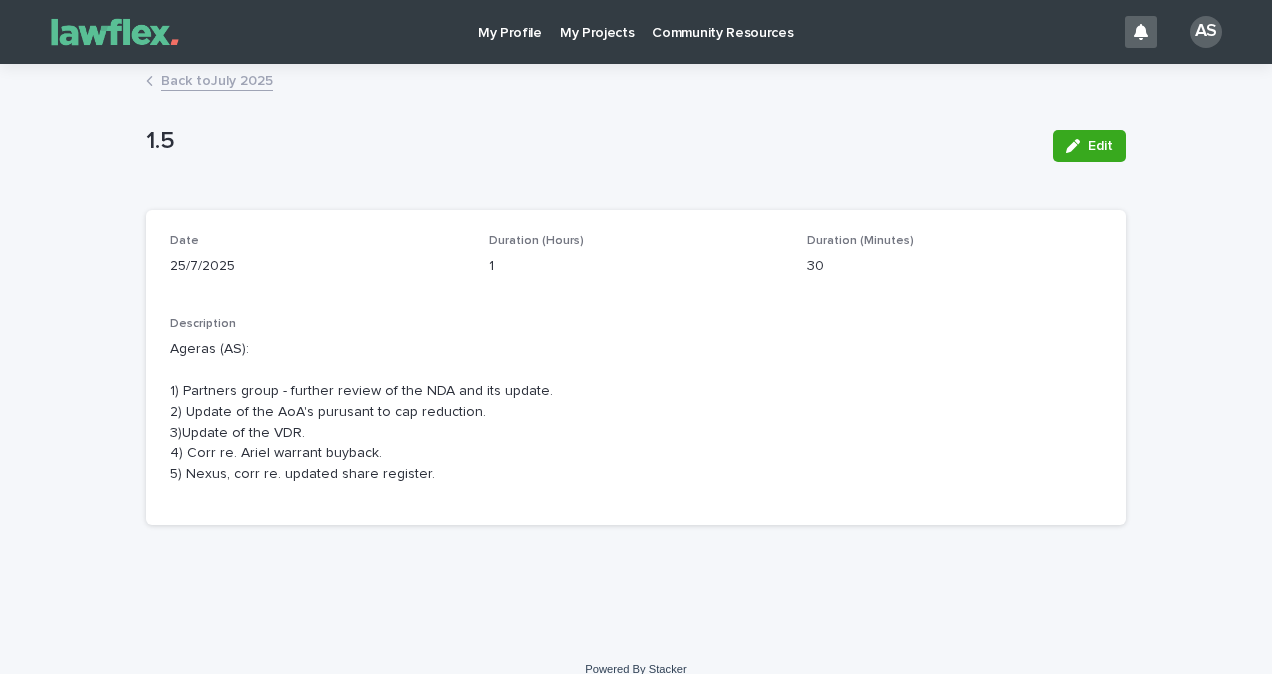 click on "Back to  [MONTH] [YEAR]" at bounding box center [217, 79] 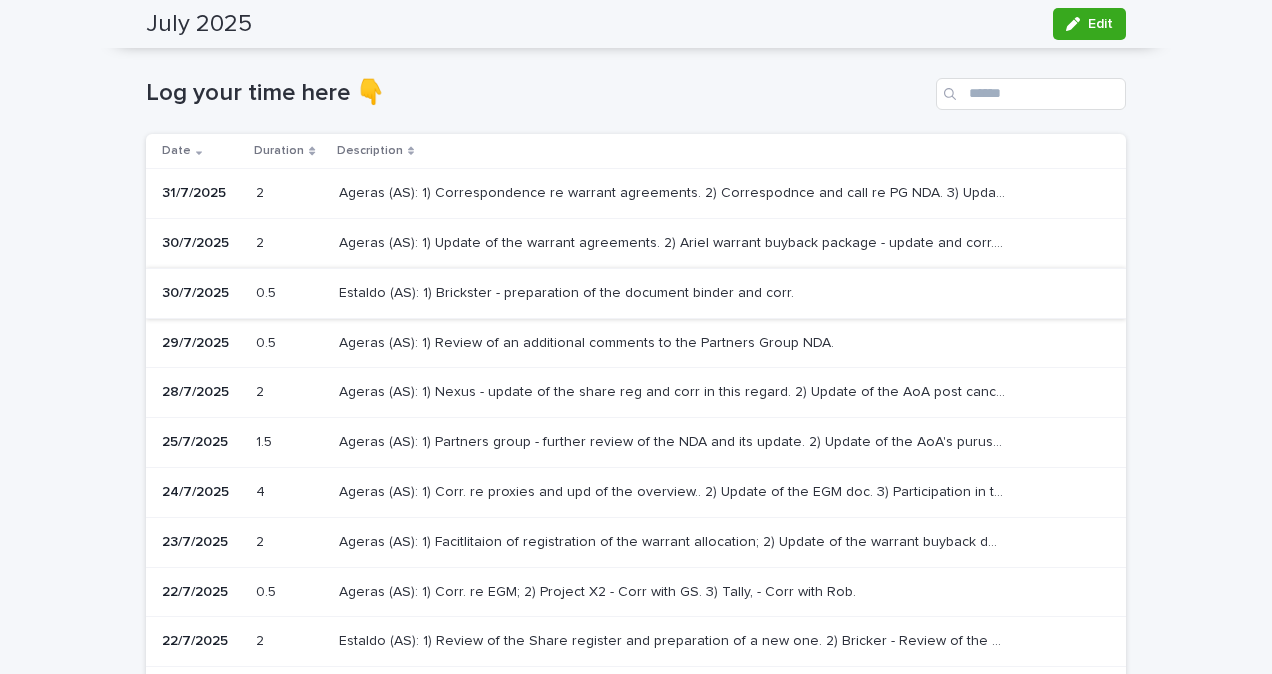 scroll, scrollTop: 400, scrollLeft: 0, axis: vertical 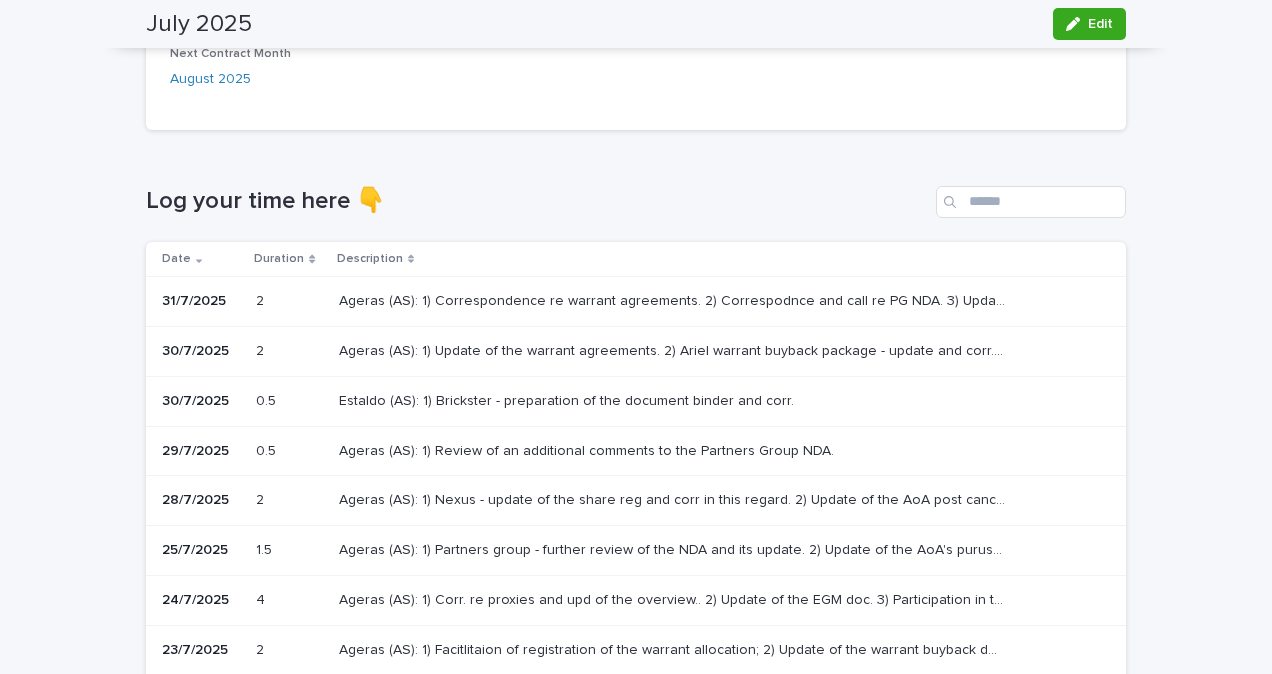 click on "Date" at bounding box center [176, 259] 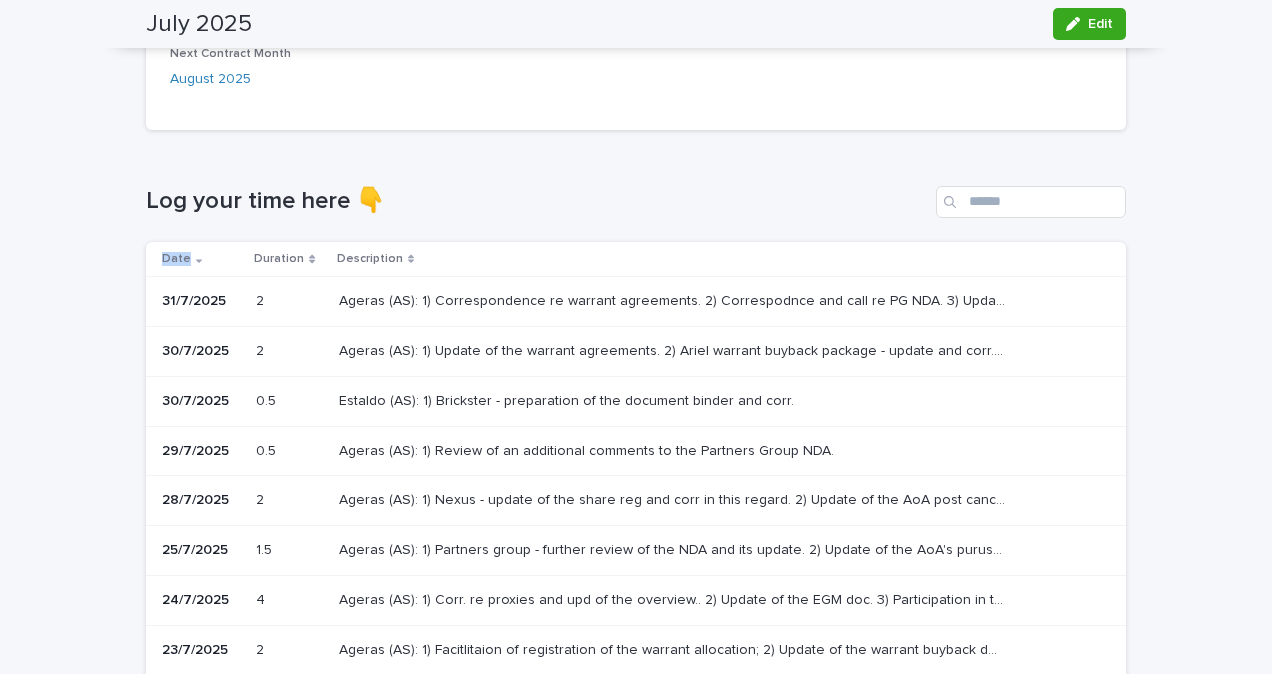click on "Date" at bounding box center [176, 259] 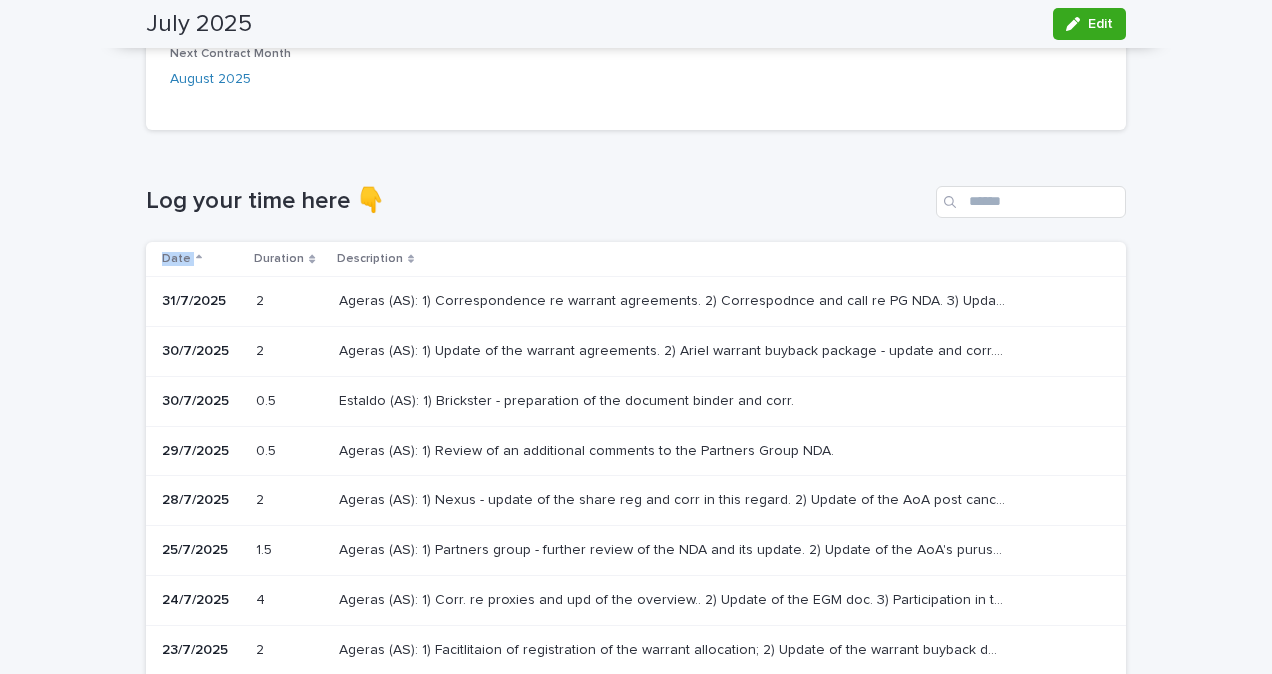 click on "Date" at bounding box center (176, 259) 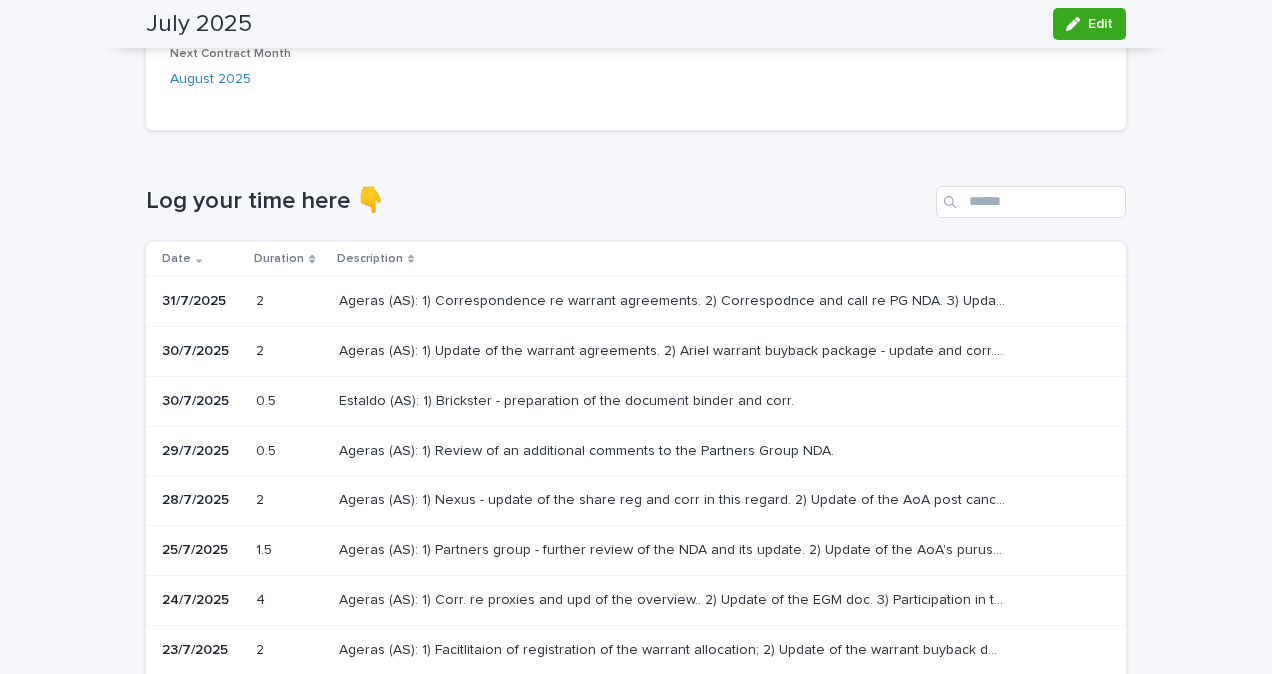 click on "Log your time here 👇 Date Duration Description 31/7/2025 2 2   Ageras (AS):
1) Correspondence re warrant agreements.
2) Correspodnce and call re PG NDA.
3) Update of the warrant agreements and update of the emails.
4) Corr re warrant buyback
5) Update of the Board resolution re allocation of warrants;
6) Update of the AoA re allocation of warrants;
7) Update of the GS warrant agreement. Ageras (AS):
1) Correspondence re warrant agreements.
2) Correspodnce and call re PG NDA.
3) Update of the warrant agreements and update of the emails.
4) Corr re warrant buyback
5) Update of the Board resolution re allocation of warrants;
6) Update of the AoA re allocation of warrants;
7) Update of the GS warrant agreement.   30/7/2025 2 2   Ageras (AS):
1) Update of the warrant agreements.
2) Ariel warrant buyback package - update and corr.
3) GS corr re side letter.
4) Preparation of all warrant agreements for sending to the employees.    30/7/2025 0.5 0.5     29/7/2025 0.5 0.5     28/7/2025 2 2     4" at bounding box center (636, 507) 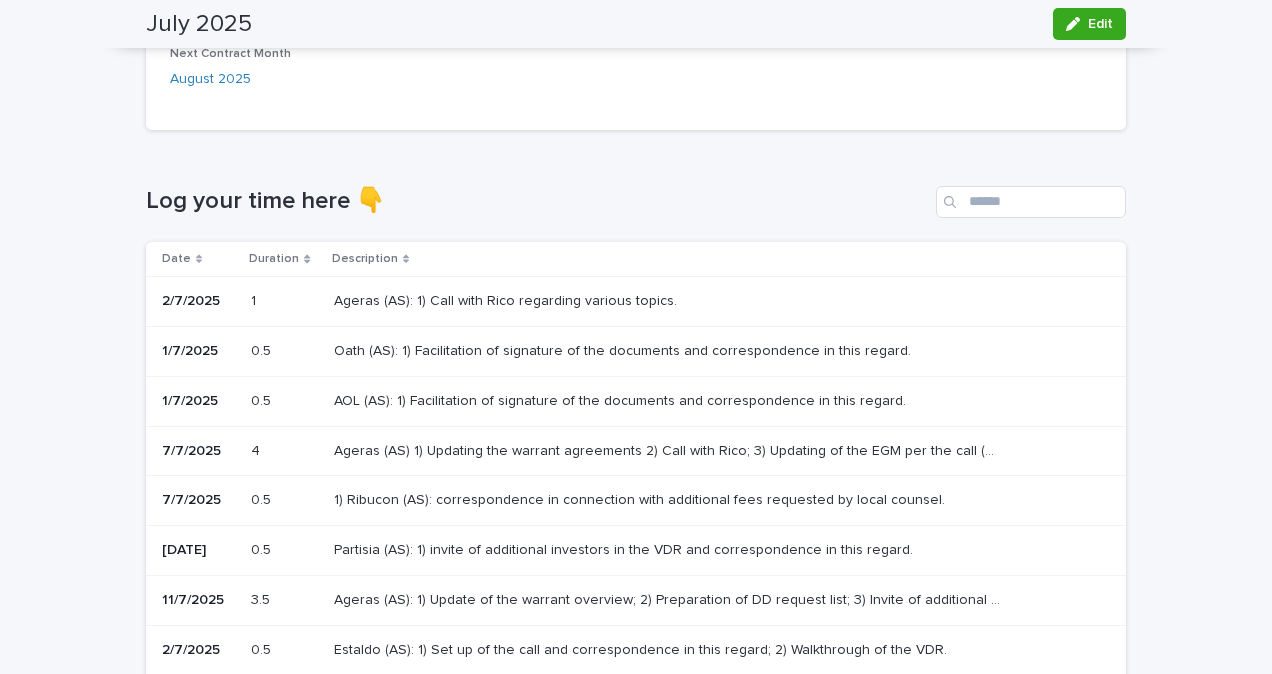click on "Date" at bounding box center (176, 259) 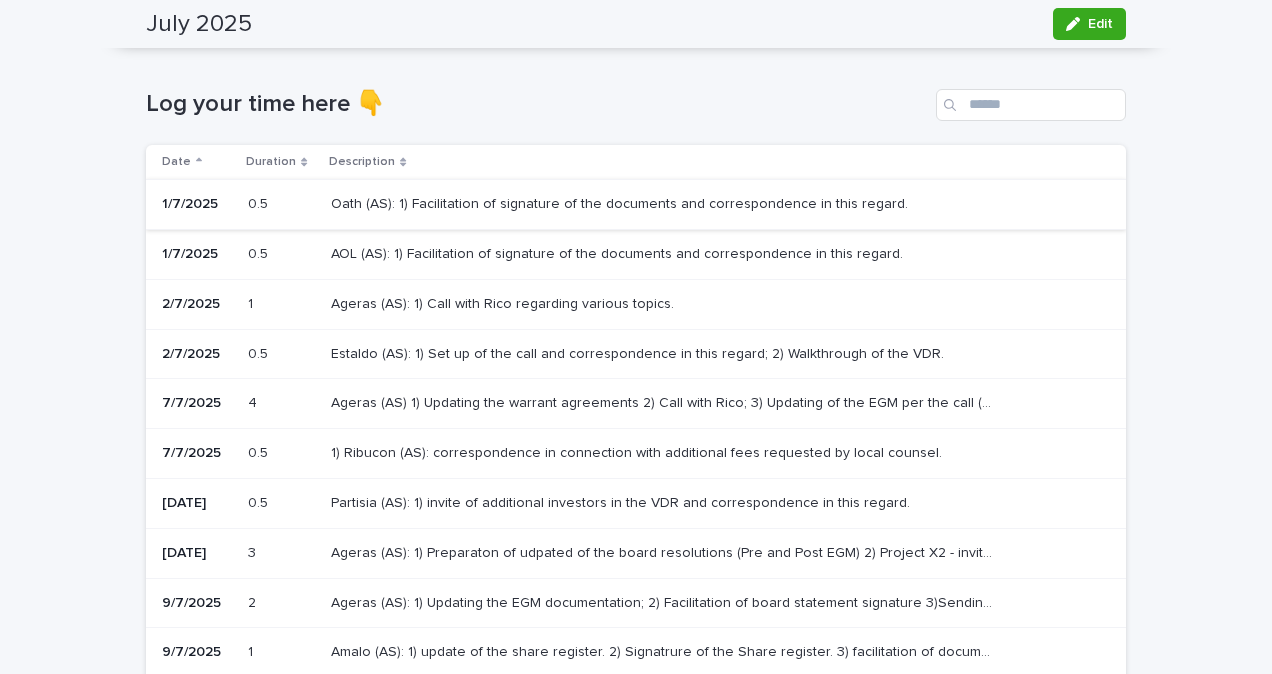 scroll, scrollTop: 500, scrollLeft: 0, axis: vertical 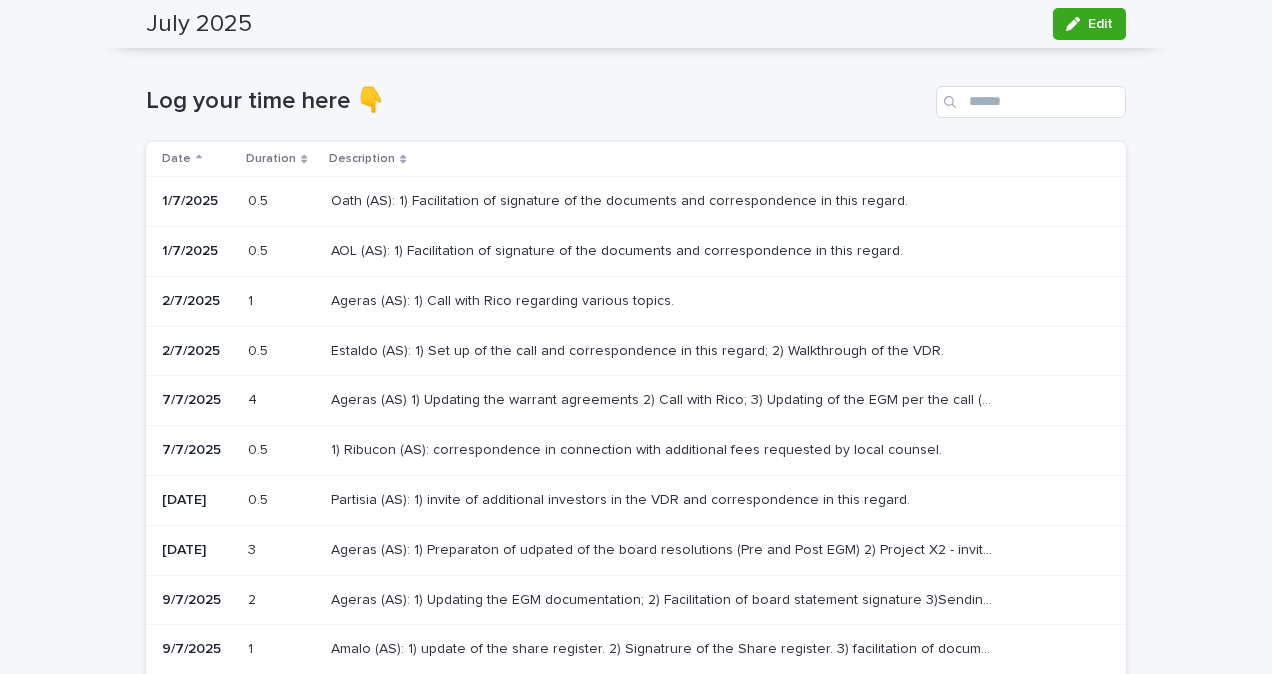 click on "AOL (AS):
1) Facilitation of signature of the documents and correspondence in this regard.  AOL (AS):
1) Facilitation of signature of the documents and correspondence in this regard." at bounding box center (712, 251) 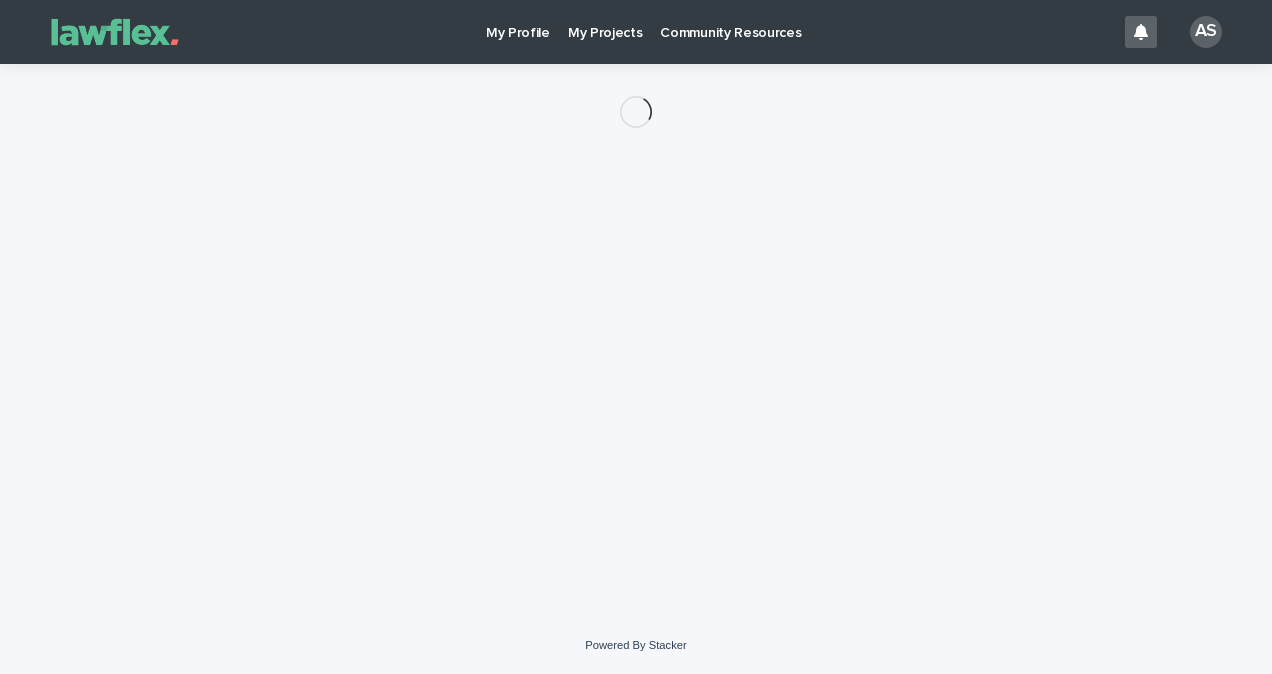scroll, scrollTop: 0, scrollLeft: 0, axis: both 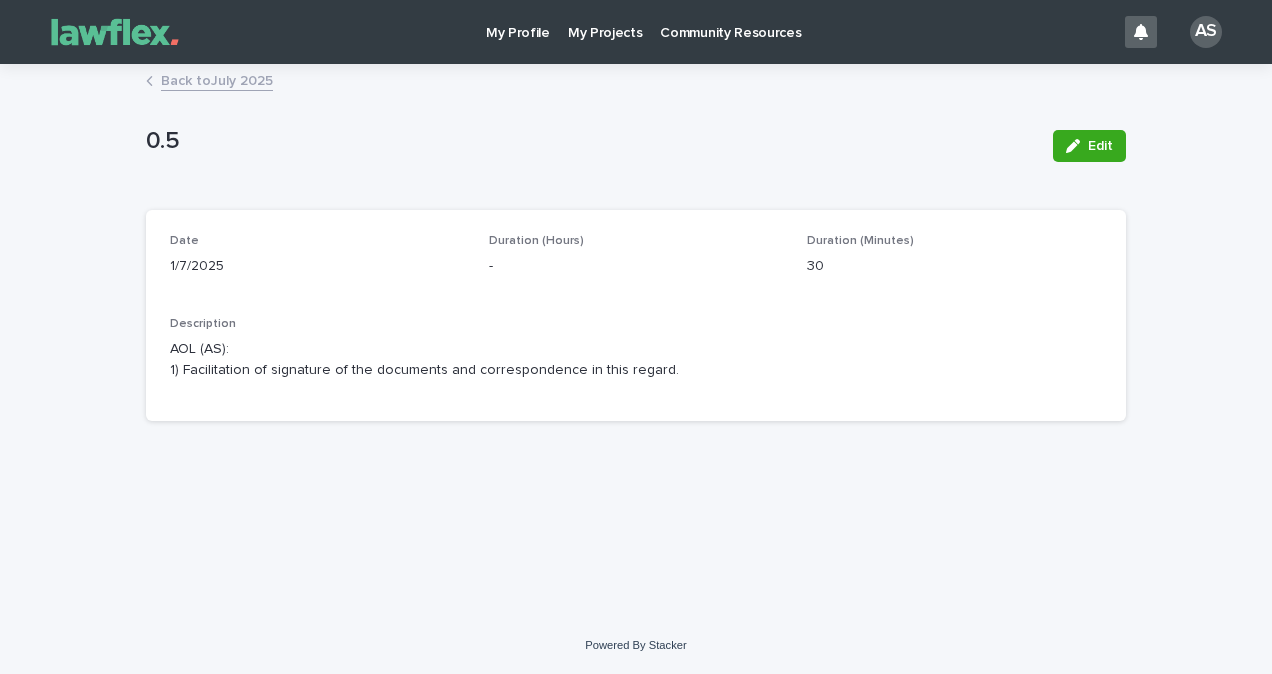 click on "AOL (AS):
1) Facilitation of signature of the documents and correspondence in this regard." at bounding box center [636, 360] 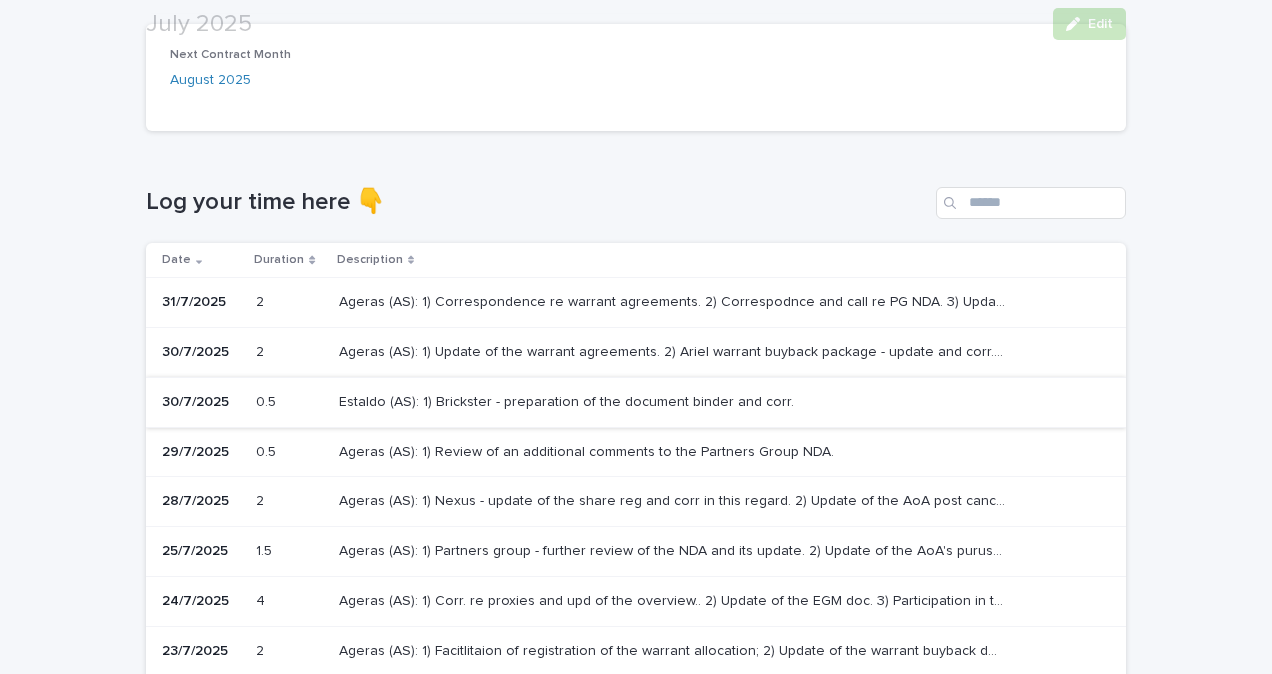 scroll, scrollTop: 400, scrollLeft: 0, axis: vertical 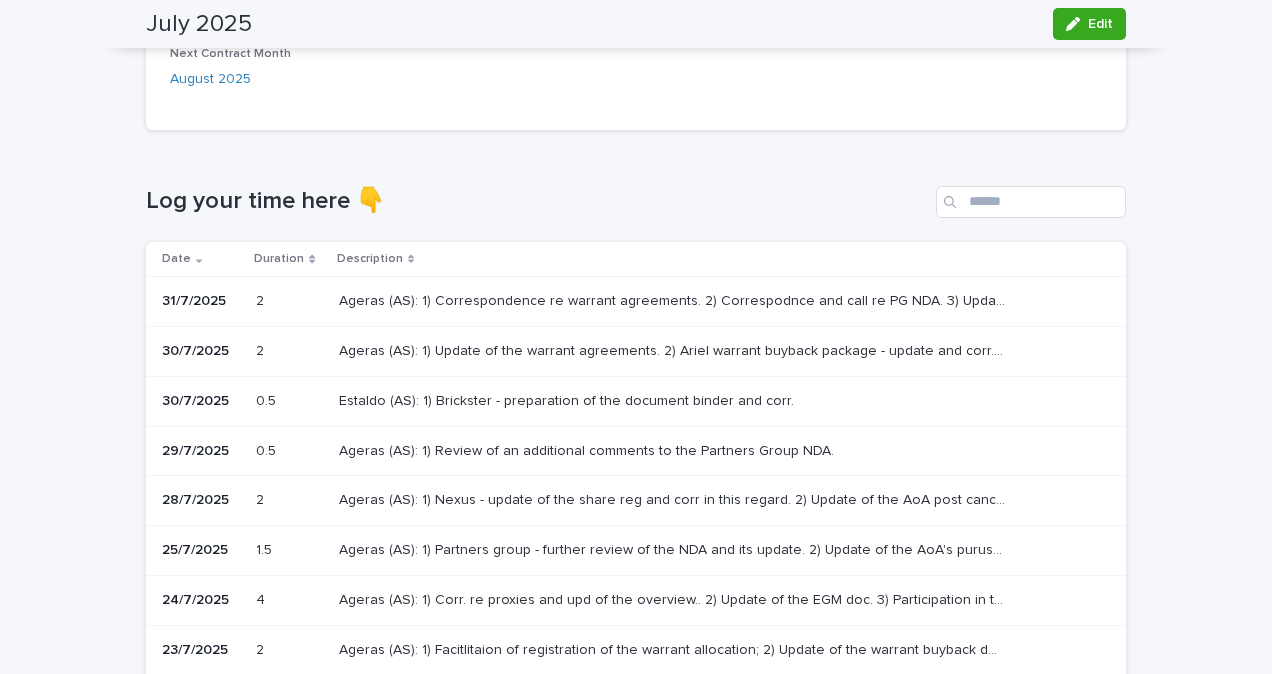 click on "Date" at bounding box center (176, 259) 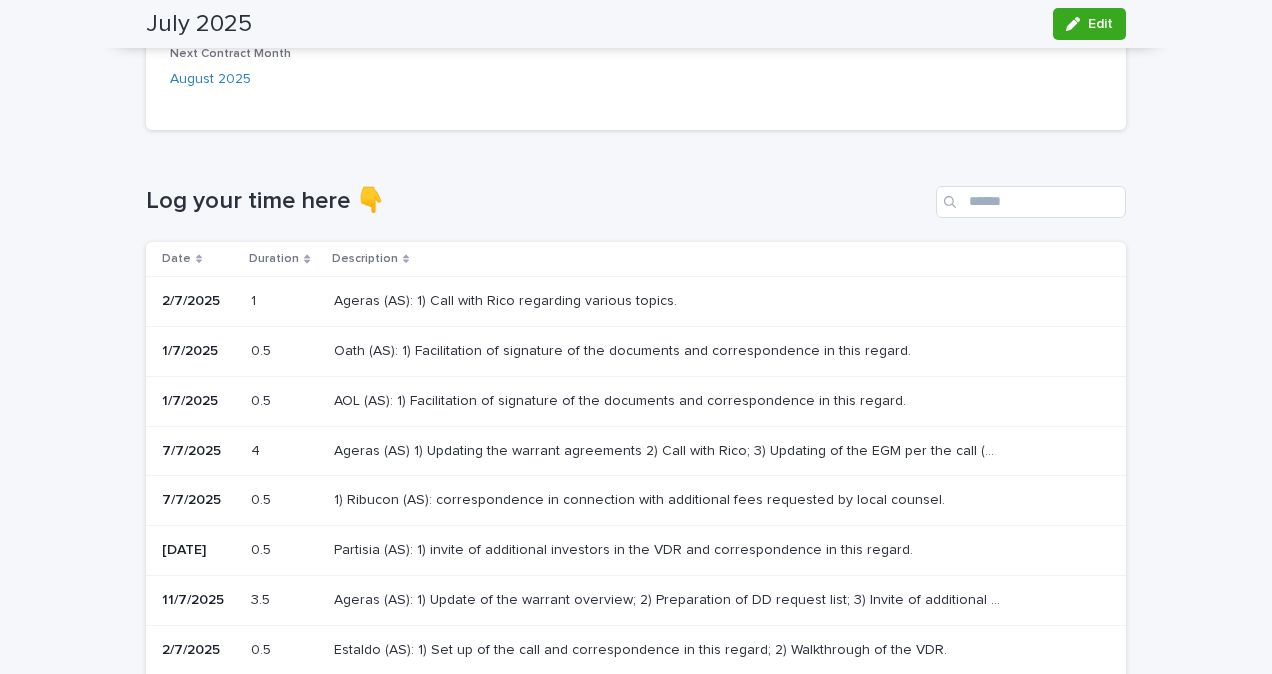 click on "Date" at bounding box center (176, 259) 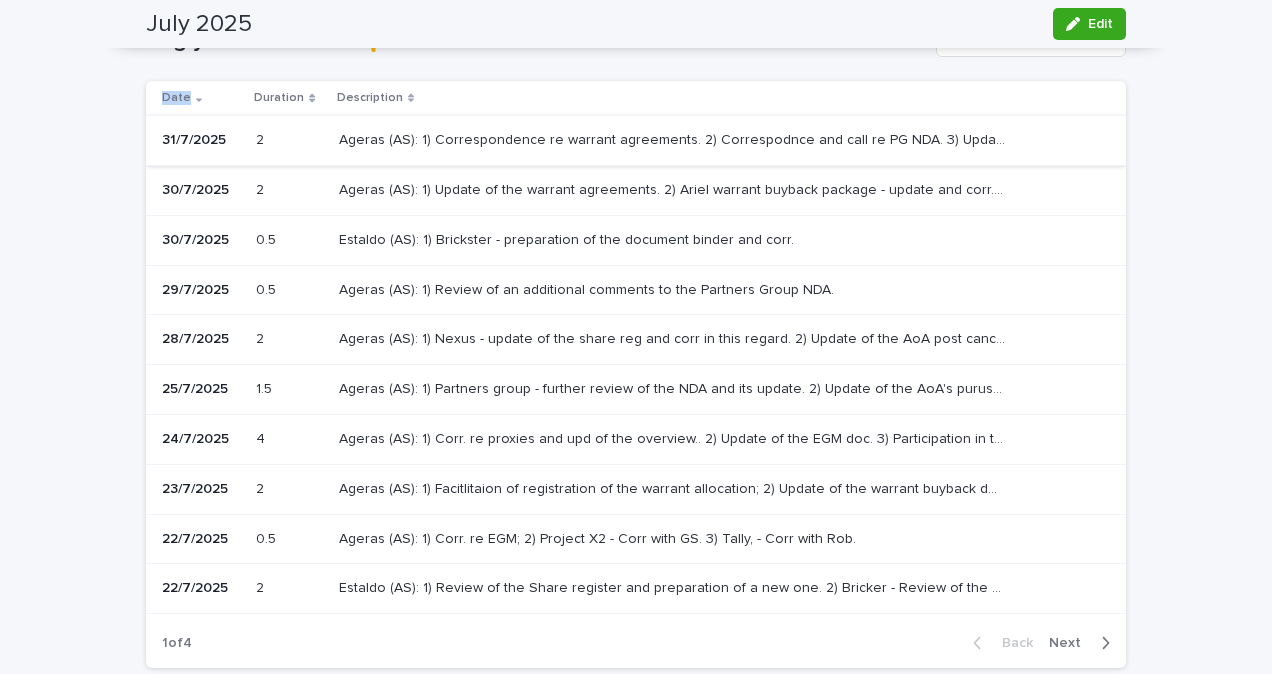 scroll, scrollTop: 400, scrollLeft: 0, axis: vertical 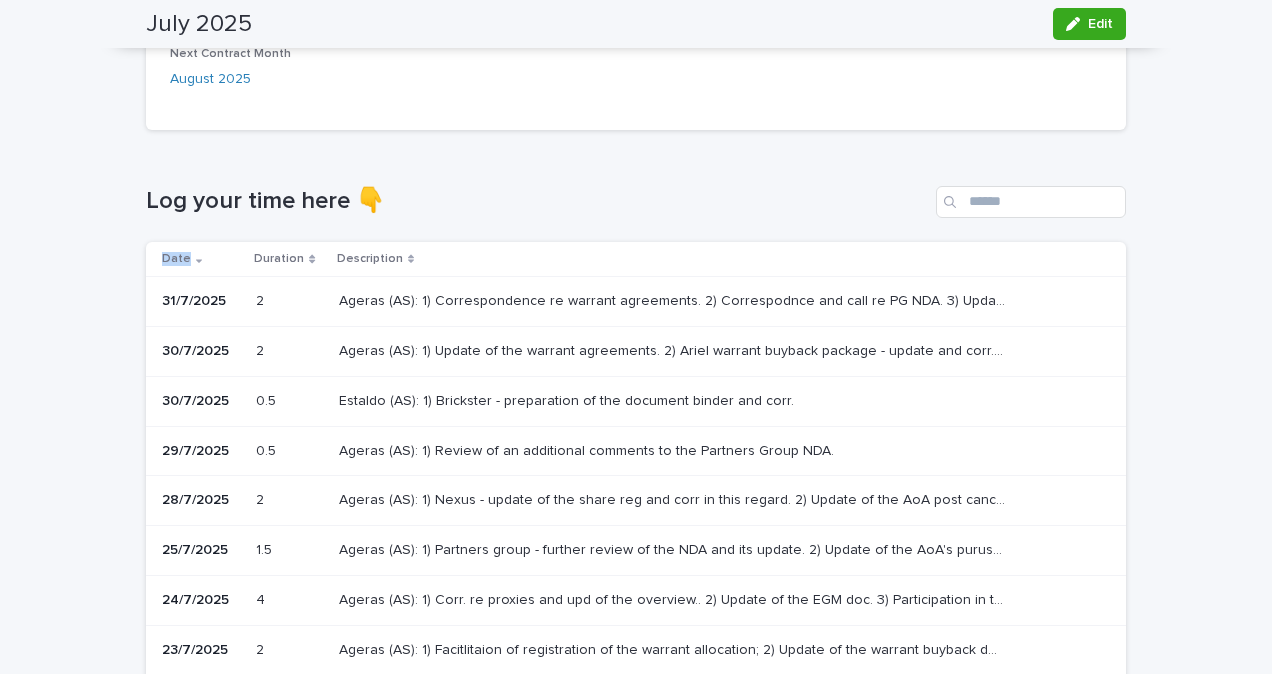 click on "Date" at bounding box center [202, 259] 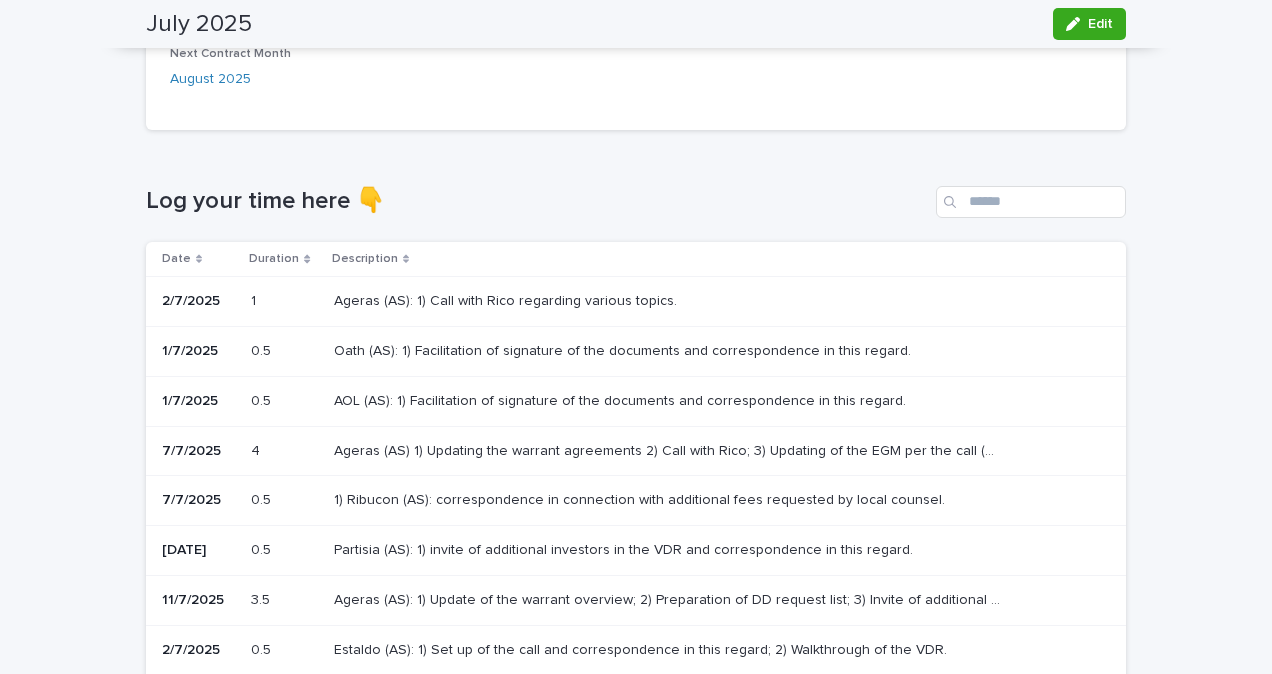 click on "Date" at bounding box center (199, 259) 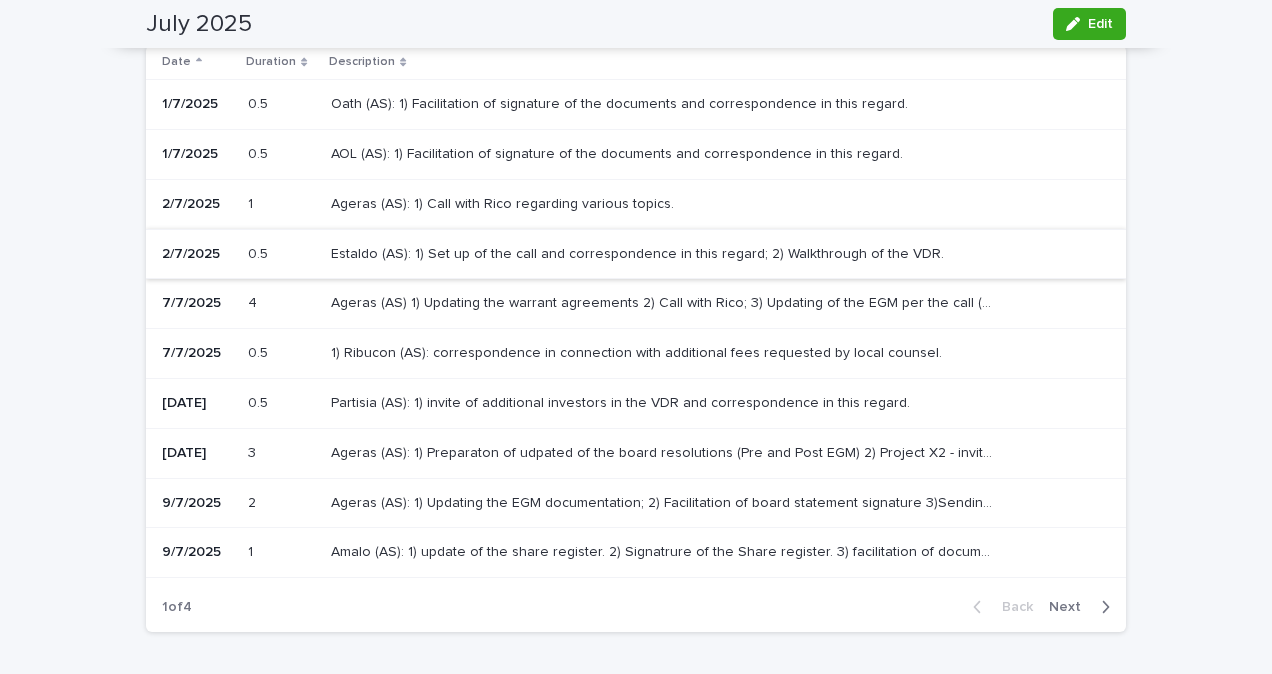 scroll, scrollTop: 600, scrollLeft: 0, axis: vertical 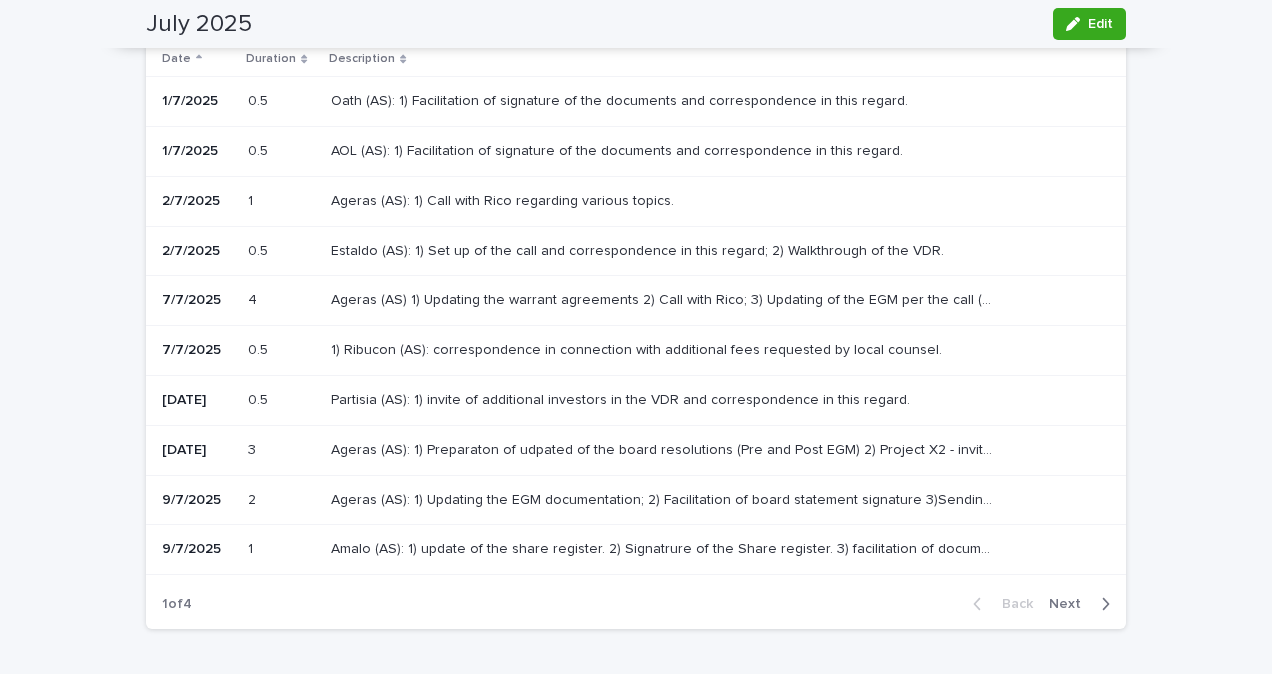 click on "1) Ribucon (AS): correspondence in connection with additional fees requested by local counsel." at bounding box center (638, 348) 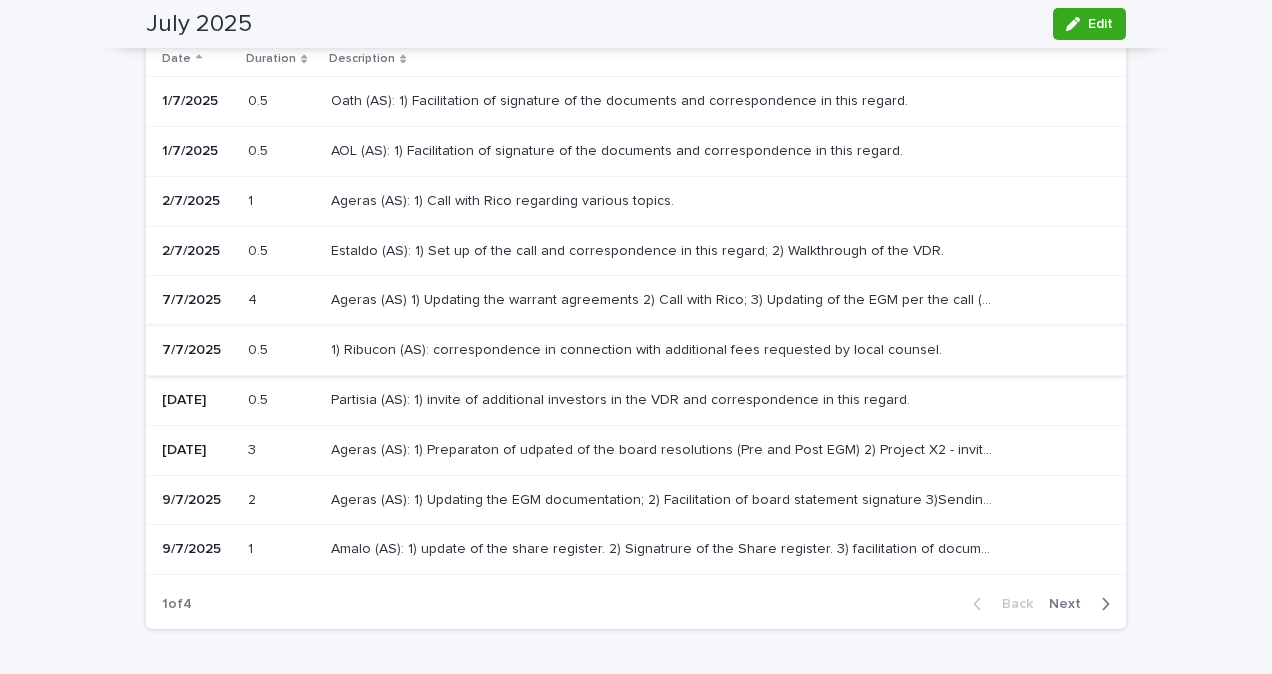 scroll, scrollTop: 0, scrollLeft: 0, axis: both 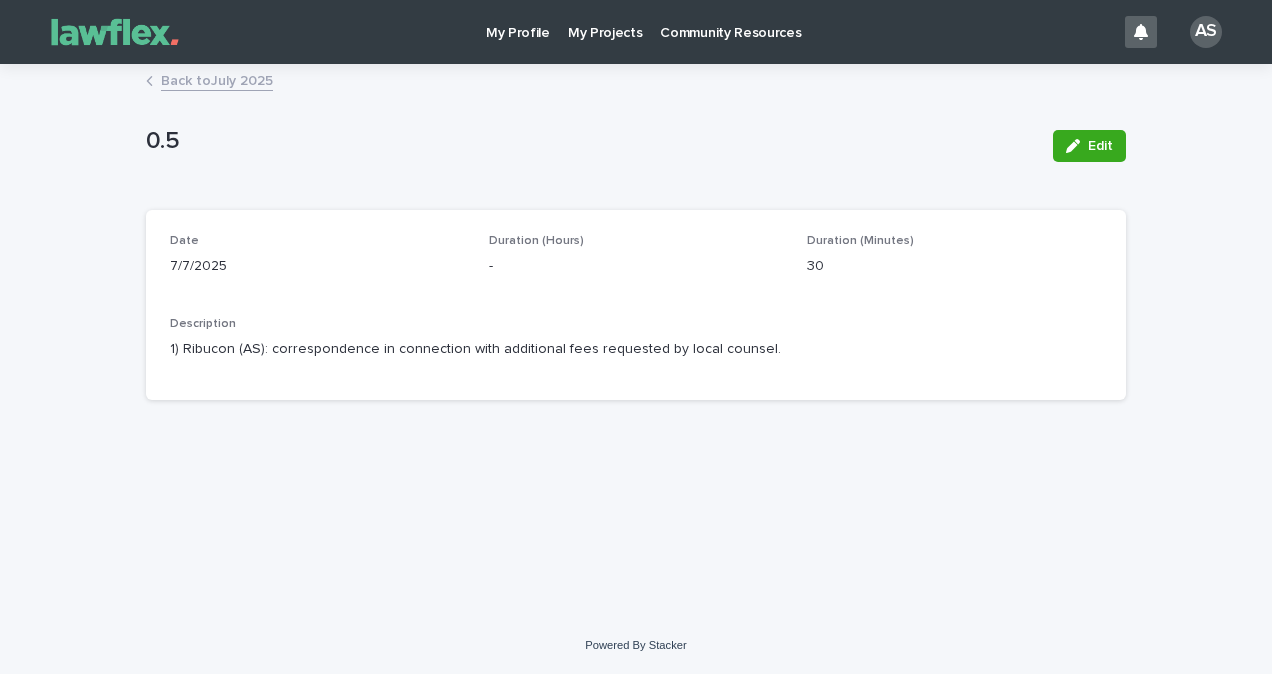 click on "Date 7/7/2025 Duration (Hours) - Duration (Minutes) 30 Description 1) Ribucon (AS): correspondence in connection with additional fees requested by local counsel." at bounding box center [636, 305] 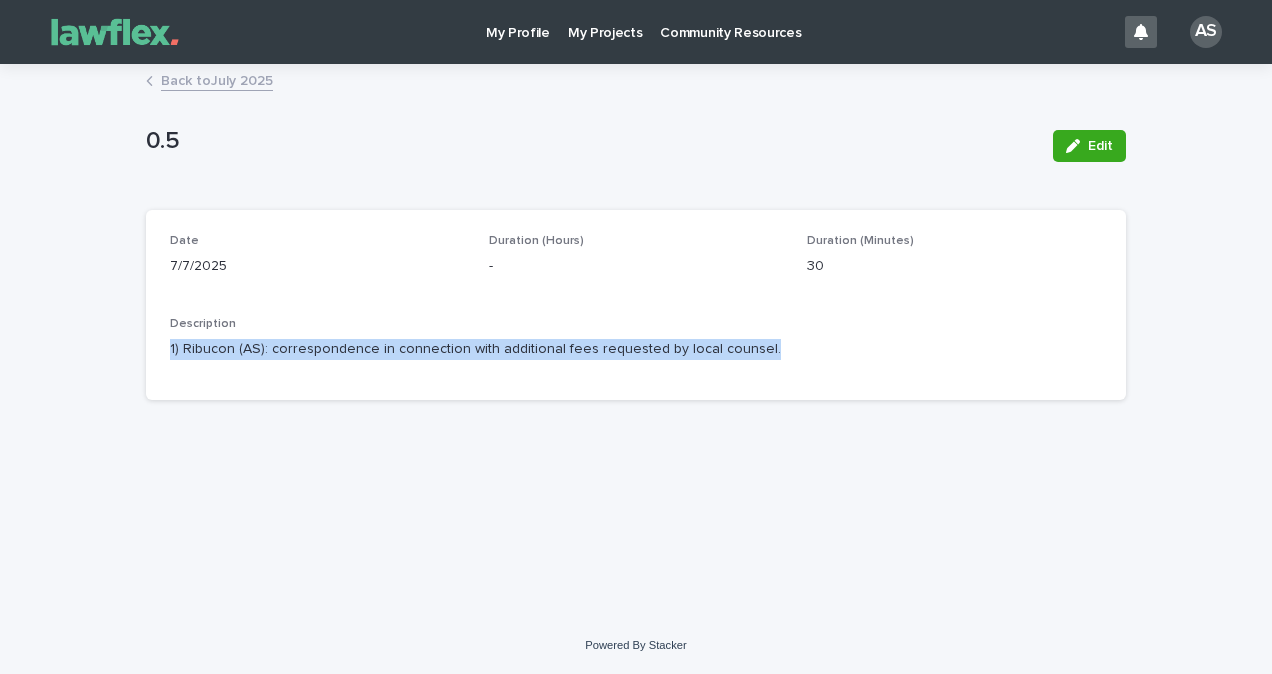 drag, startPoint x: 838, startPoint y: 344, endPoint x: 164, endPoint y: 348, distance: 674.01184 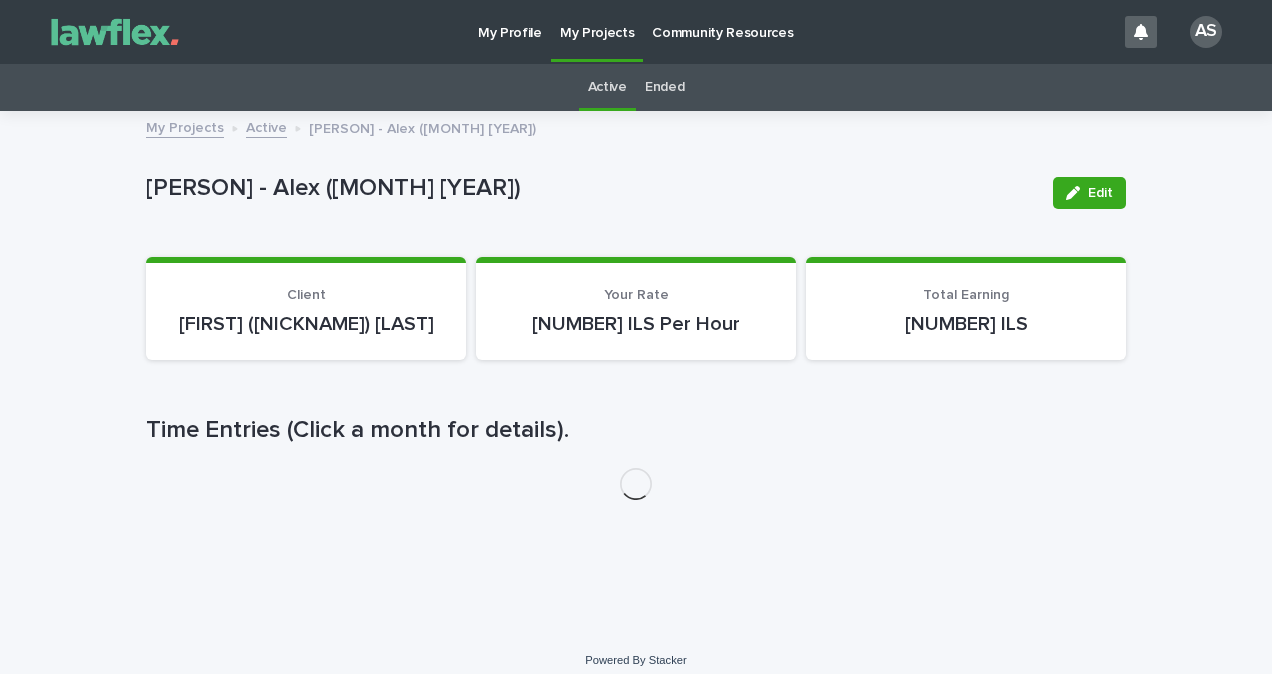 scroll, scrollTop: 15, scrollLeft: 0, axis: vertical 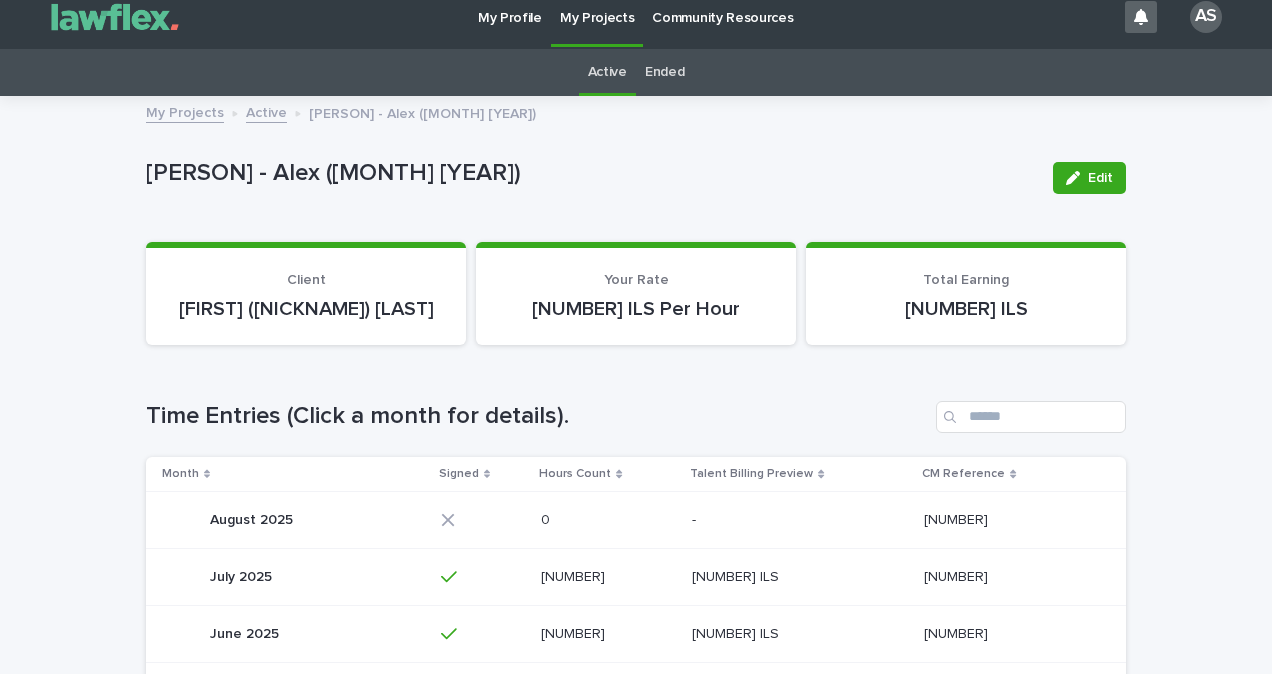 click at bounding box center (591, 577) 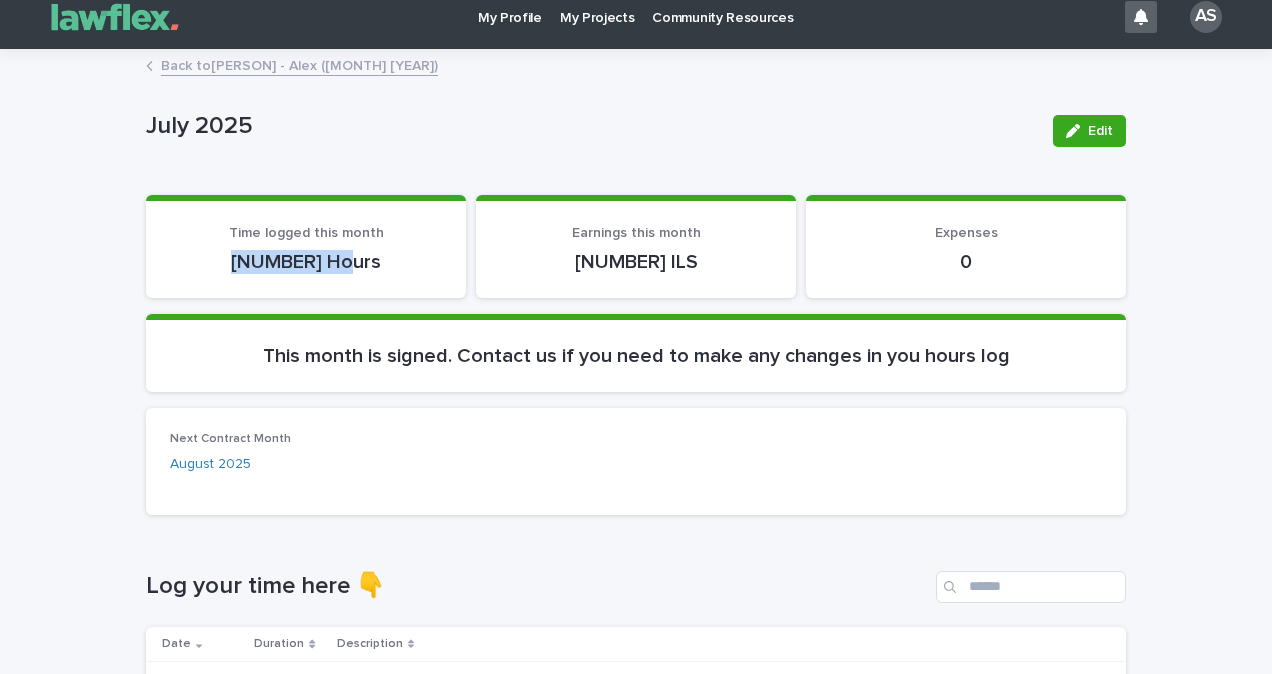 drag, startPoint x: 367, startPoint y: 258, endPoint x: 222, endPoint y: 262, distance: 145.05516 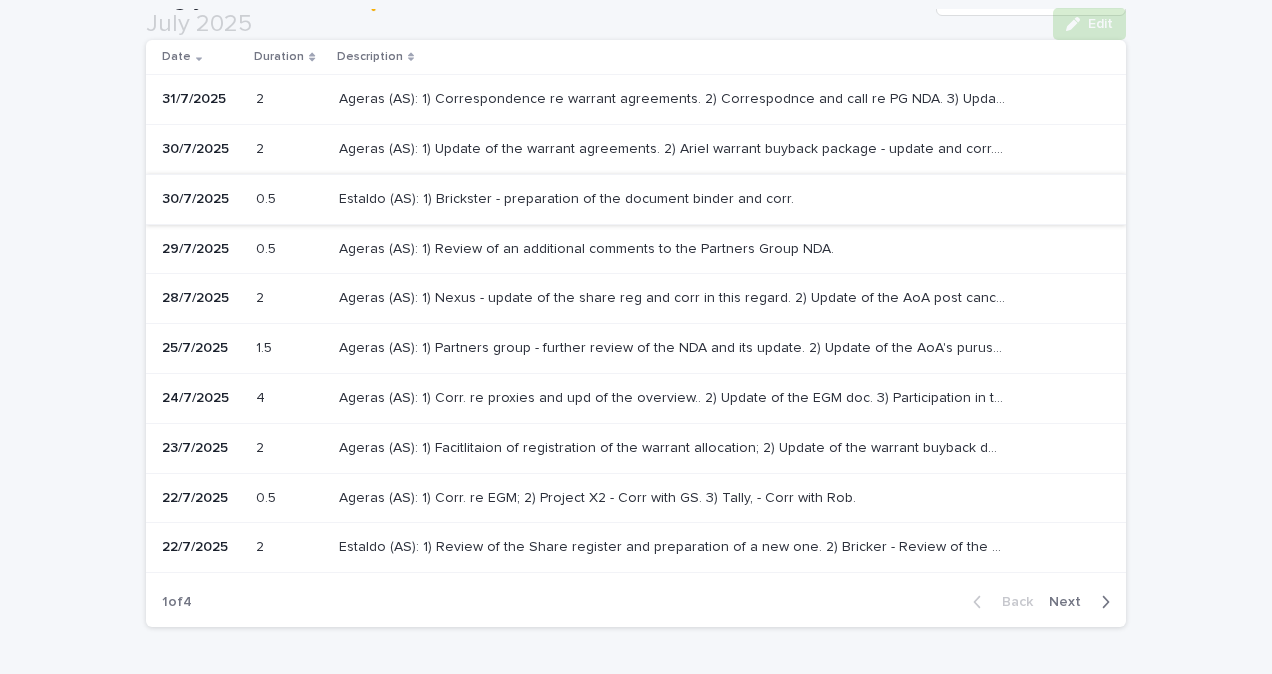 scroll, scrollTop: 615, scrollLeft: 0, axis: vertical 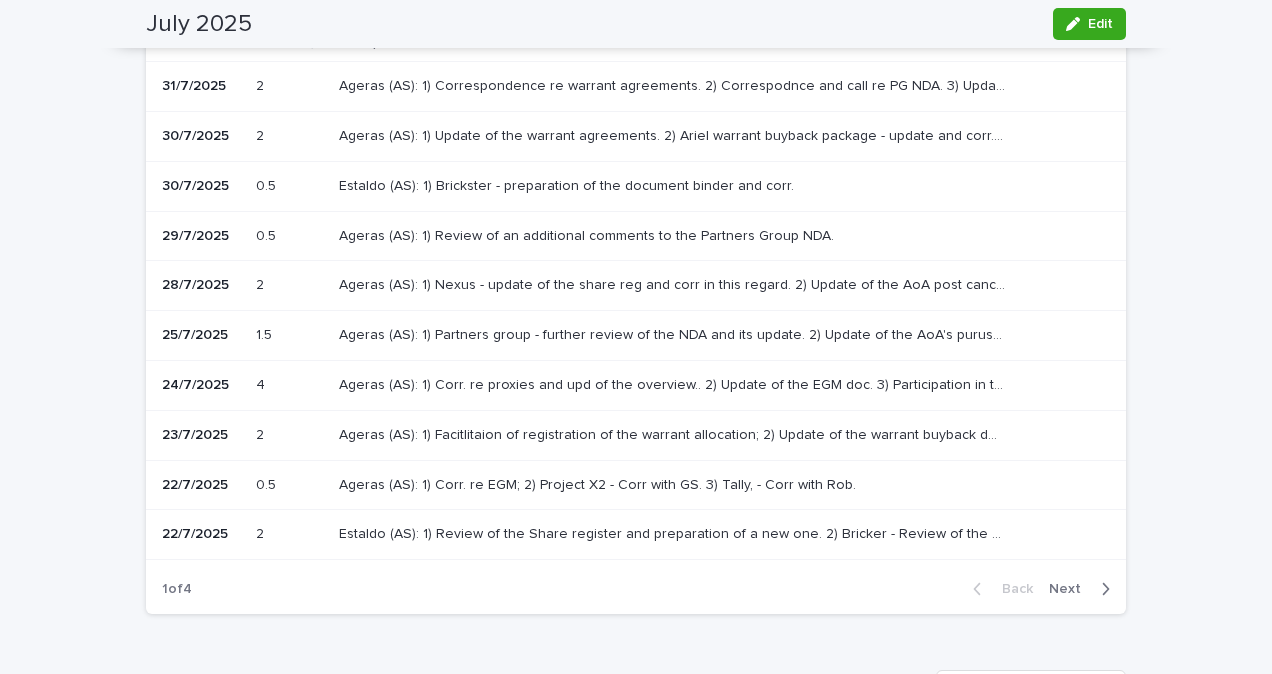 click at bounding box center [1101, 589] 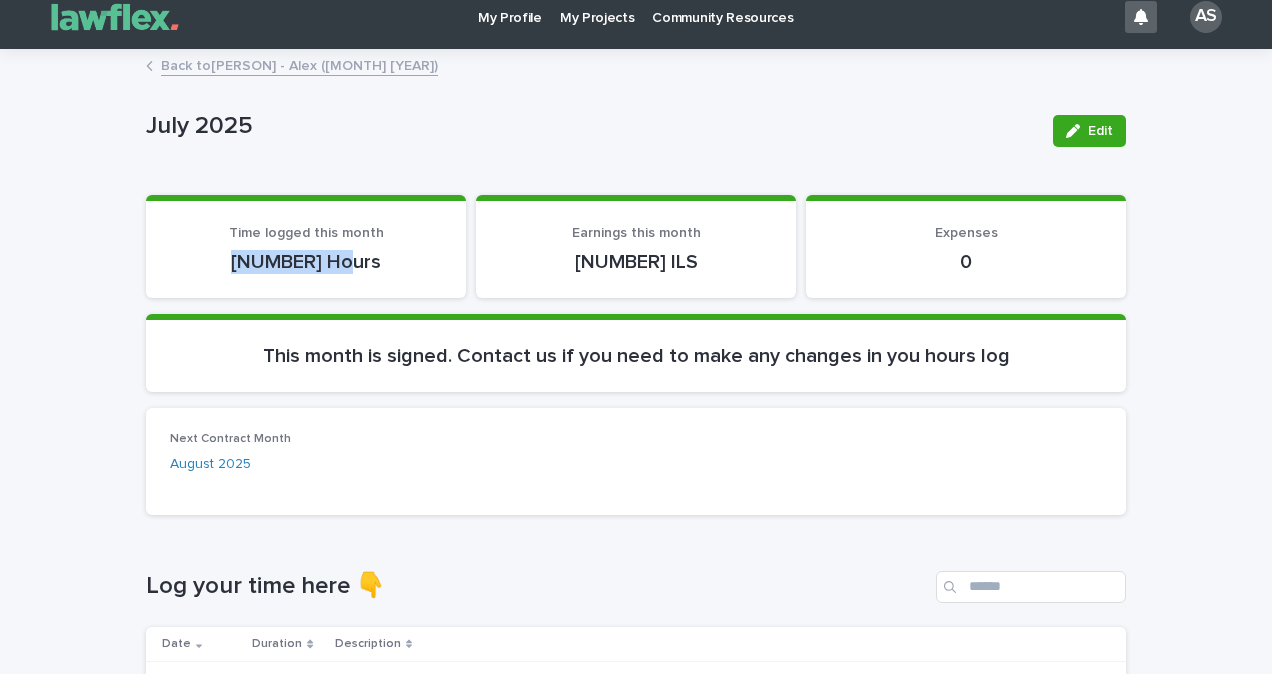 scroll, scrollTop: 515, scrollLeft: 0, axis: vertical 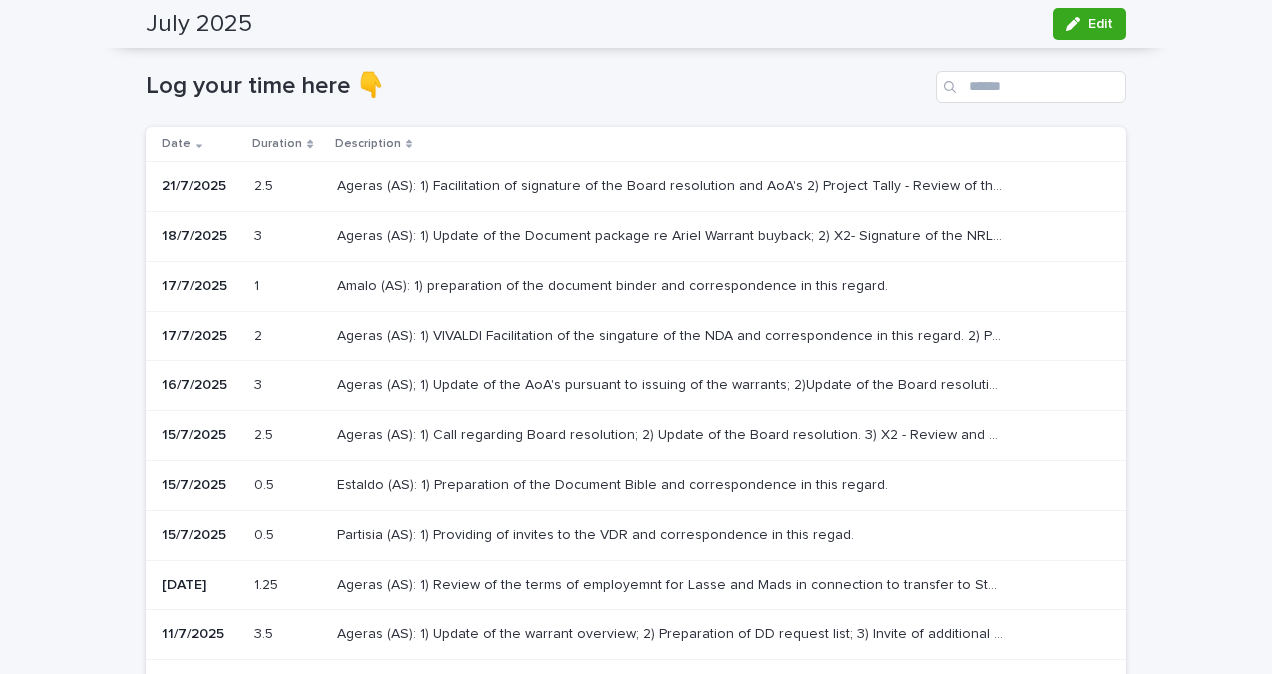 click on "Date" at bounding box center (176, 144) 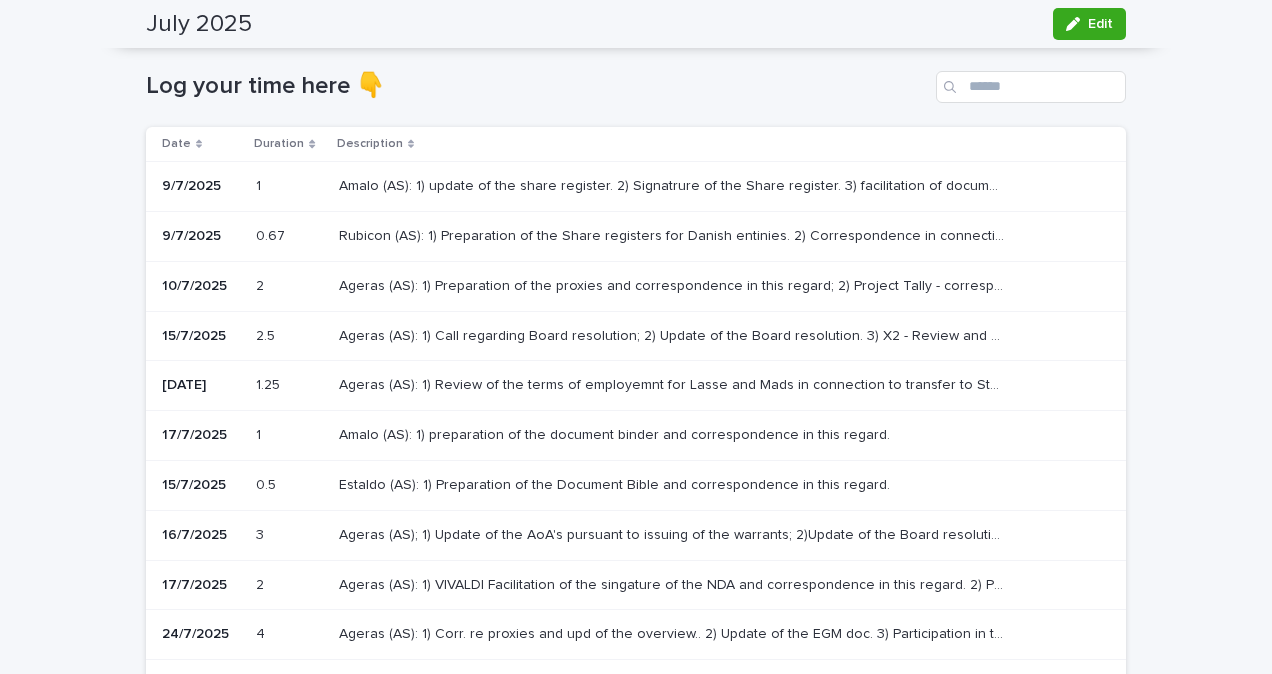 click on "Date" at bounding box center (197, 144) 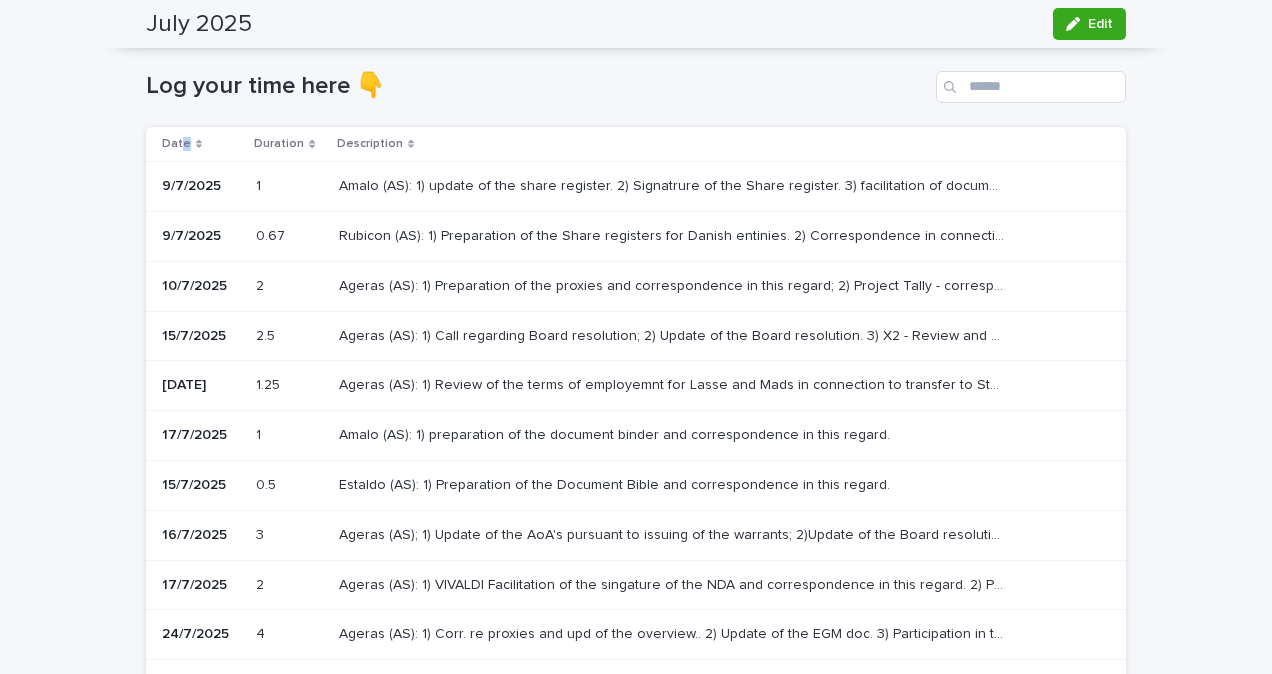 click on "Date" at bounding box center (176, 144) 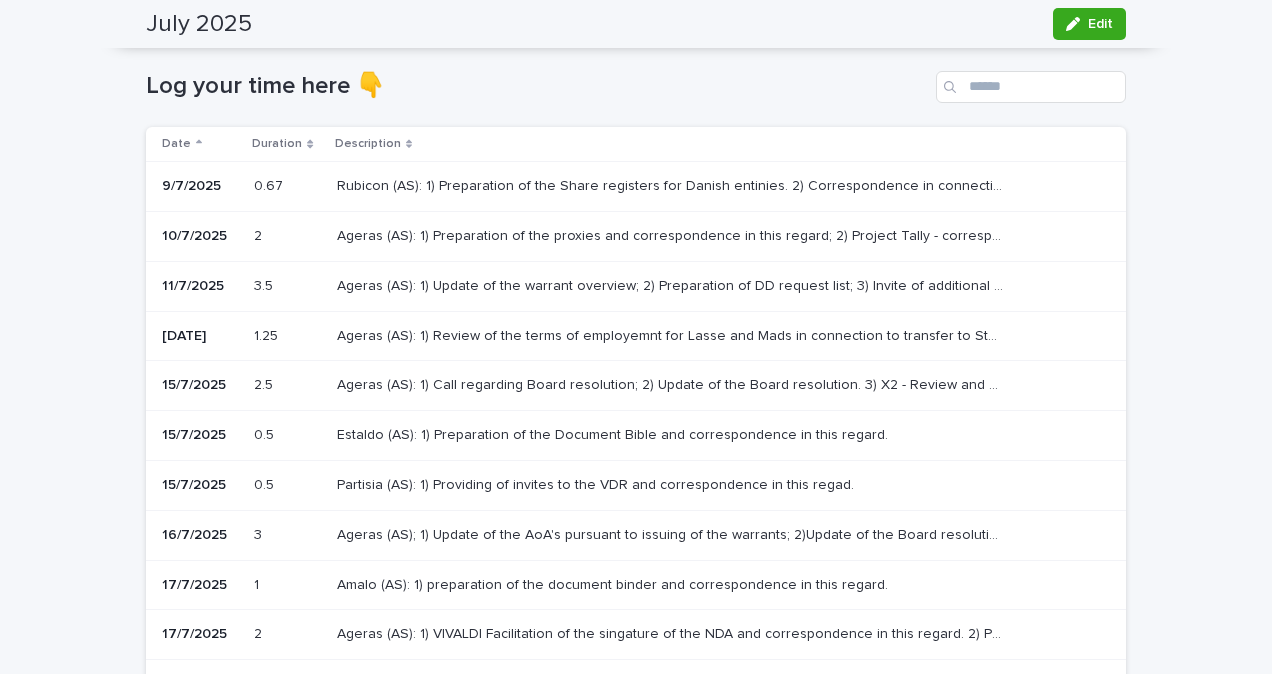 drag, startPoint x: 176, startPoint y: 148, endPoint x: 472, endPoint y: 150, distance: 296.00674 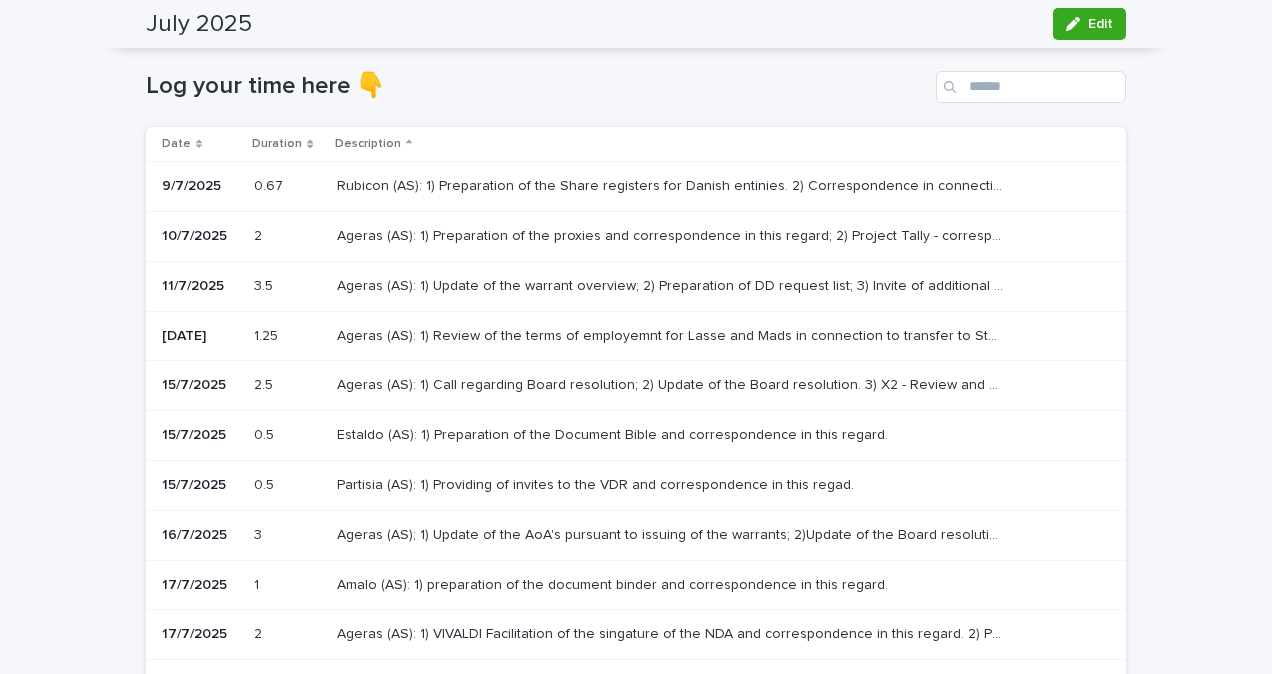 click on "Date" at bounding box center (176, 144) 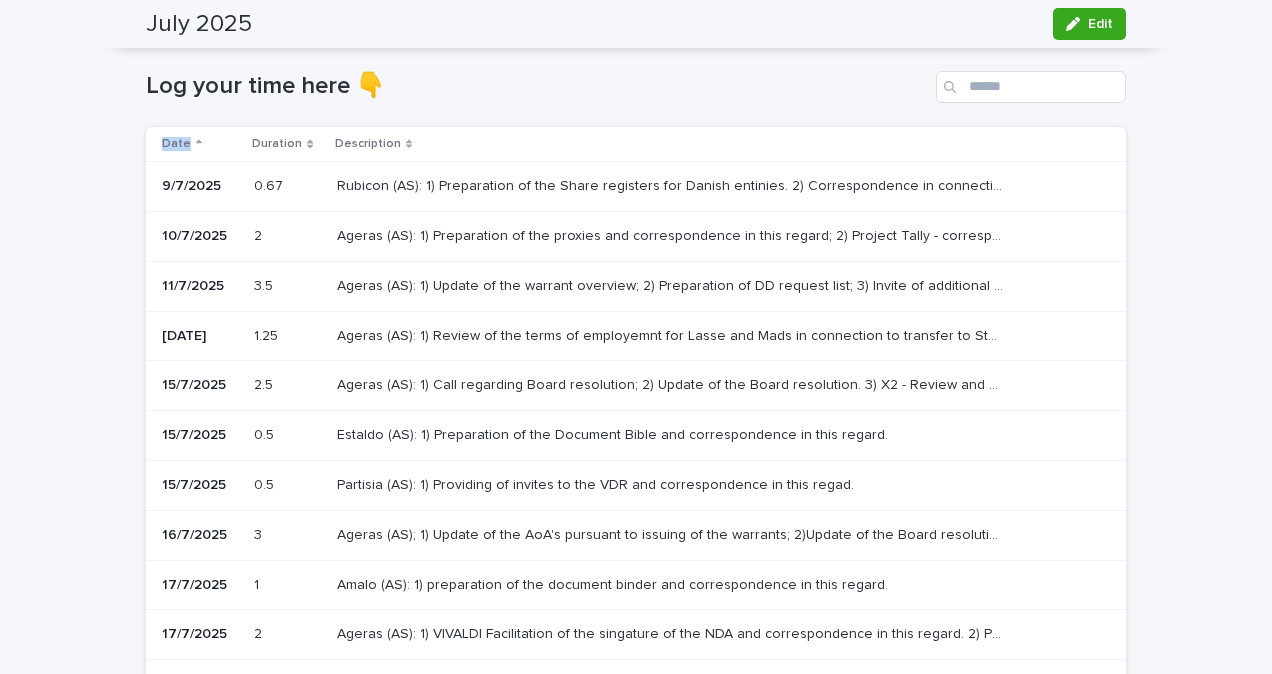 click on "Date" at bounding box center (176, 144) 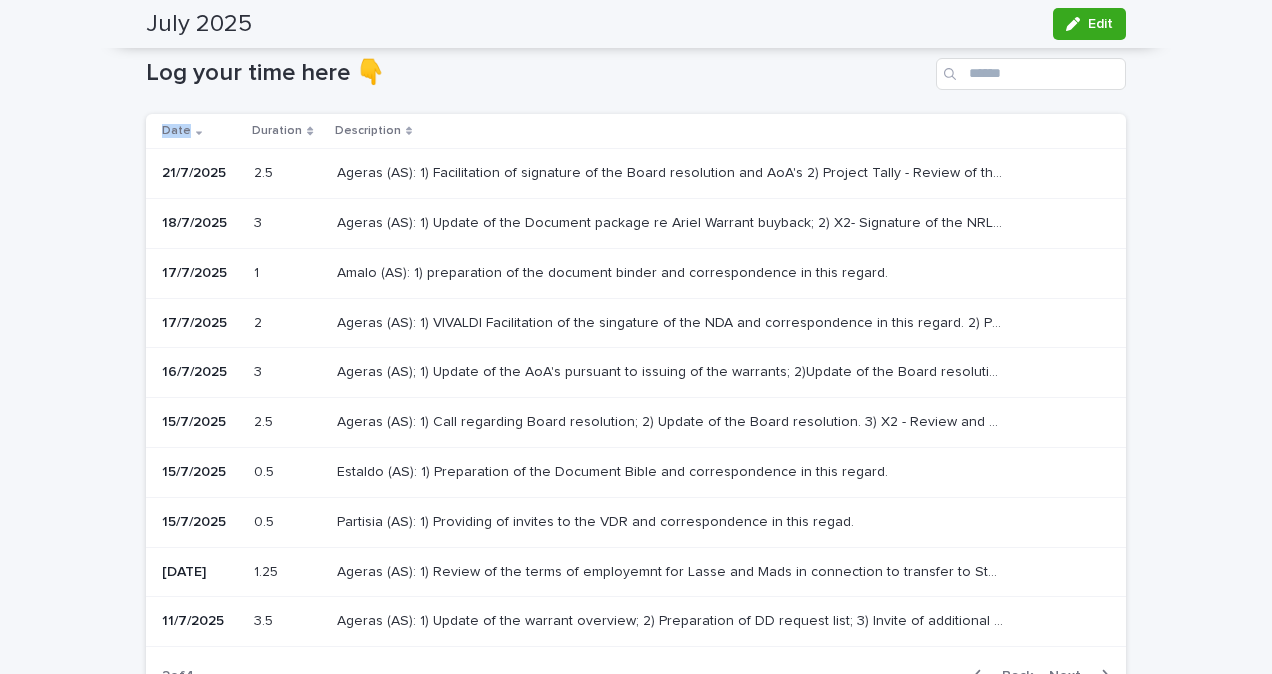 scroll, scrollTop: 515, scrollLeft: 0, axis: vertical 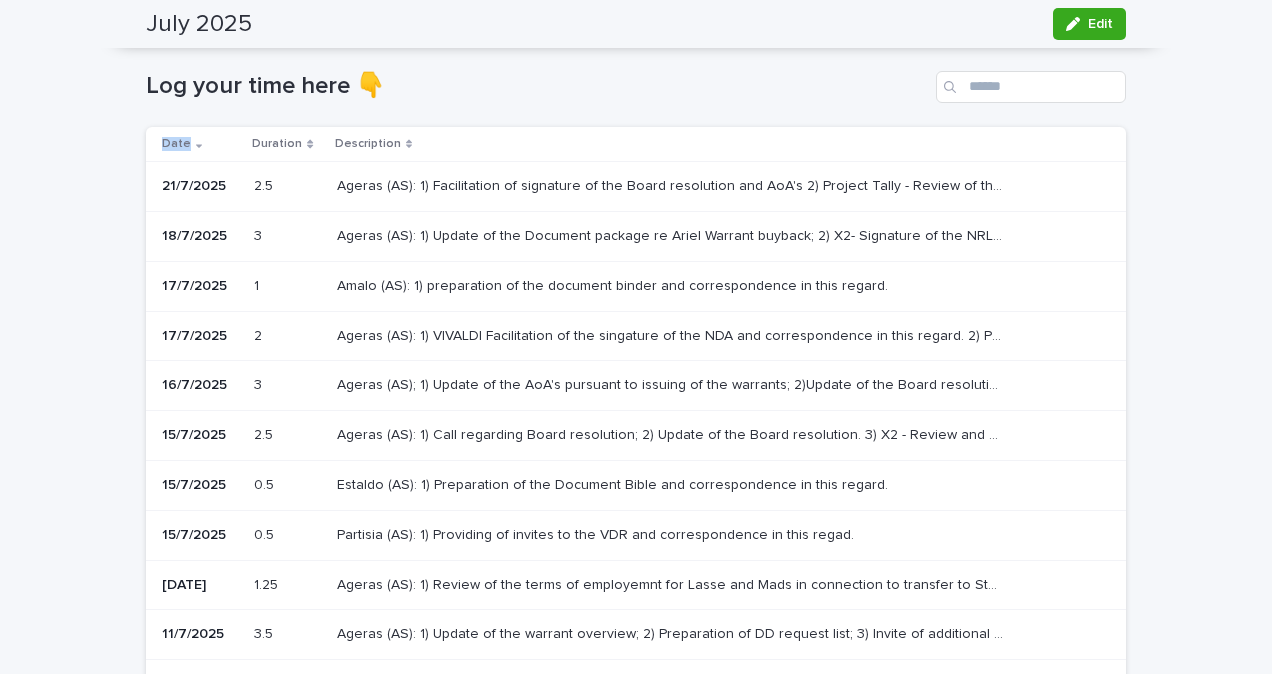 click on "Date" at bounding box center [176, 144] 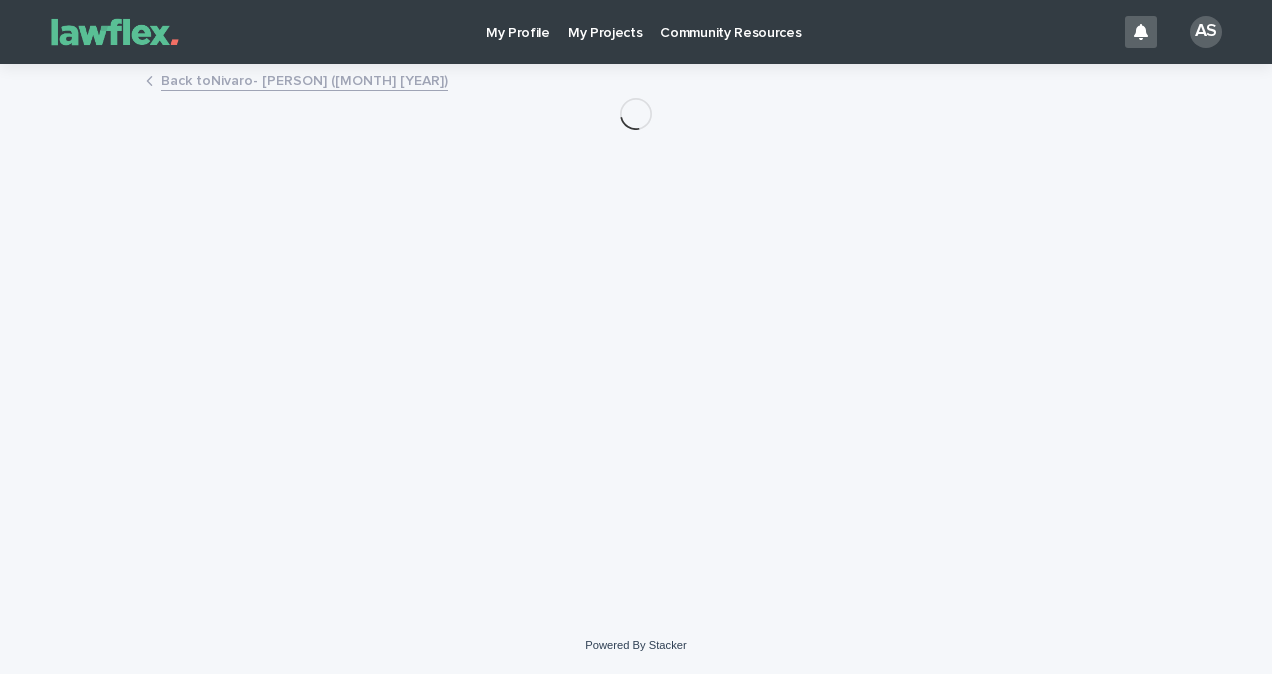 scroll, scrollTop: 0, scrollLeft: 0, axis: both 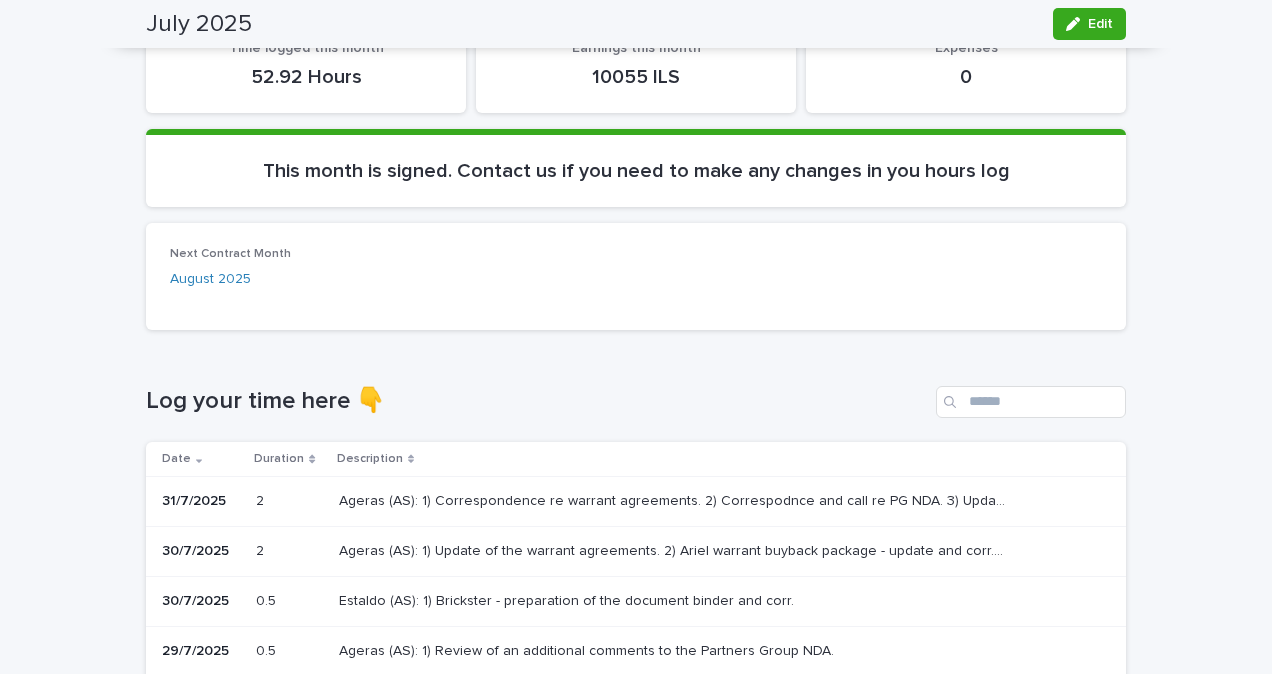 click on "Date" at bounding box center (202, 459) 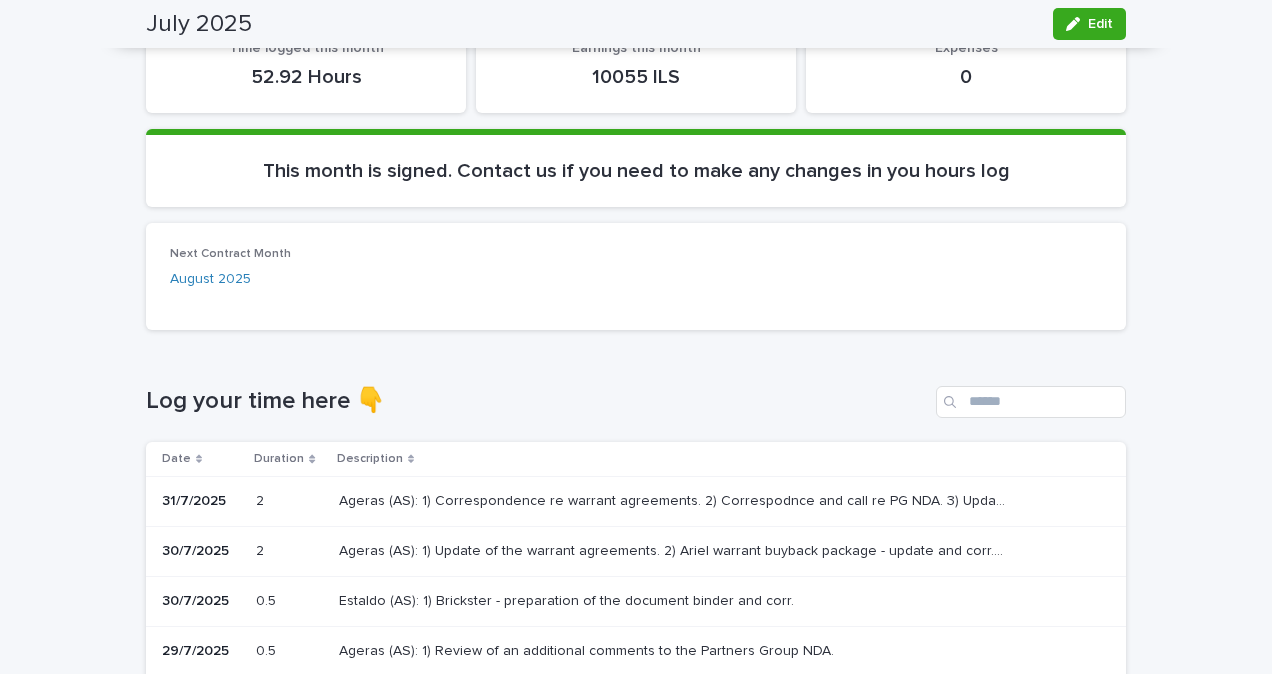 click on "Date" at bounding box center (202, 459) 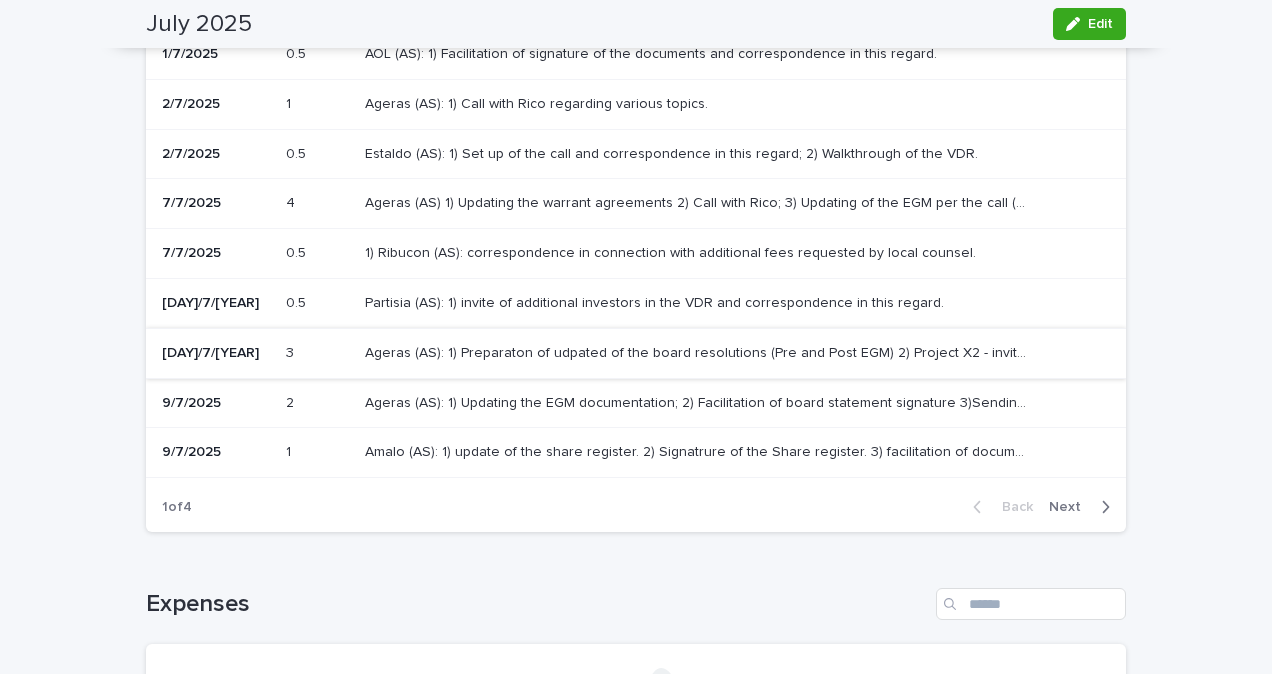 scroll, scrollTop: 700, scrollLeft: 0, axis: vertical 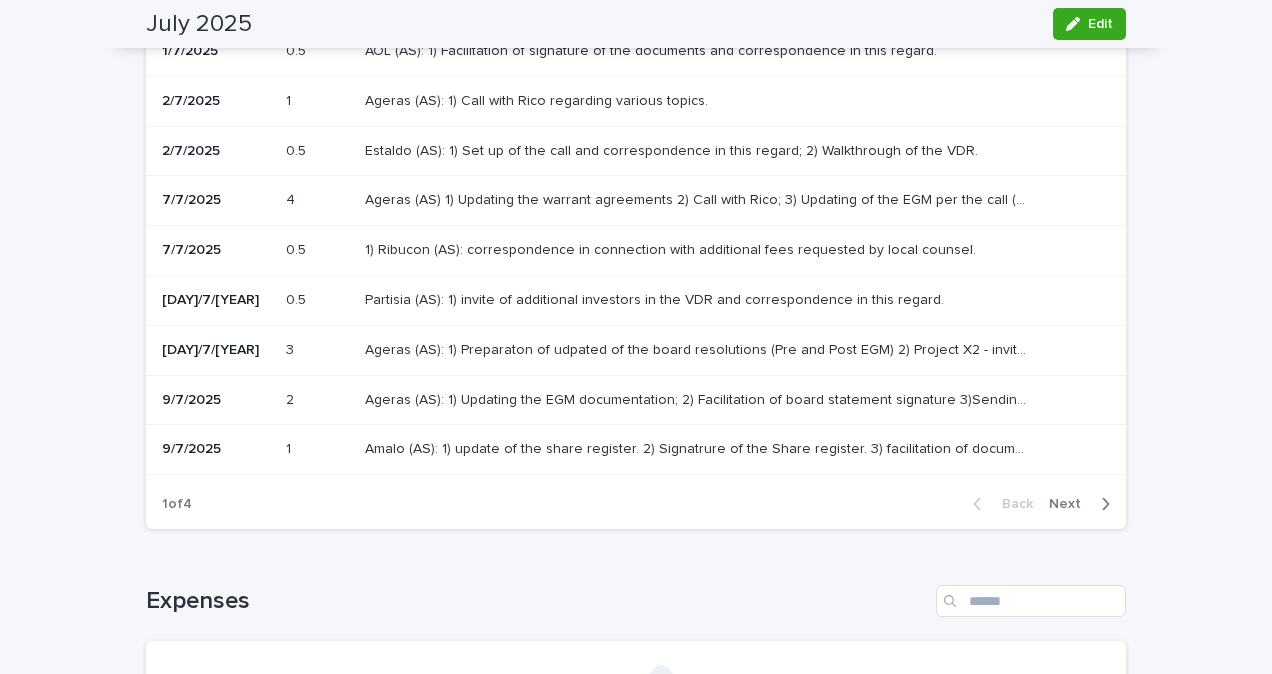 click on "Next" at bounding box center (1071, 504) 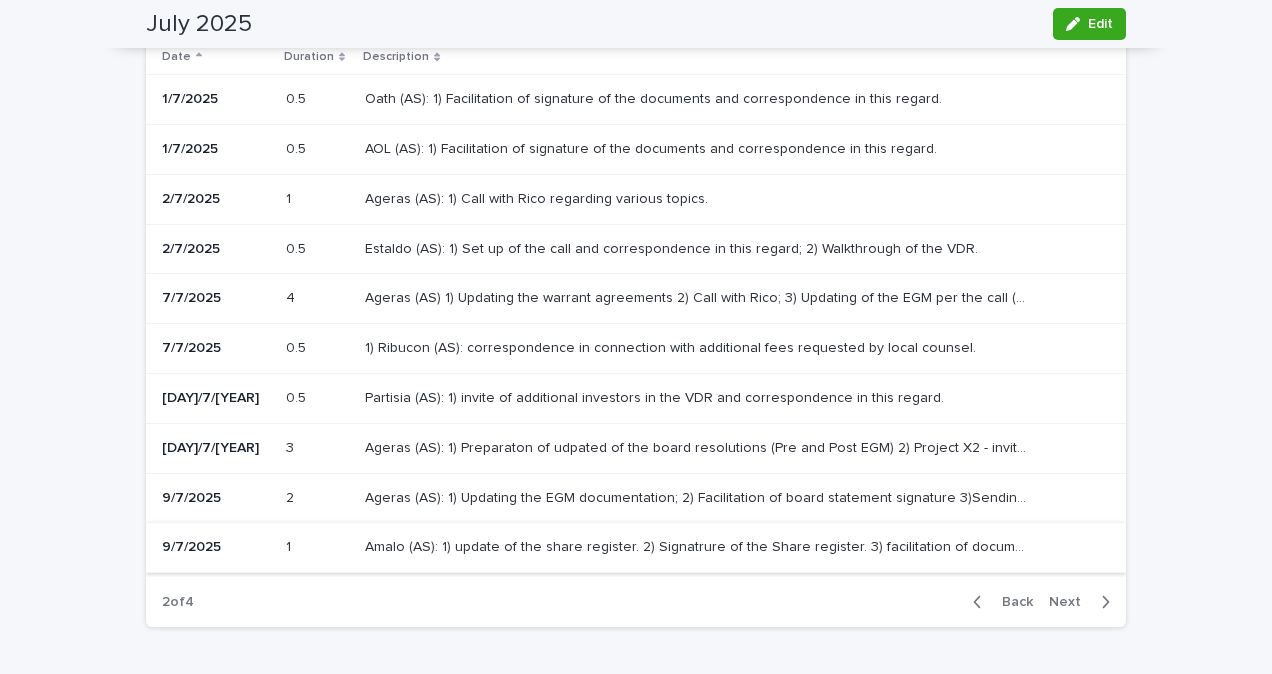 scroll, scrollTop: 600, scrollLeft: 0, axis: vertical 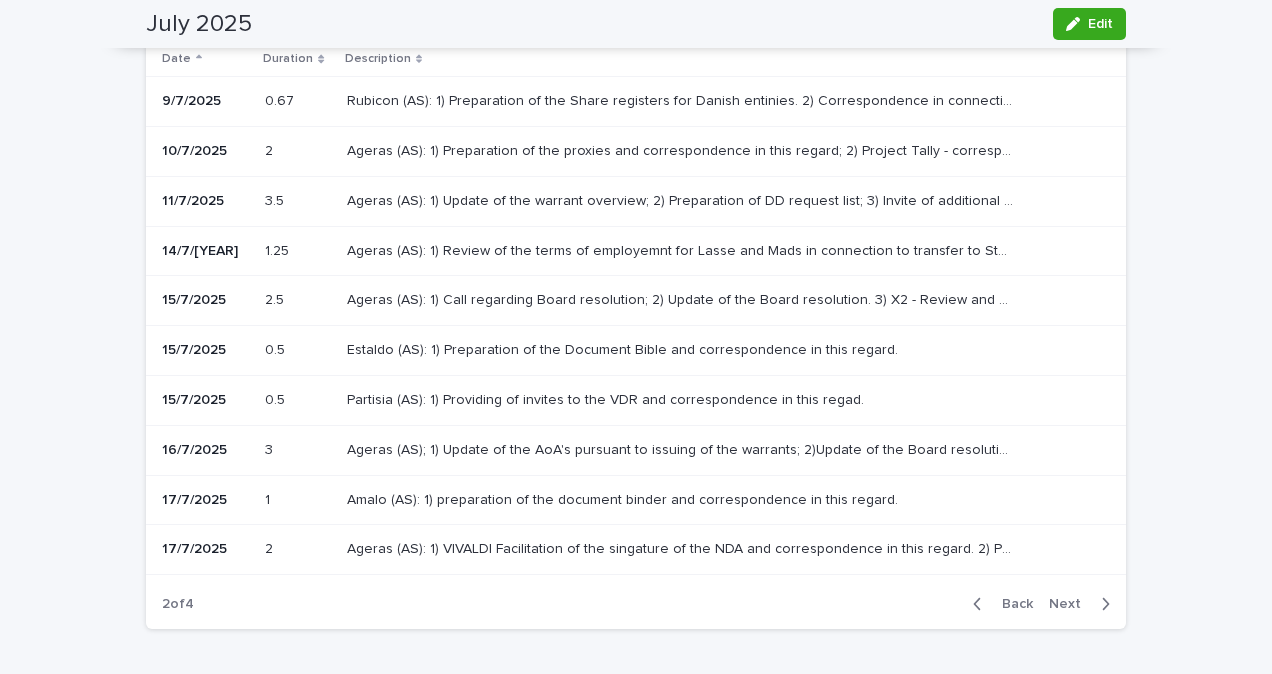 click on "Rubicon (AS):
1) Preparation of the Share registers for Danish entinies.
2) Correspondence in connection with foregin counsel fees." at bounding box center [682, 99] 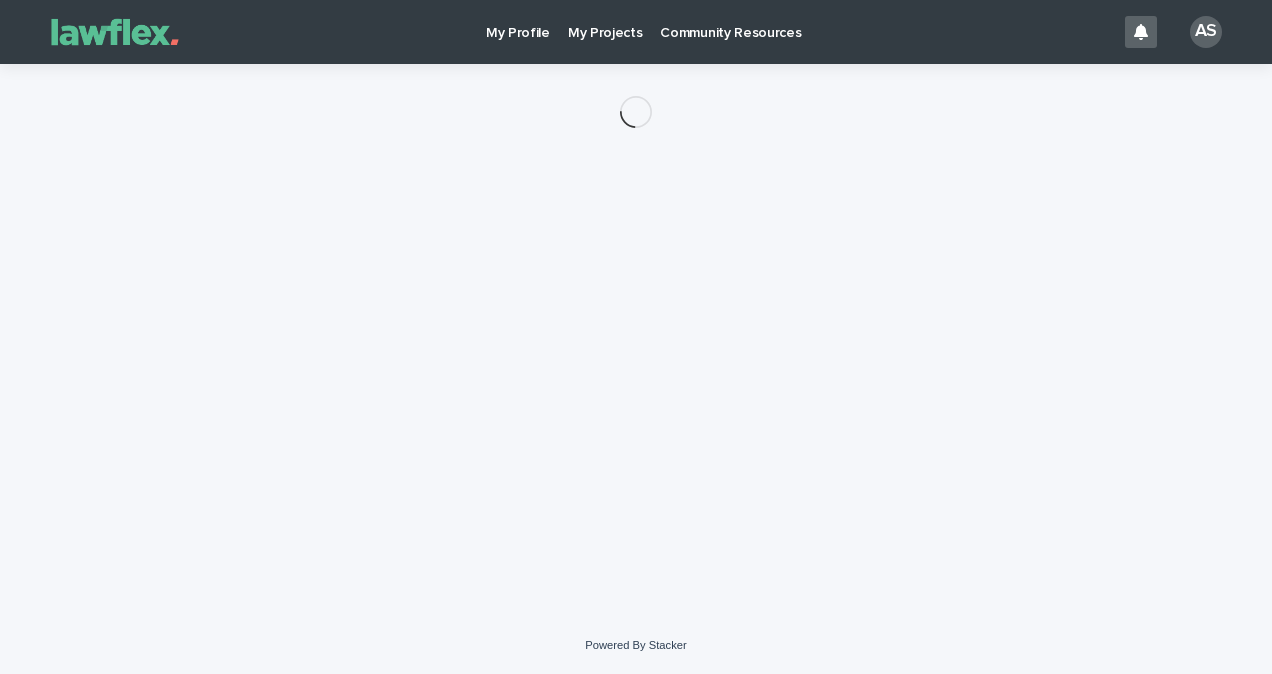scroll, scrollTop: 0, scrollLeft: 0, axis: both 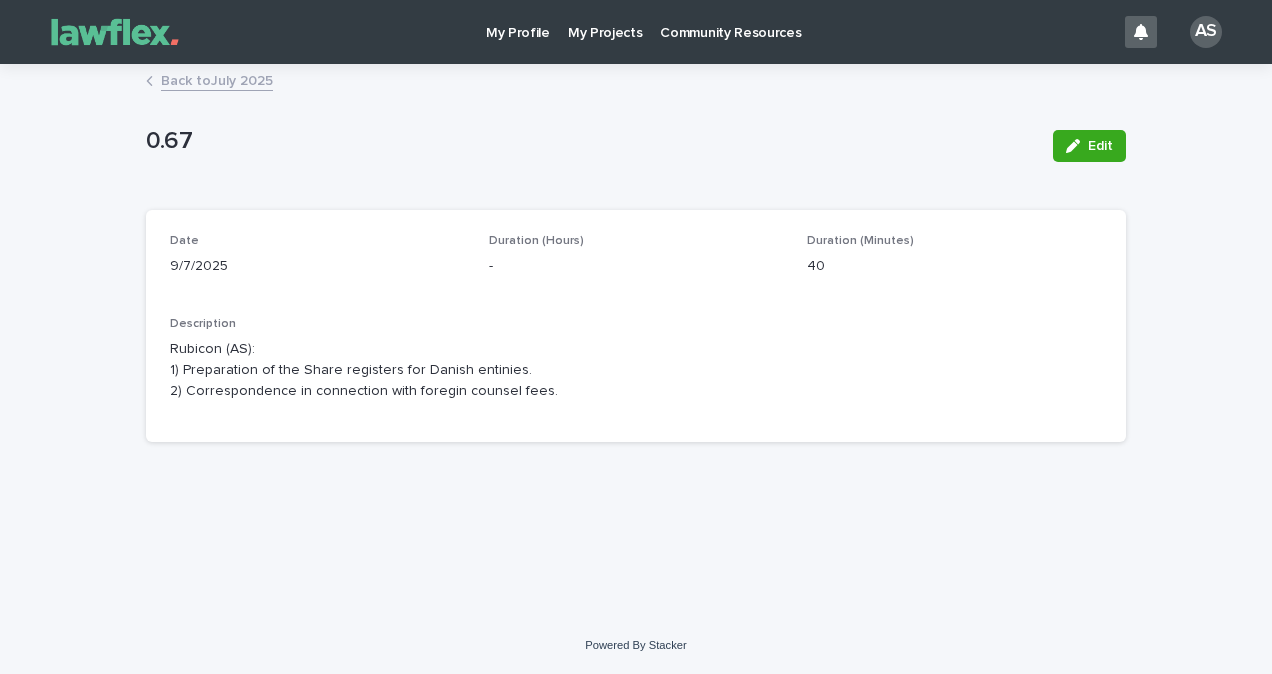 click on "Back to  [MONTH] [YEAR]" at bounding box center (217, 79) 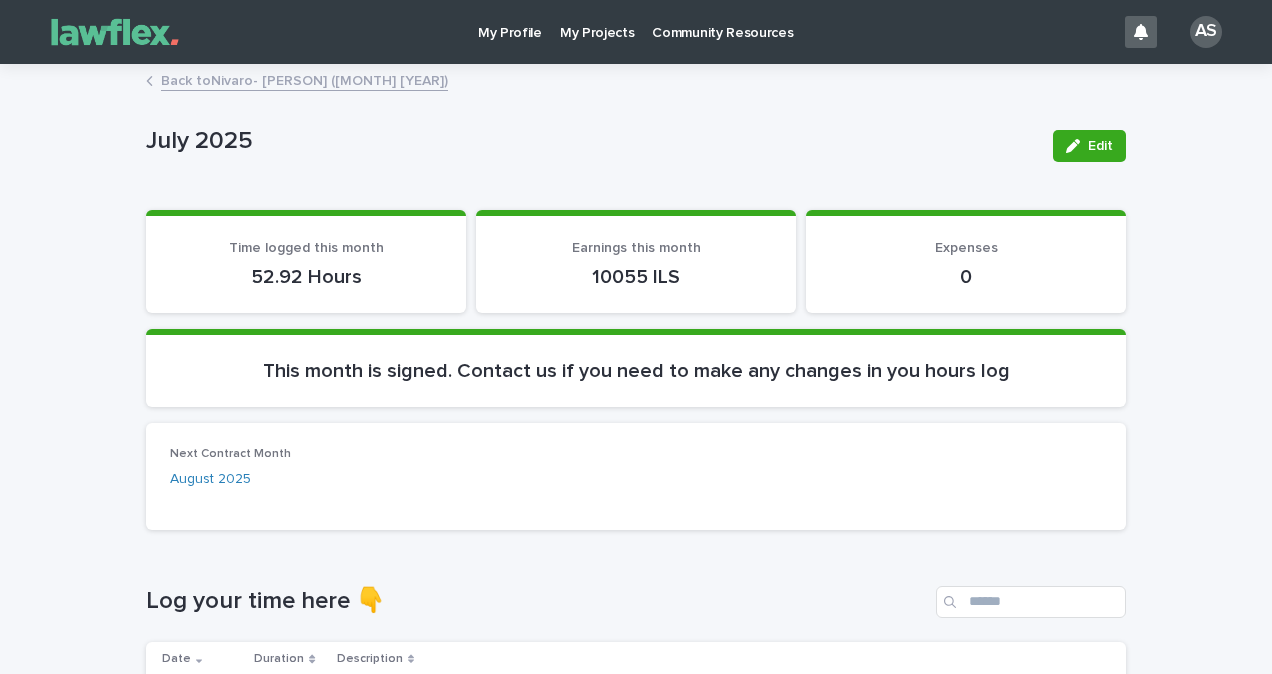 scroll, scrollTop: 400, scrollLeft: 0, axis: vertical 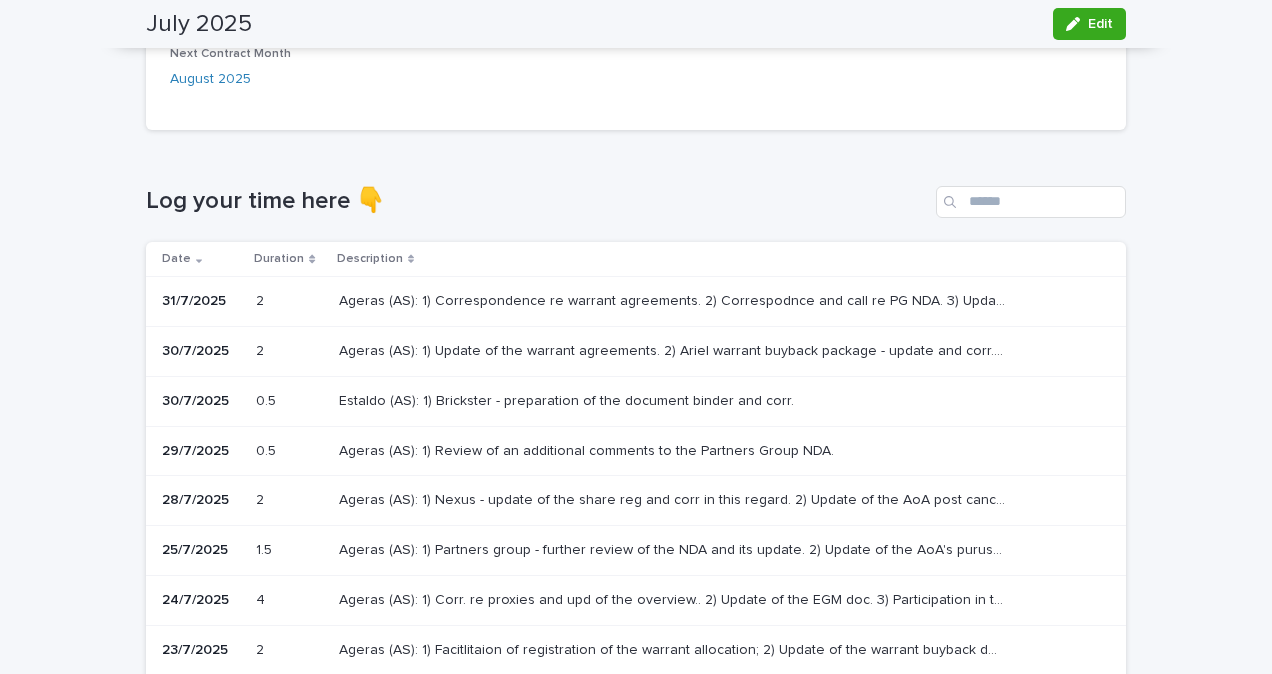 click on "Date" at bounding box center (176, 259) 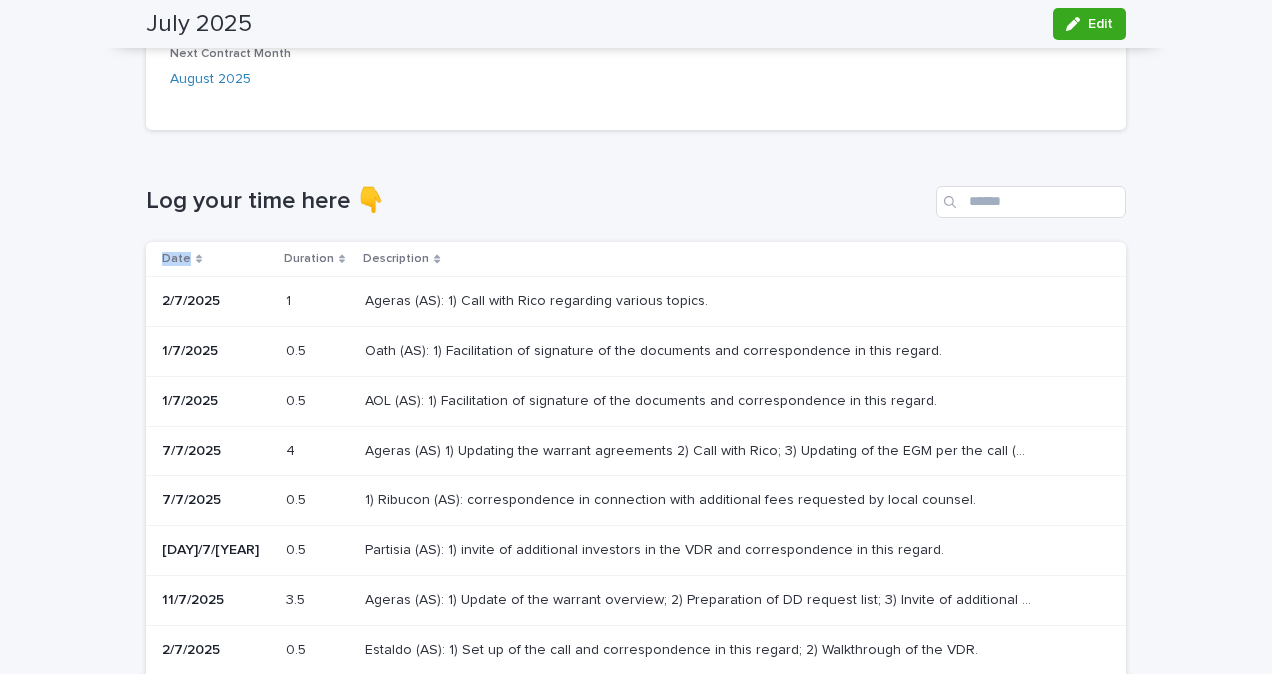 click on "Date" at bounding box center [176, 259] 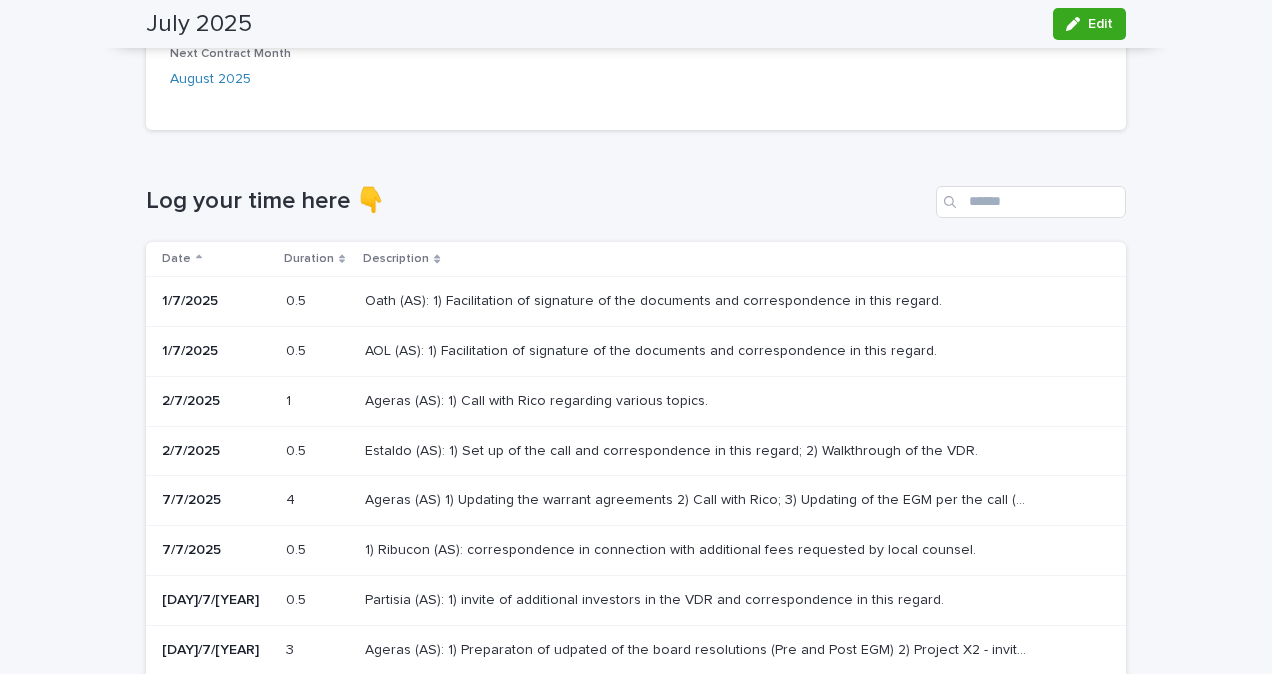 drag, startPoint x: 159, startPoint y: 259, endPoint x: 576, endPoint y: 270, distance: 417.14505 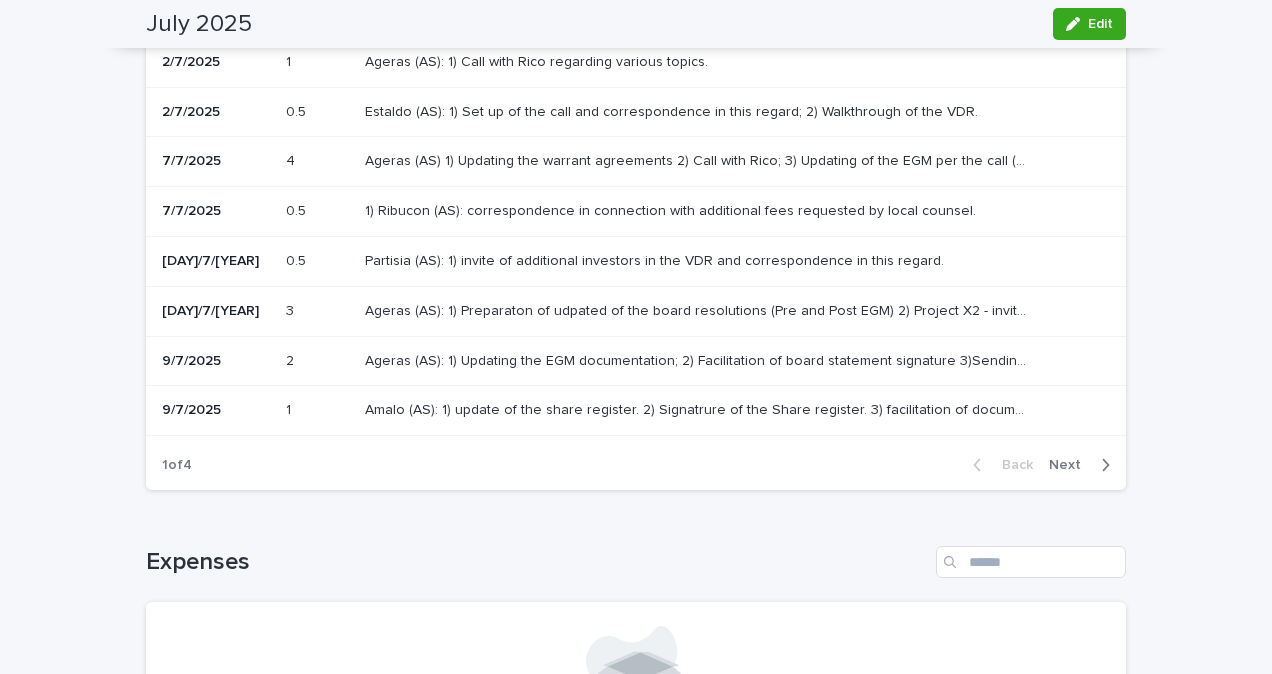 scroll, scrollTop: 800, scrollLeft: 0, axis: vertical 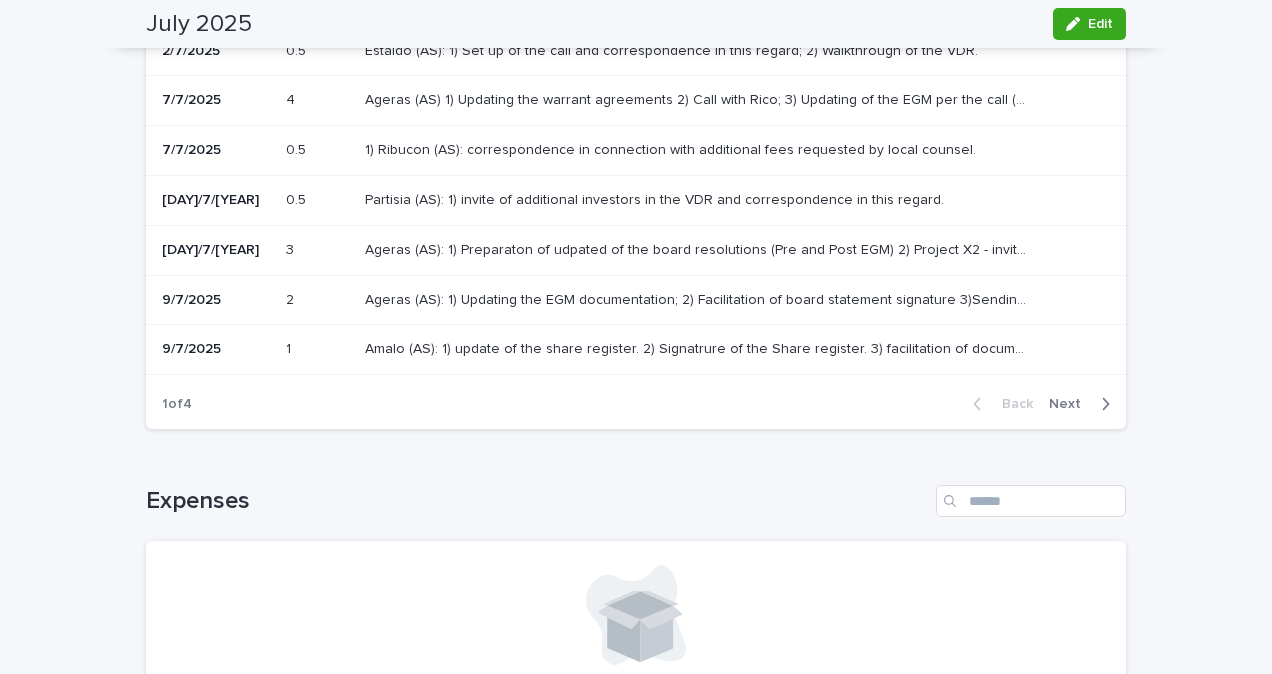 click on "Back Next" at bounding box center [1041, 404] 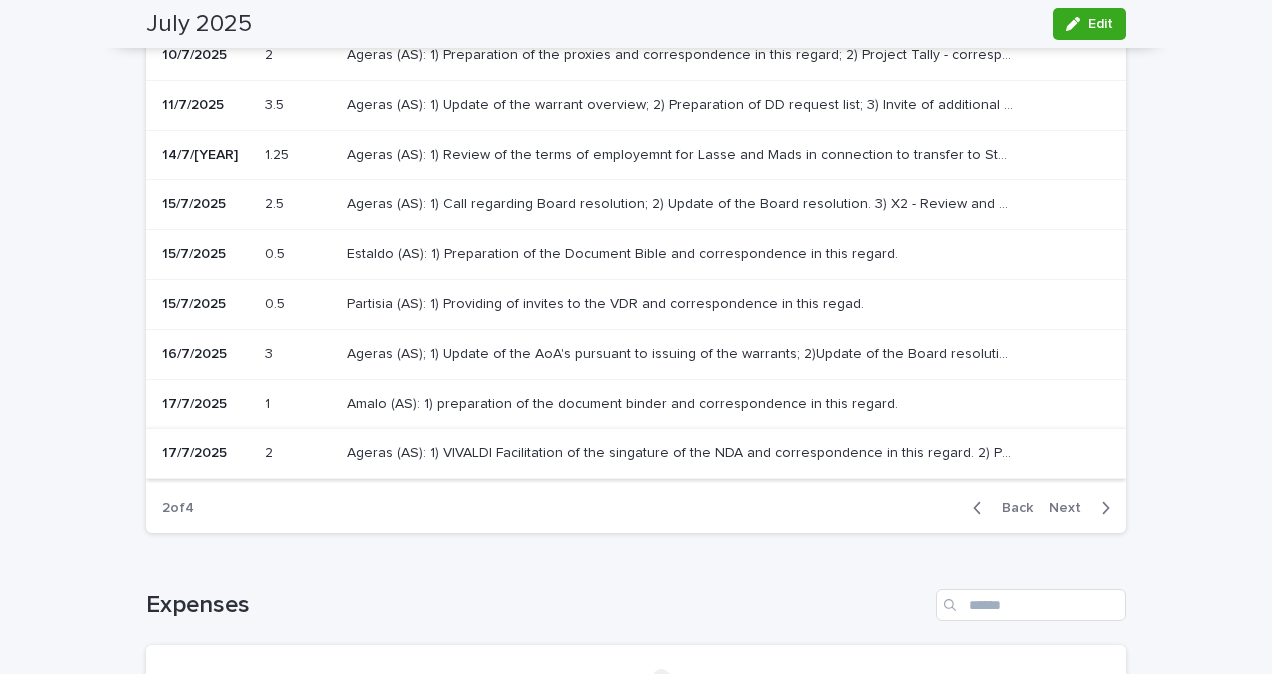 scroll, scrollTop: 700, scrollLeft: 0, axis: vertical 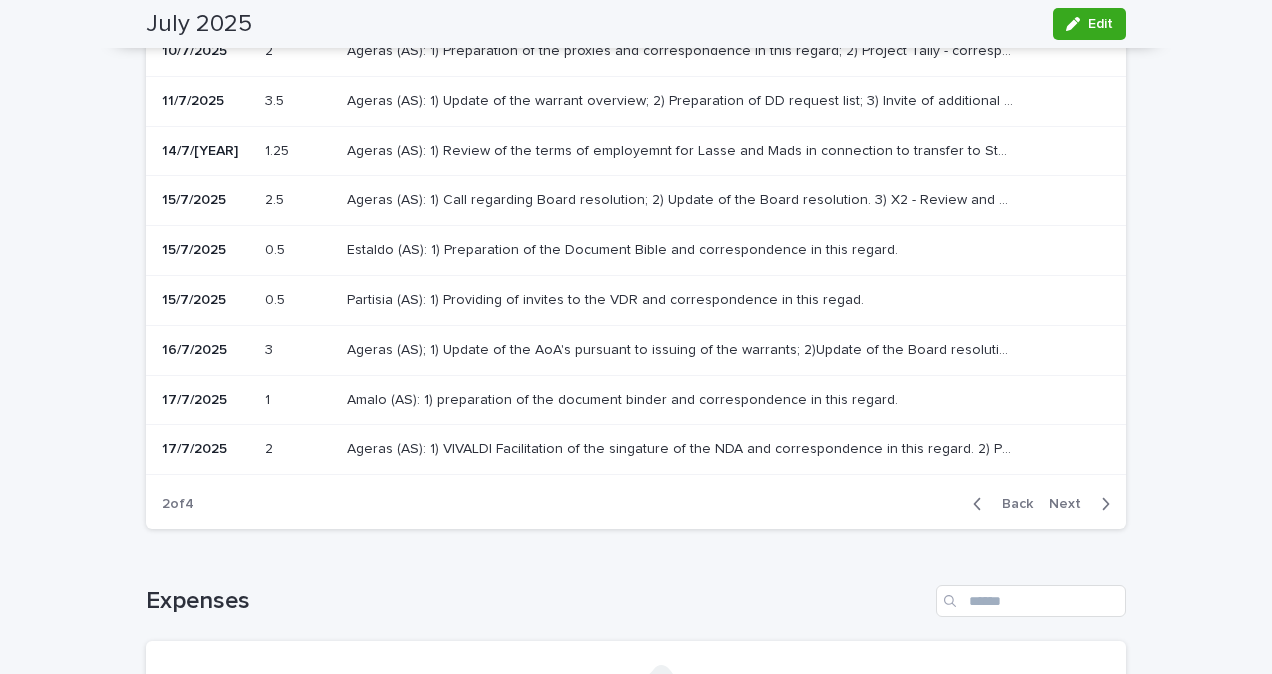 click on "Next" at bounding box center [1071, 504] 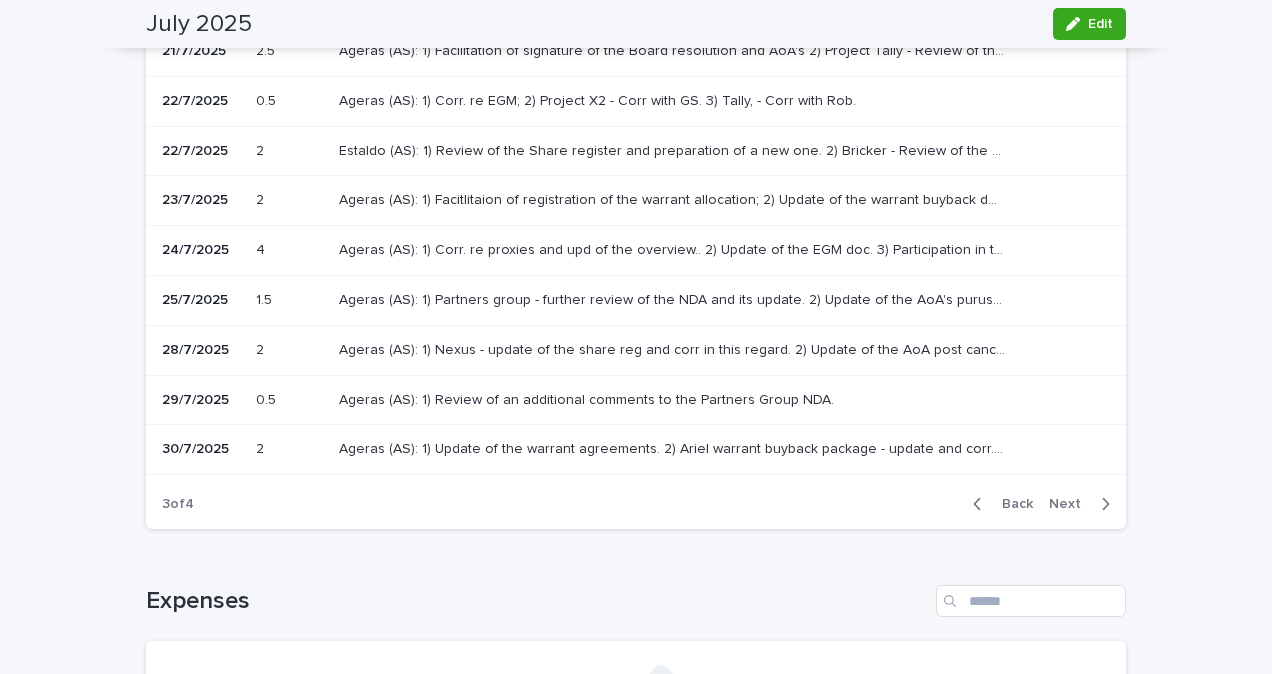 click on "Back Next" at bounding box center (1041, 504) 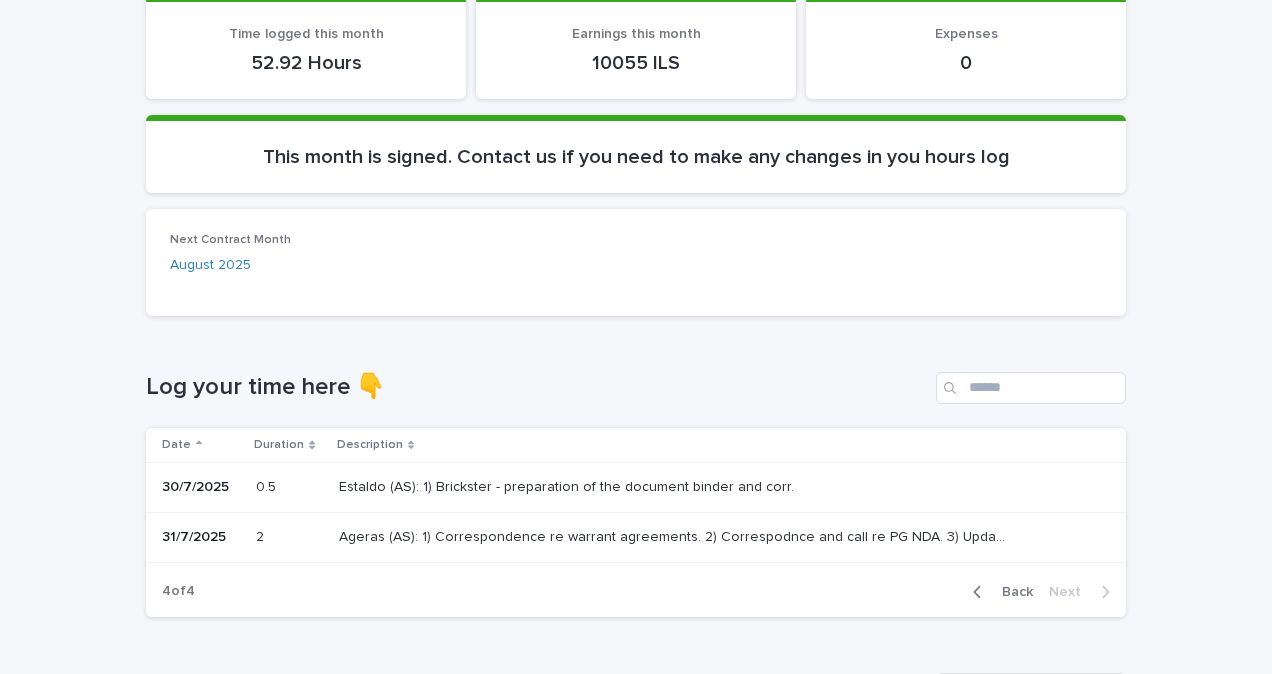 scroll, scrollTop: 401, scrollLeft: 0, axis: vertical 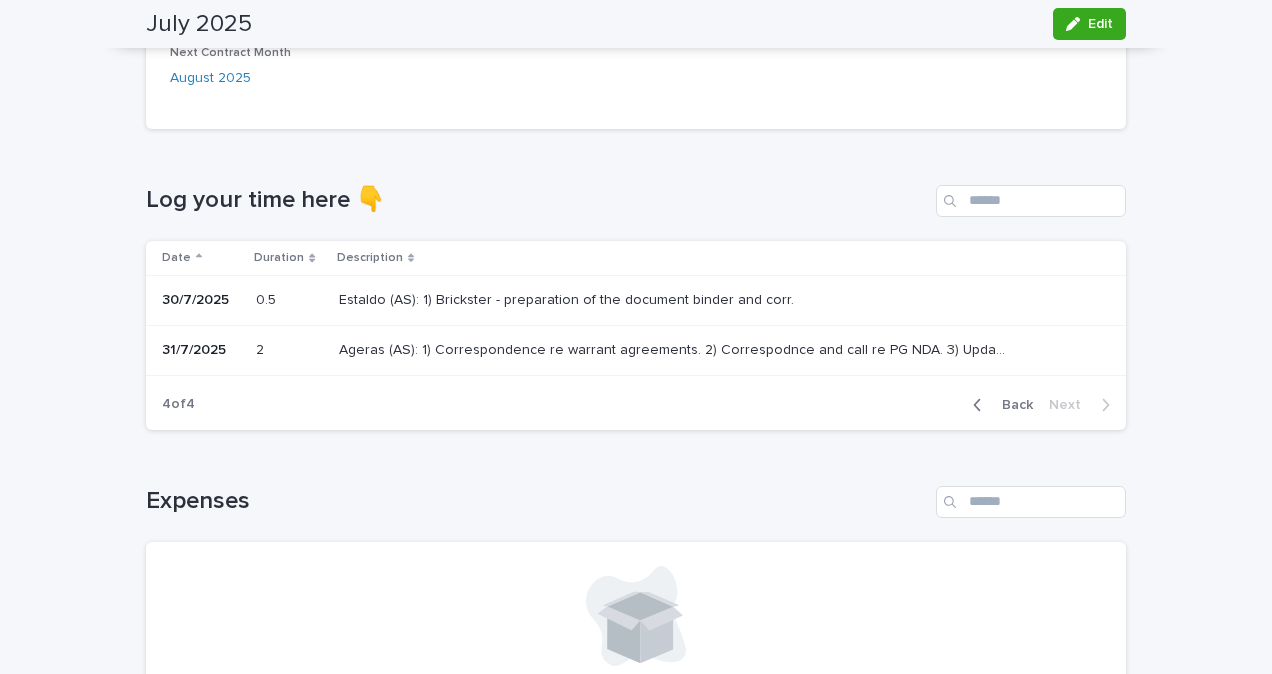 click on "Back Next" at bounding box center [1041, 405] 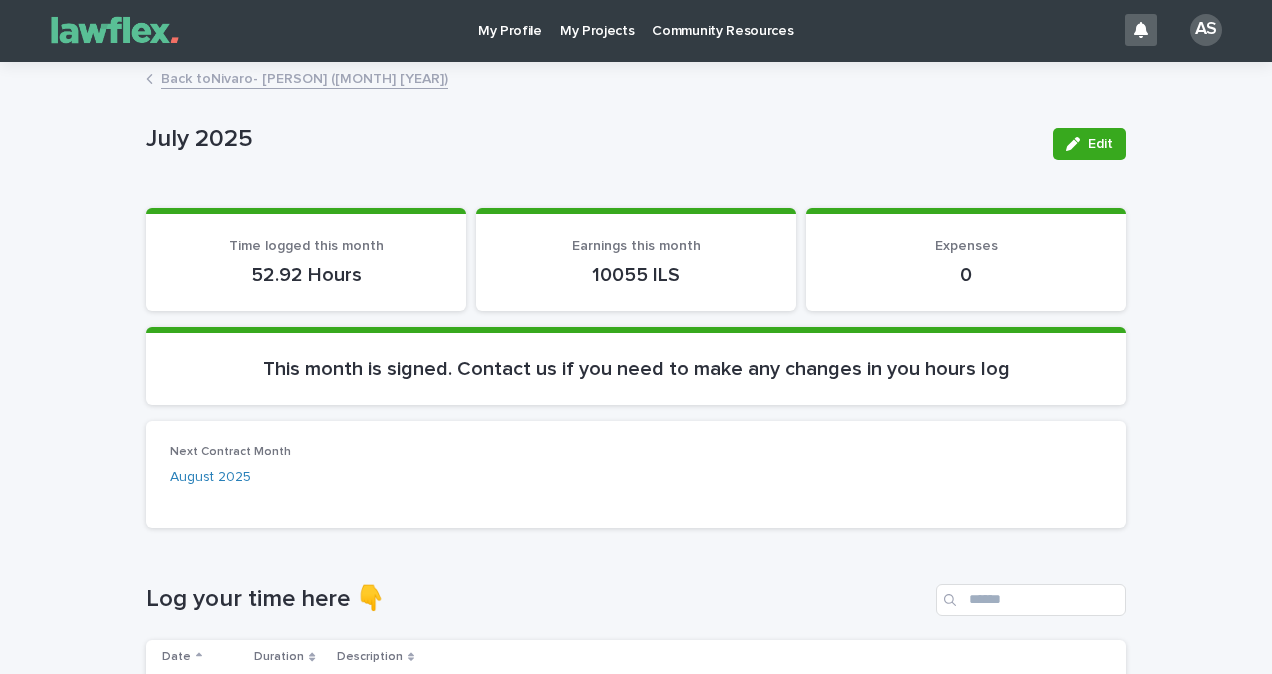 scroll, scrollTop: 0, scrollLeft: 0, axis: both 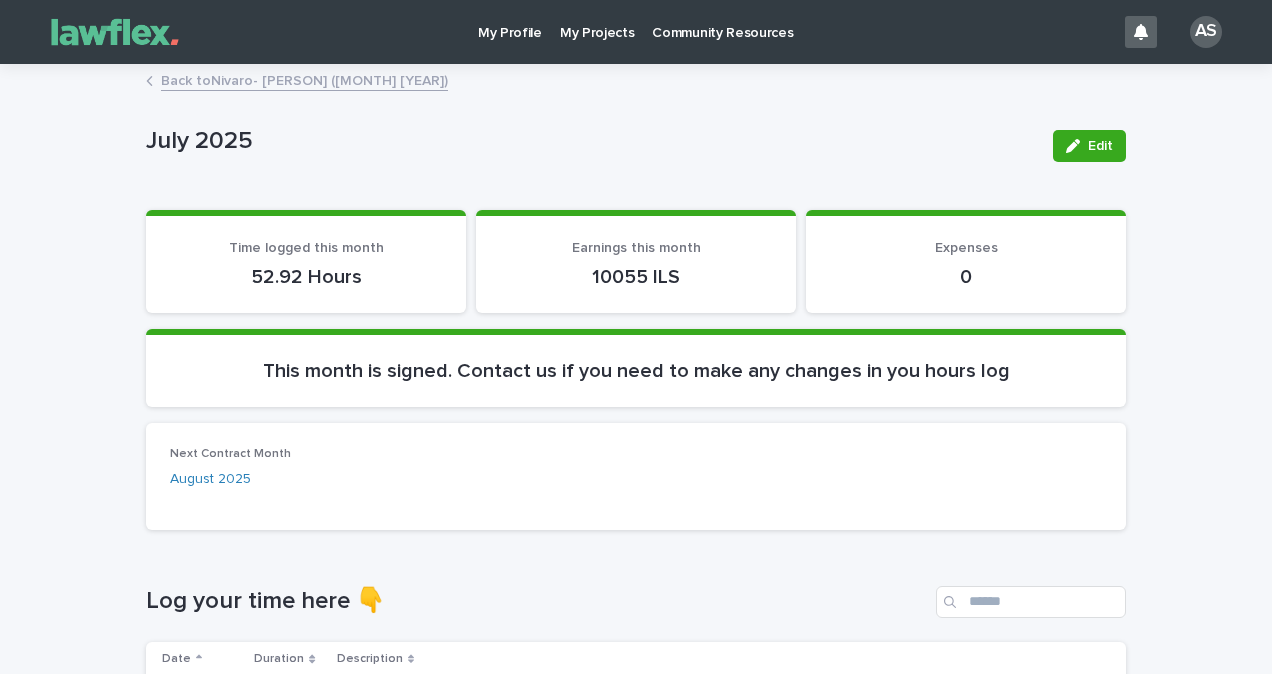 click on "Community Resources" at bounding box center (722, 21) 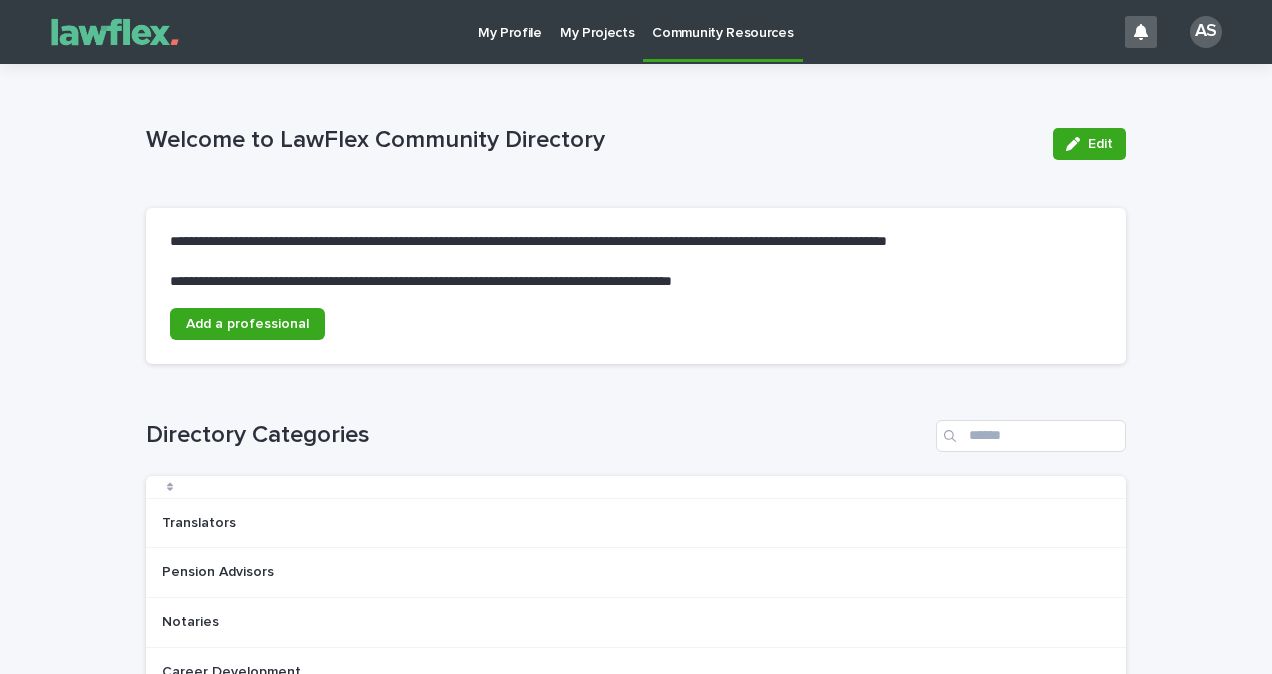 click on "My Projects" at bounding box center (597, 21) 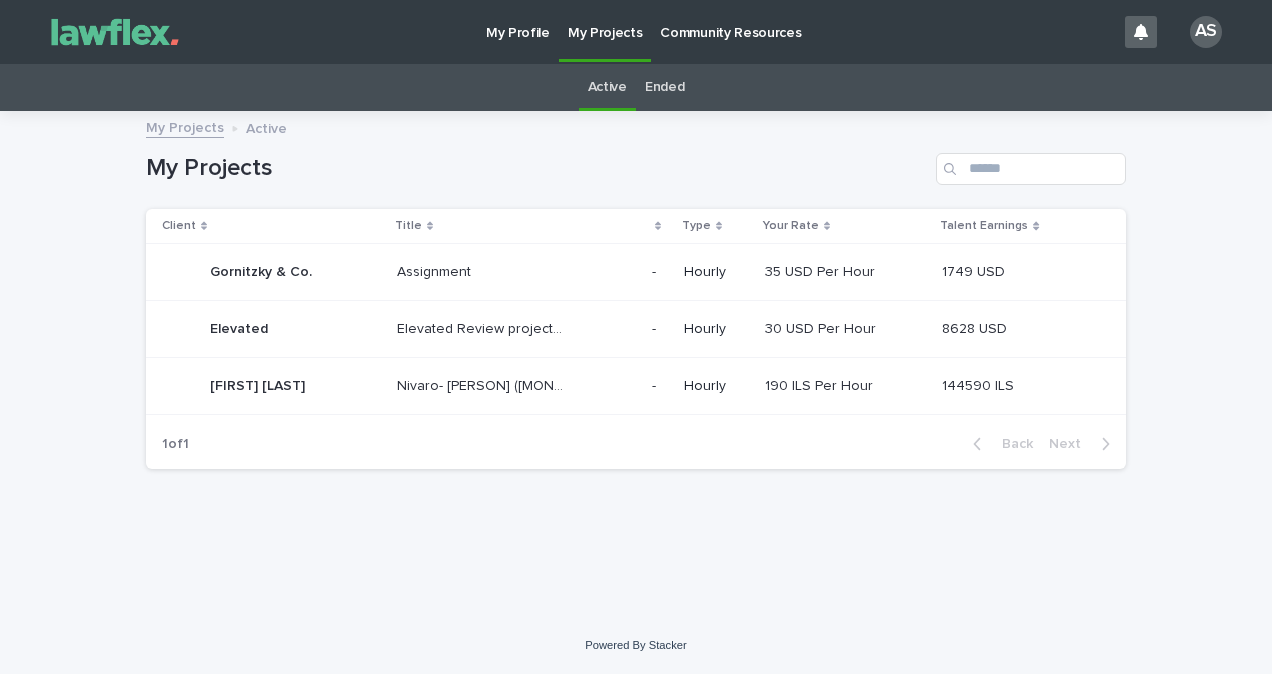 click on "Nivaro- [PERSON] ([MONTH] [YEAR])" at bounding box center (482, 384) 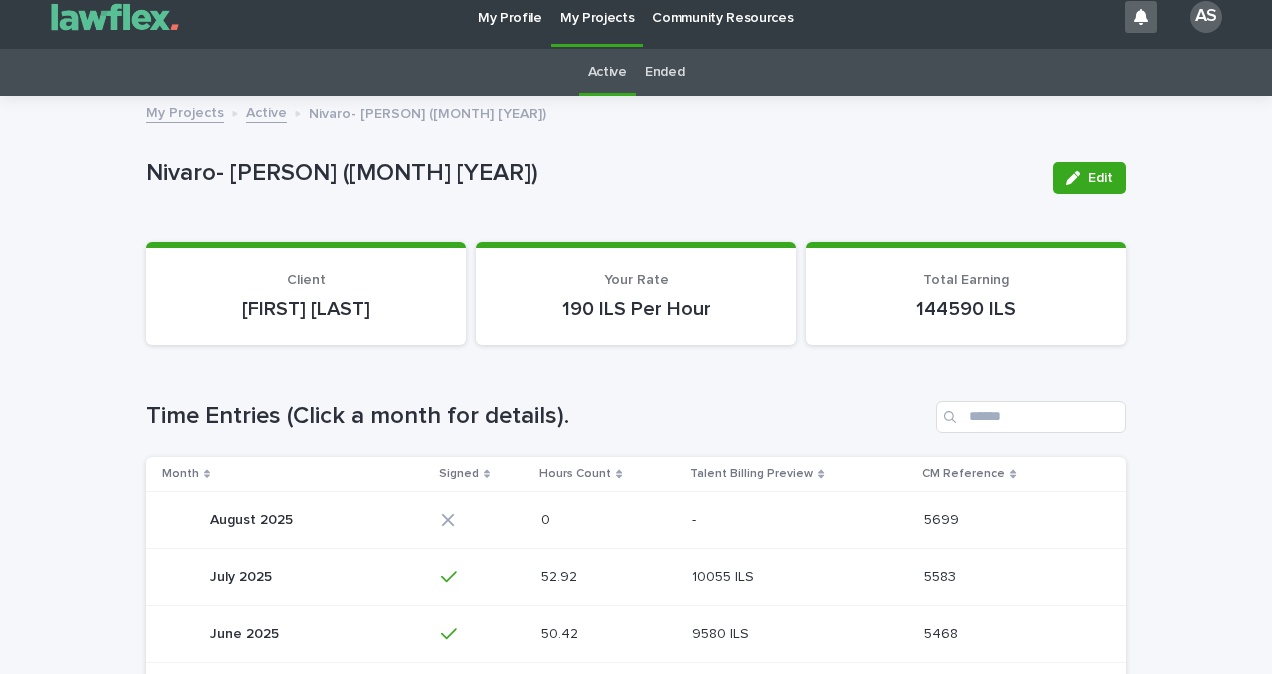 scroll, scrollTop: 215, scrollLeft: 0, axis: vertical 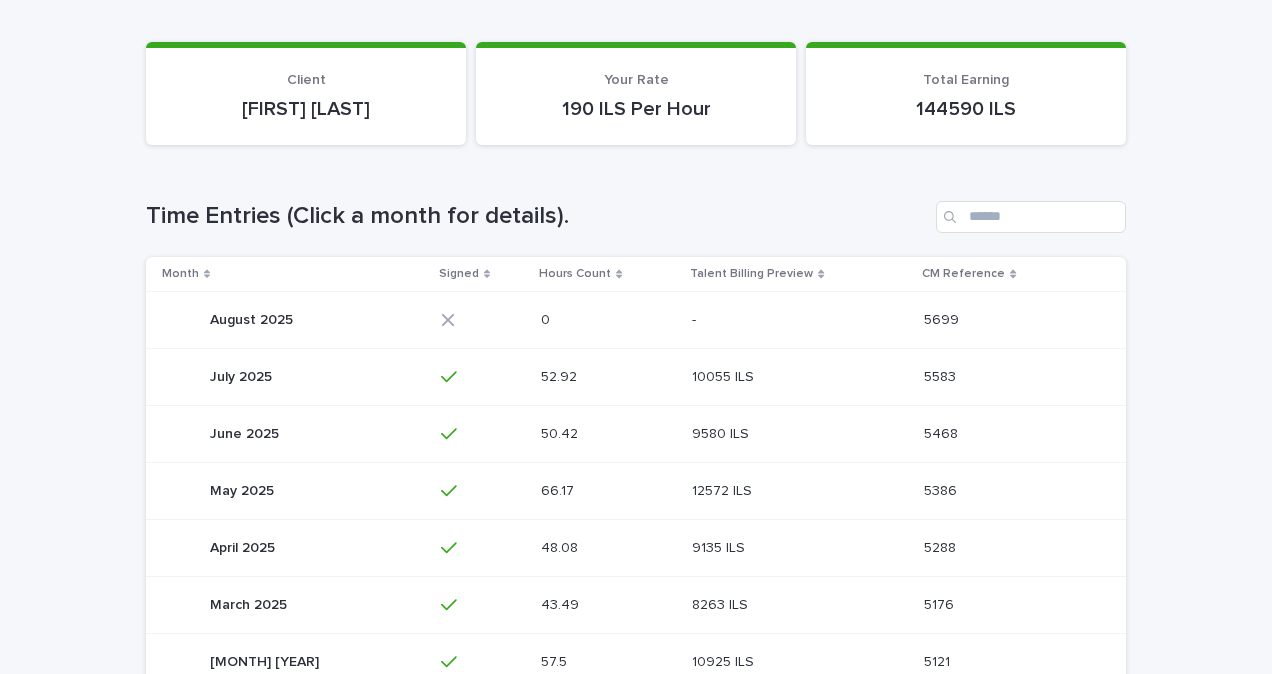 click on "52.92 52.92" at bounding box center (608, 377) 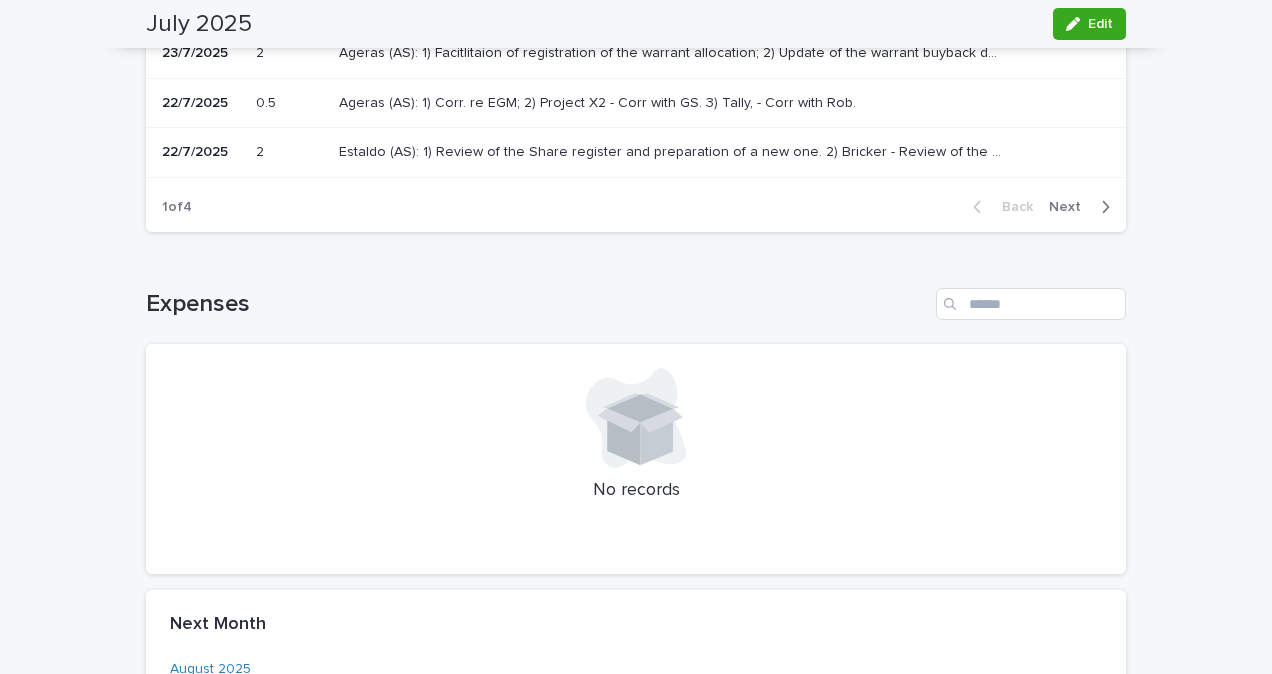 scroll, scrollTop: 797, scrollLeft: 0, axis: vertical 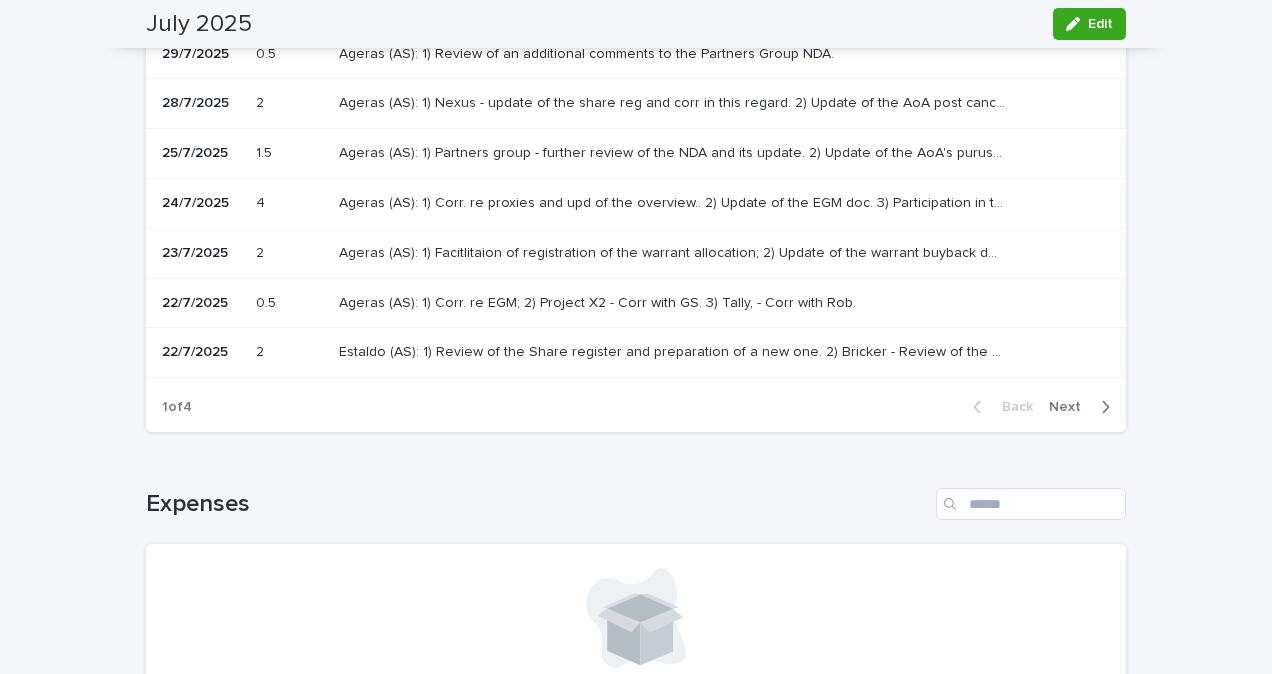 click on "Next" at bounding box center (1071, 407) 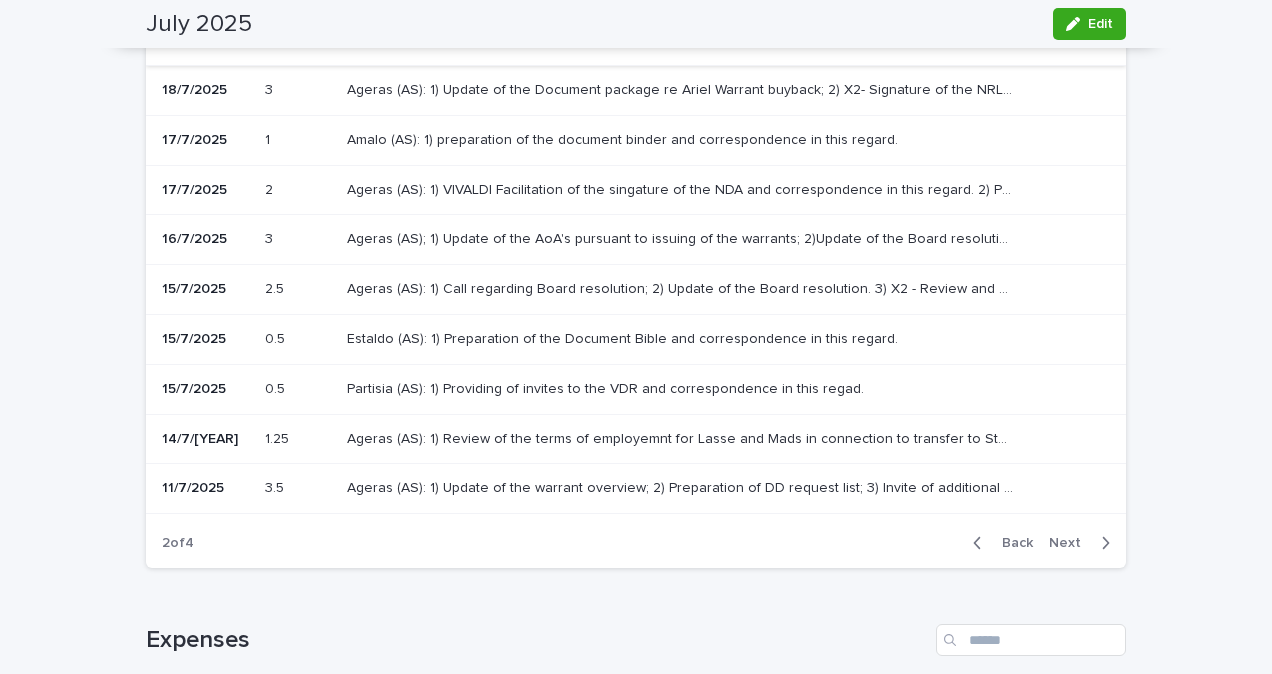 scroll, scrollTop: 697, scrollLeft: 0, axis: vertical 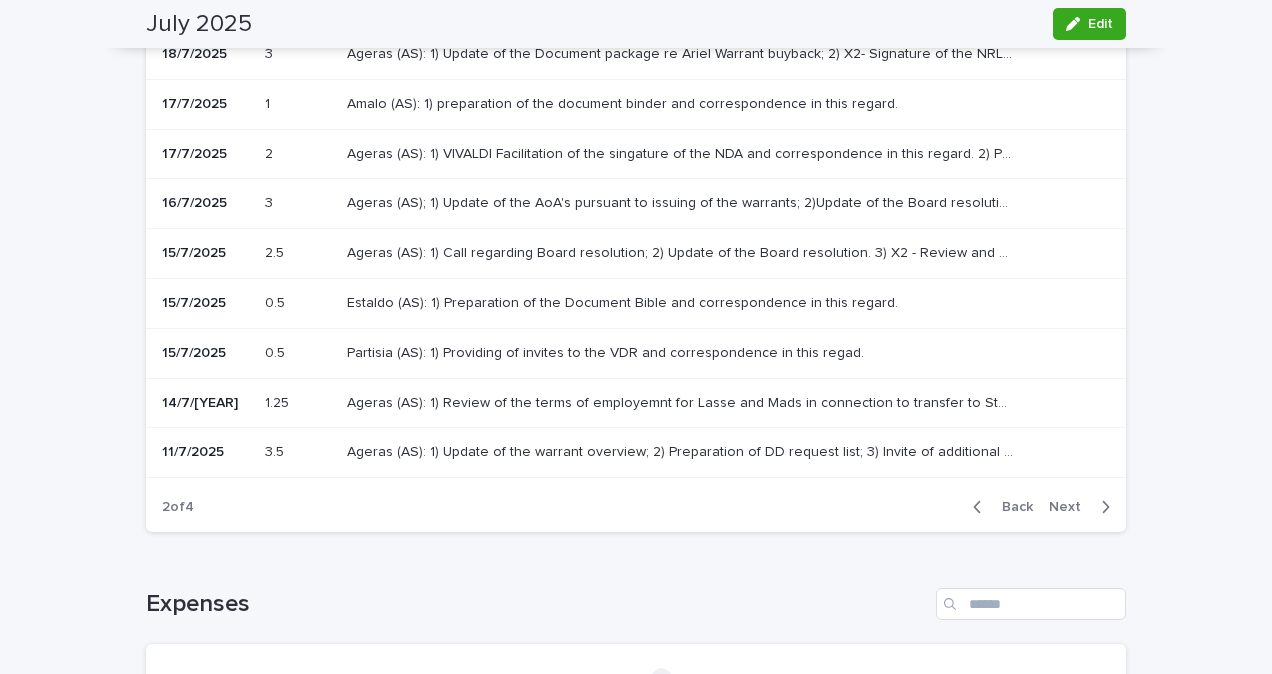 click on "Next" at bounding box center (1071, 507) 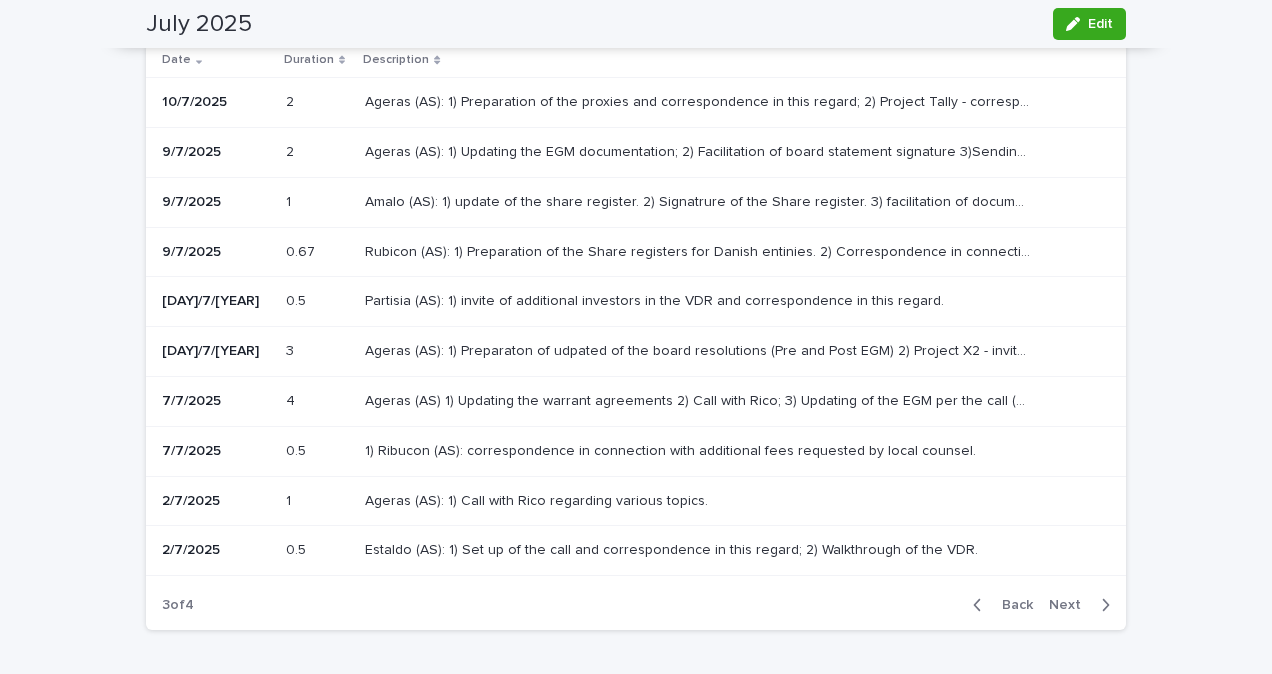 scroll, scrollTop: 597, scrollLeft: 0, axis: vertical 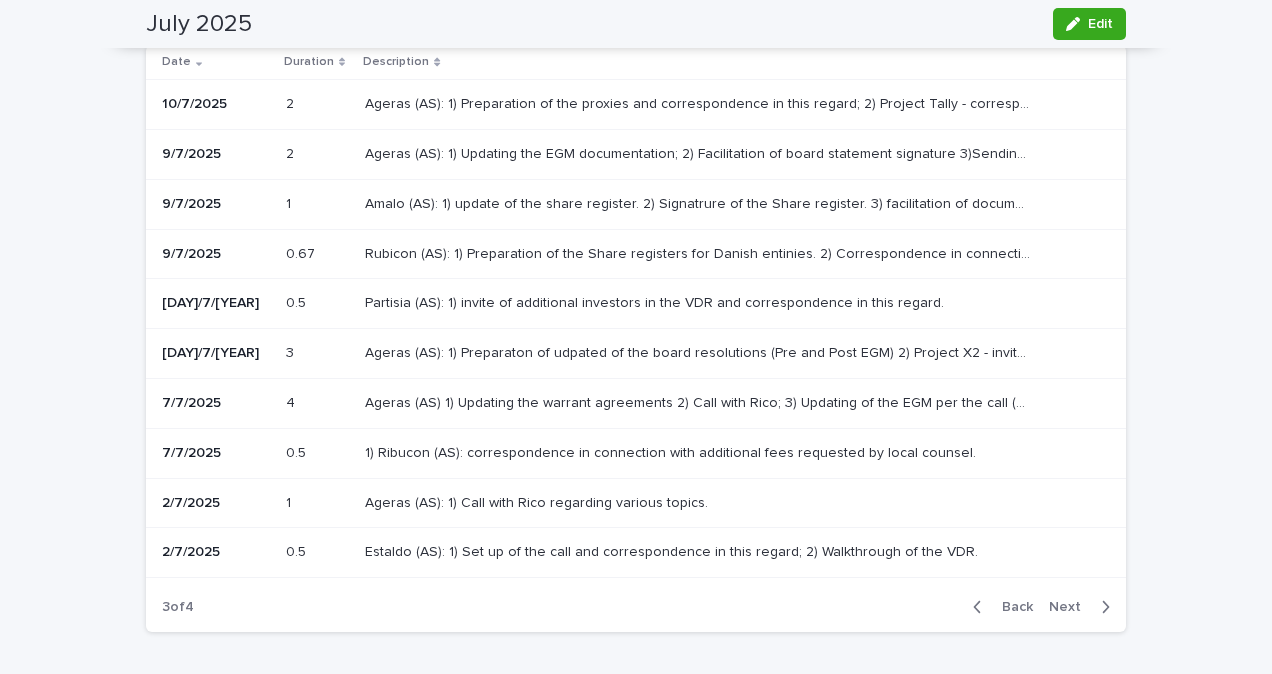 click on "Rubicon (AS):
1) Preparation of the Share registers for Danish entinies.
2) Correspondence in connection with foregin counsel fees. Rubicon (AS):
1) Preparation of the Share registers for Danish entinies.
2) Correspondence in connection with foregin counsel fees." at bounding box center (729, 254) 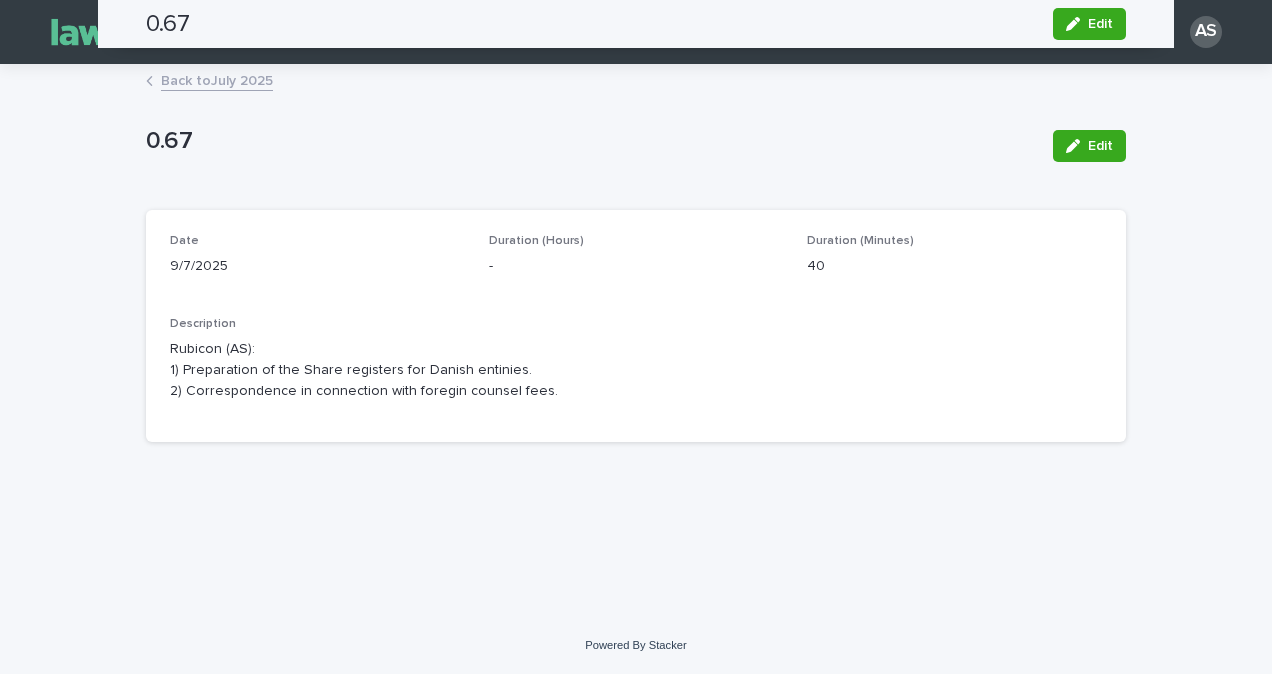 scroll, scrollTop: 0, scrollLeft: 0, axis: both 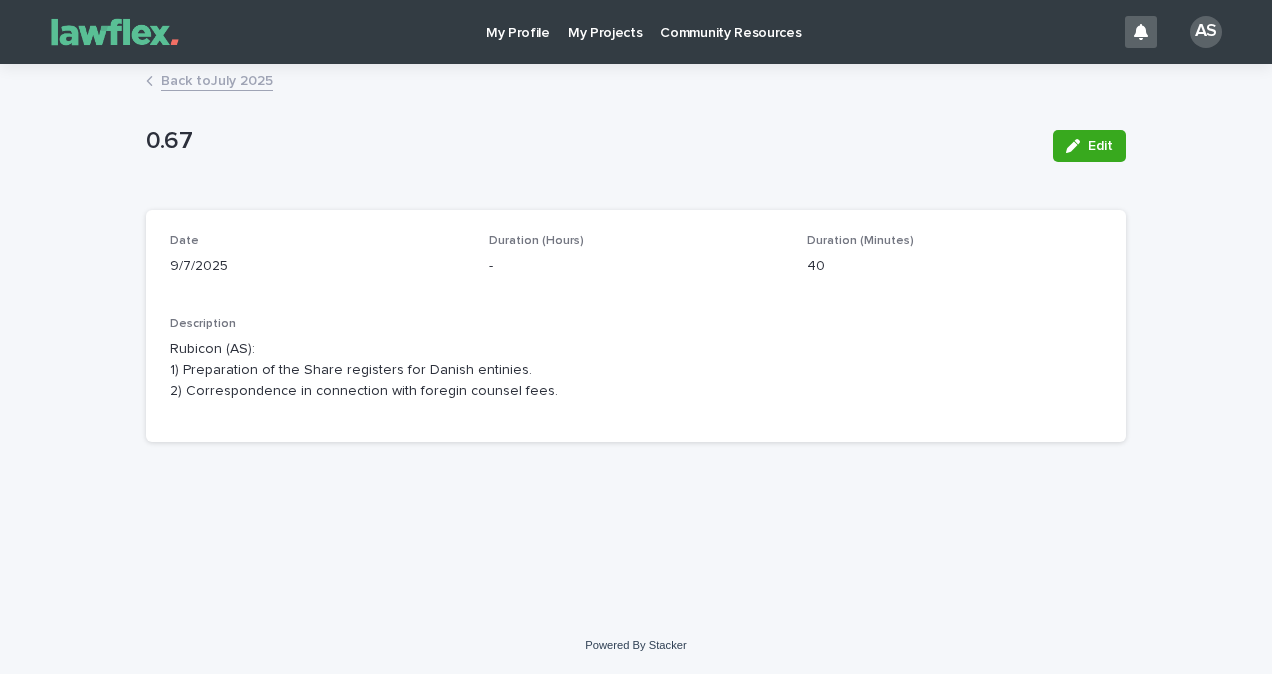 click on "Back to  [MONTH] [YEAR]" at bounding box center [217, 79] 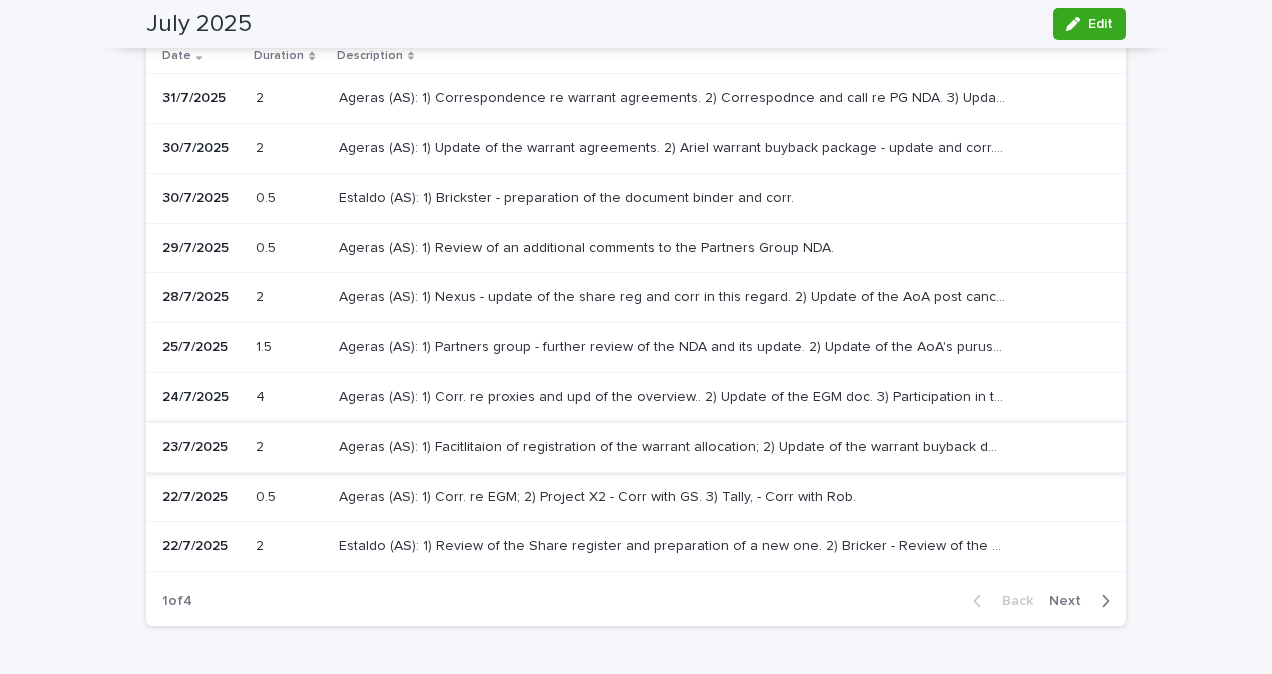 scroll, scrollTop: 600, scrollLeft: 0, axis: vertical 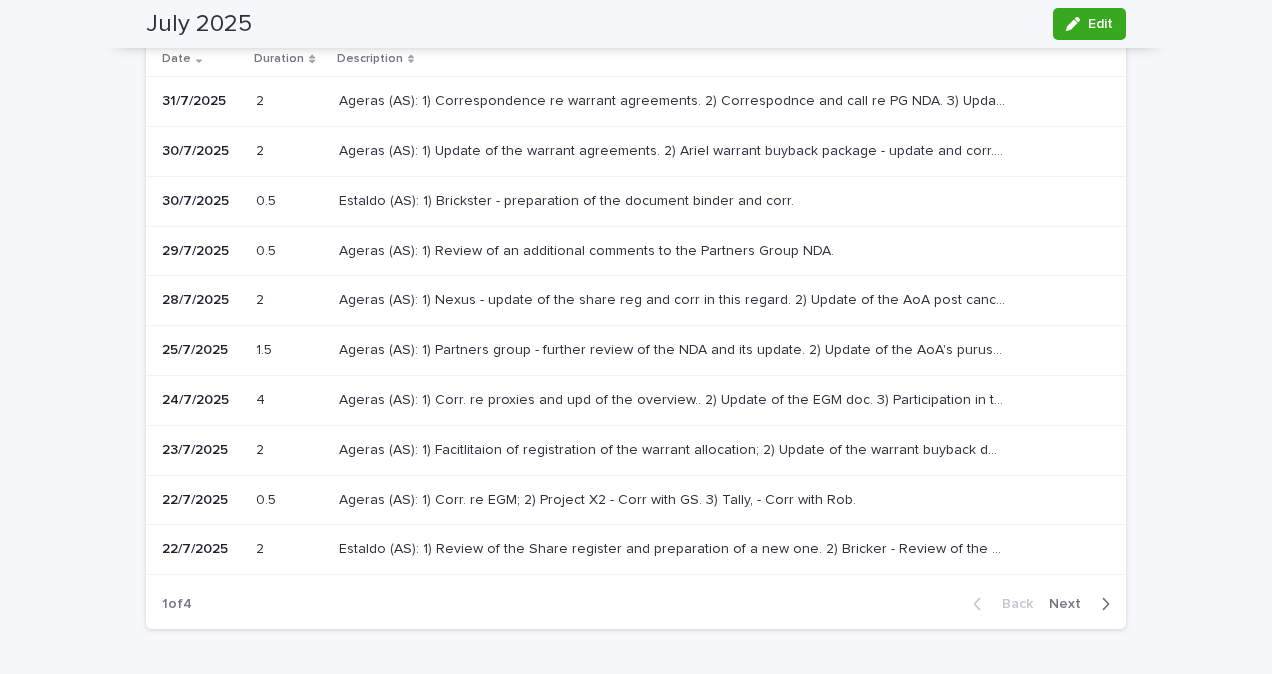 click on "Next" at bounding box center (1071, 604) 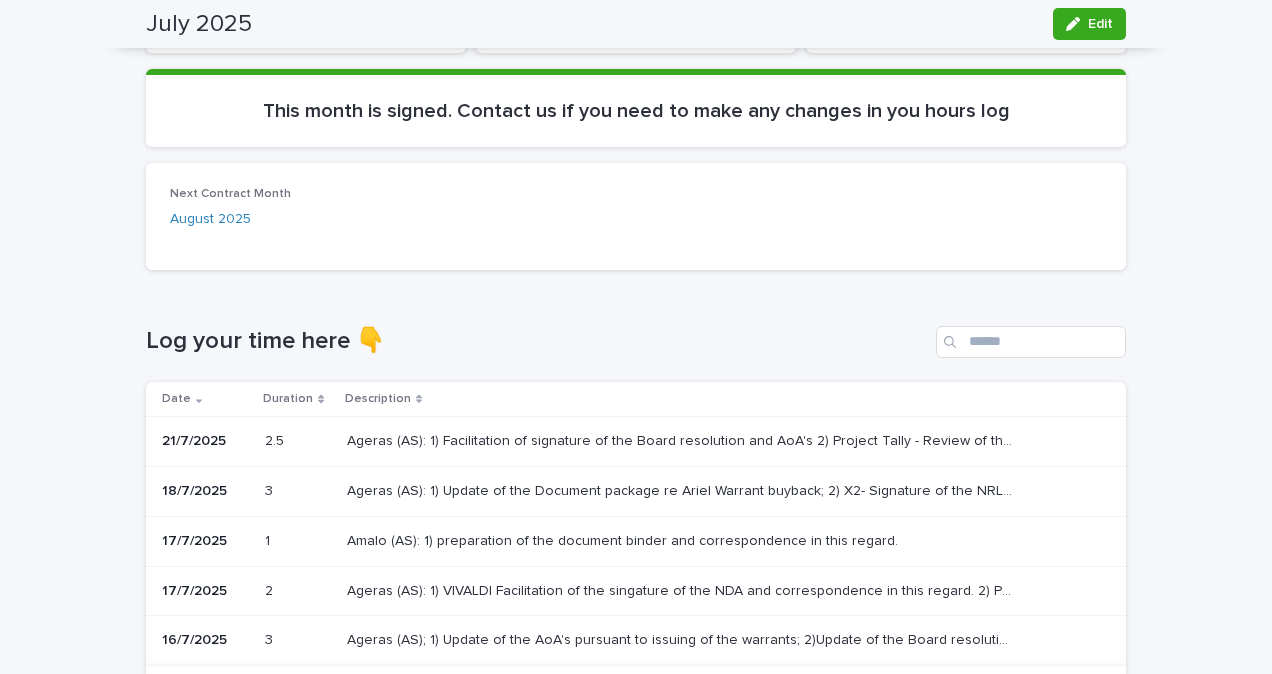 scroll, scrollTop: 200, scrollLeft: 0, axis: vertical 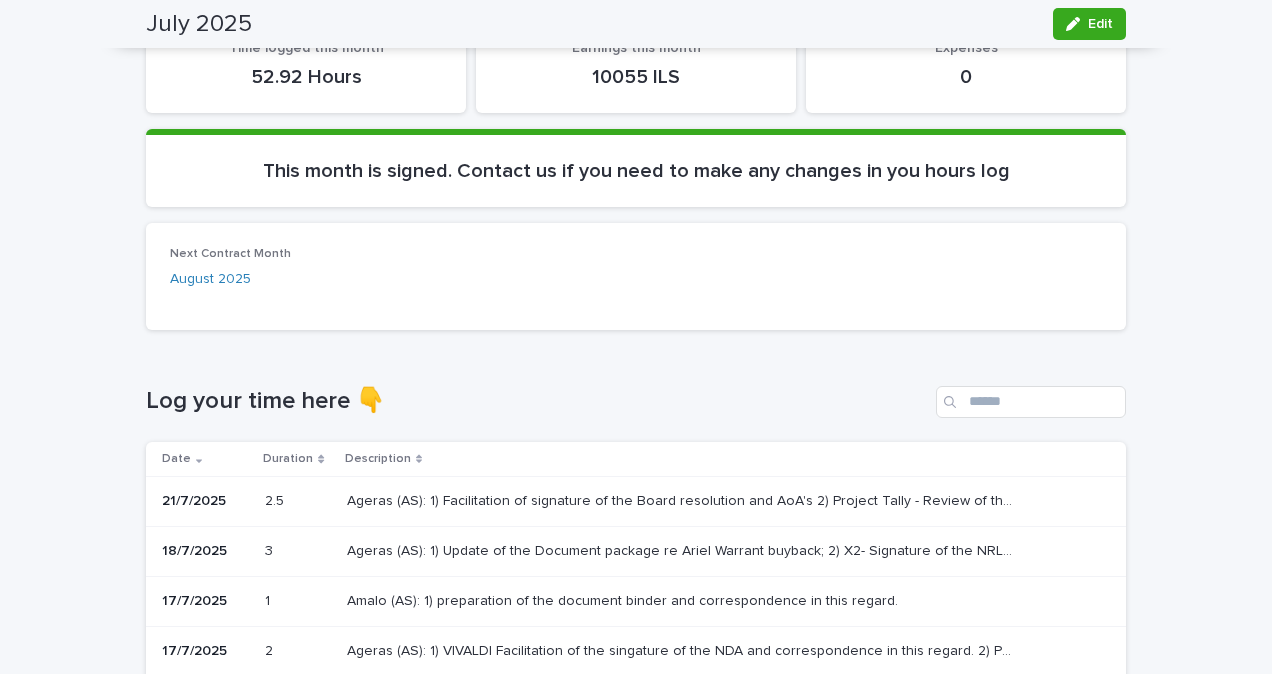 click on "Date" at bounding box center (176, 459) 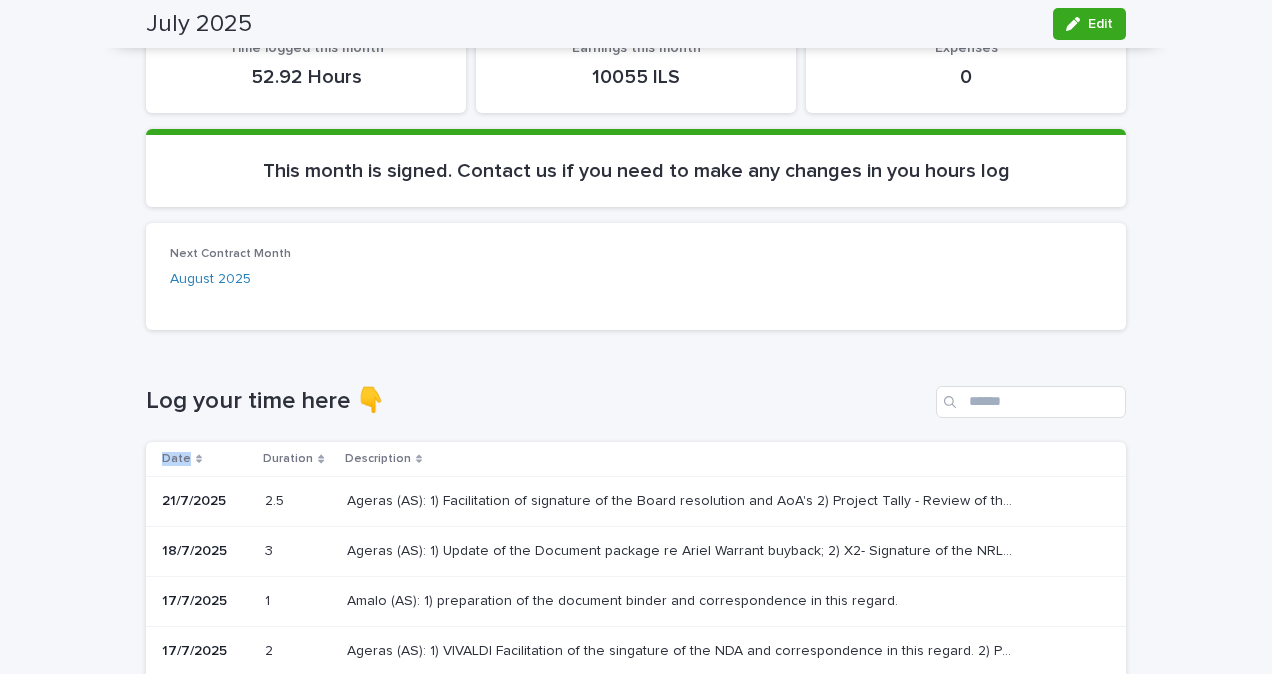click on "Date" at bounding box center [176, 459] 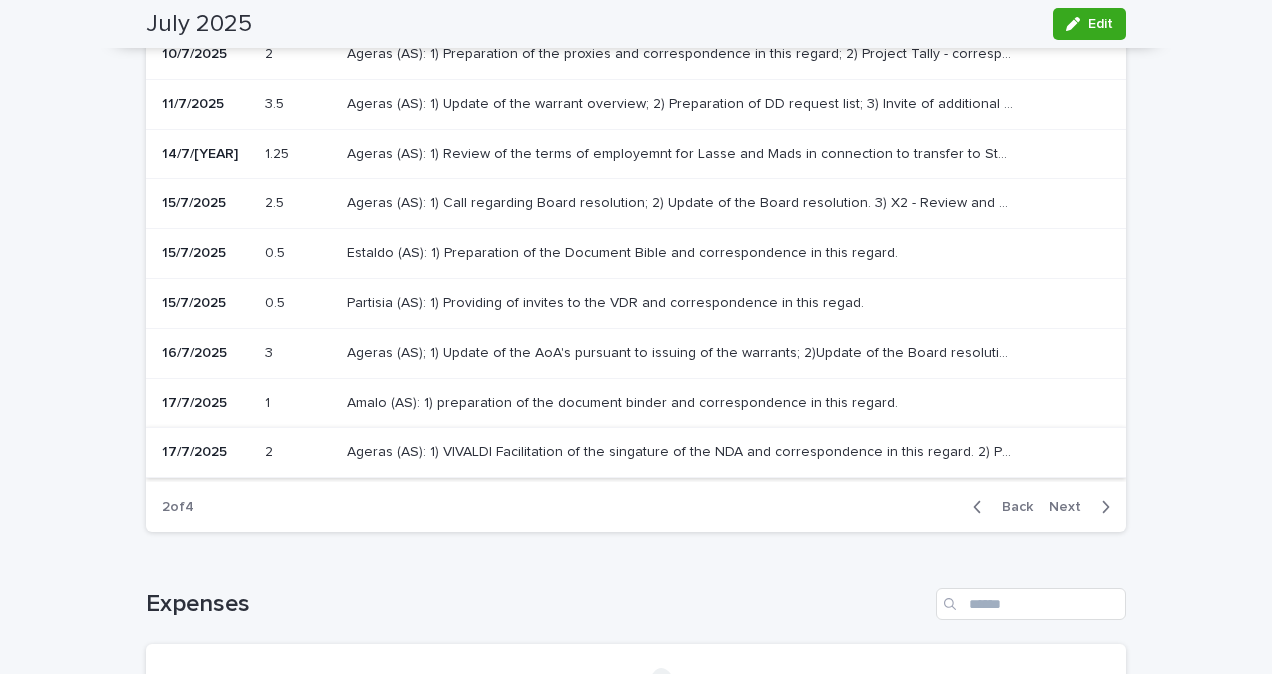 scroll, scrollTop: 700, scrollLeft: 0, axis: vertical 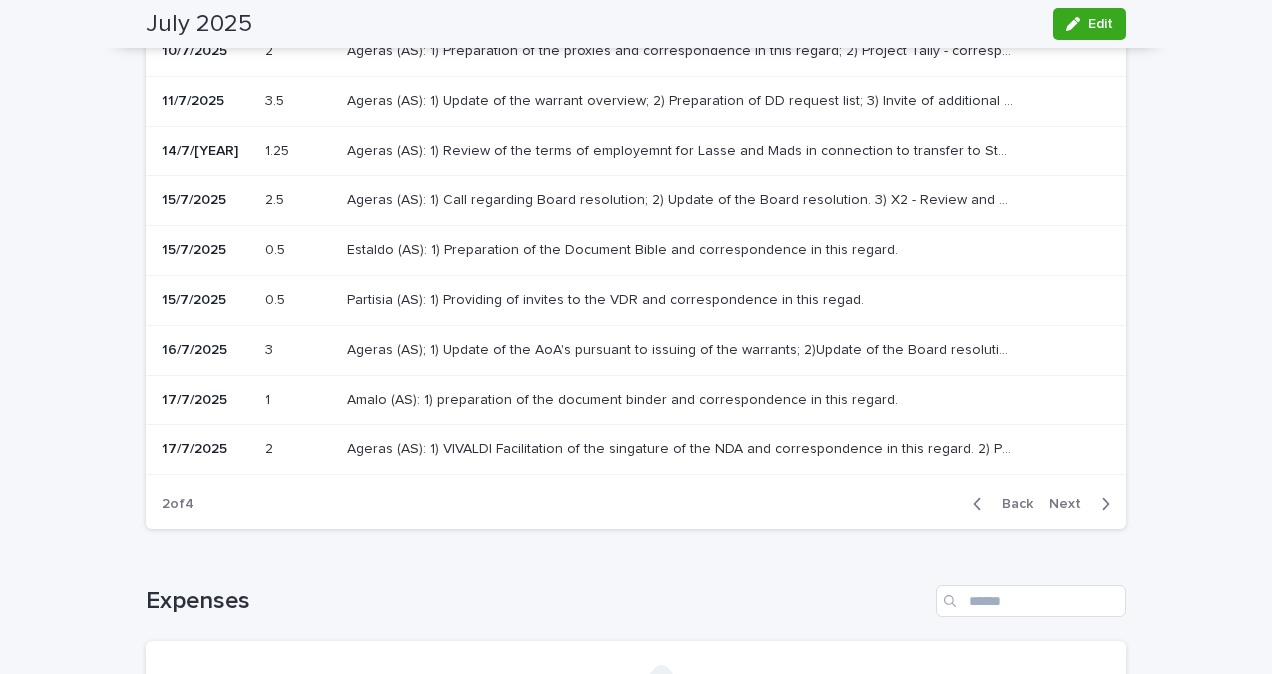 click at bounding box center (1101, 504) 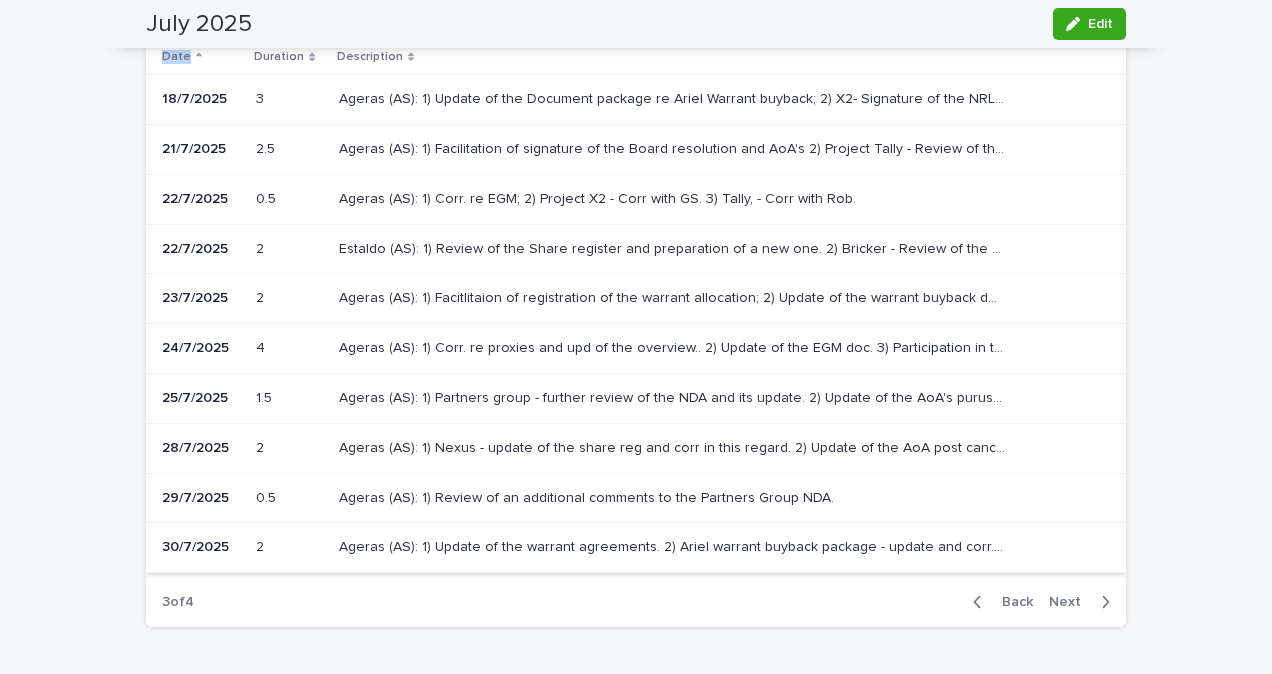 scroll, scrollTop: 600, scrollLeft: 0, axis: vertical 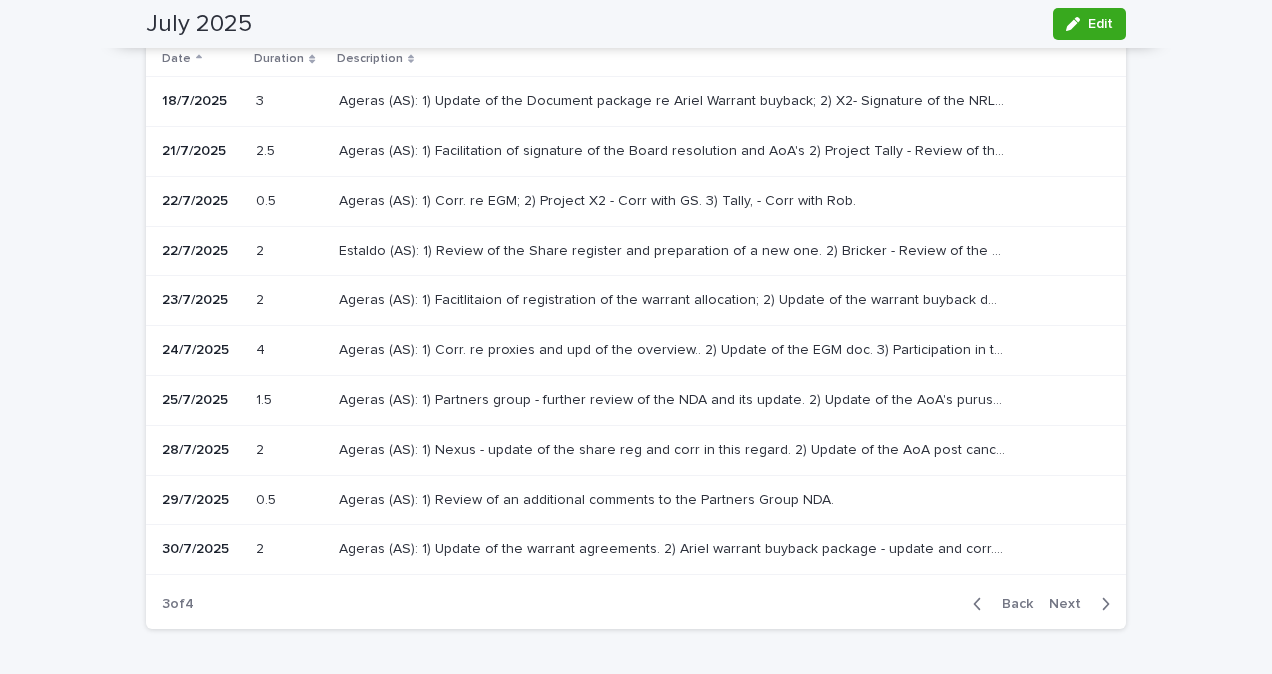 click on "Back Next" at bounding box center (1041, 604) 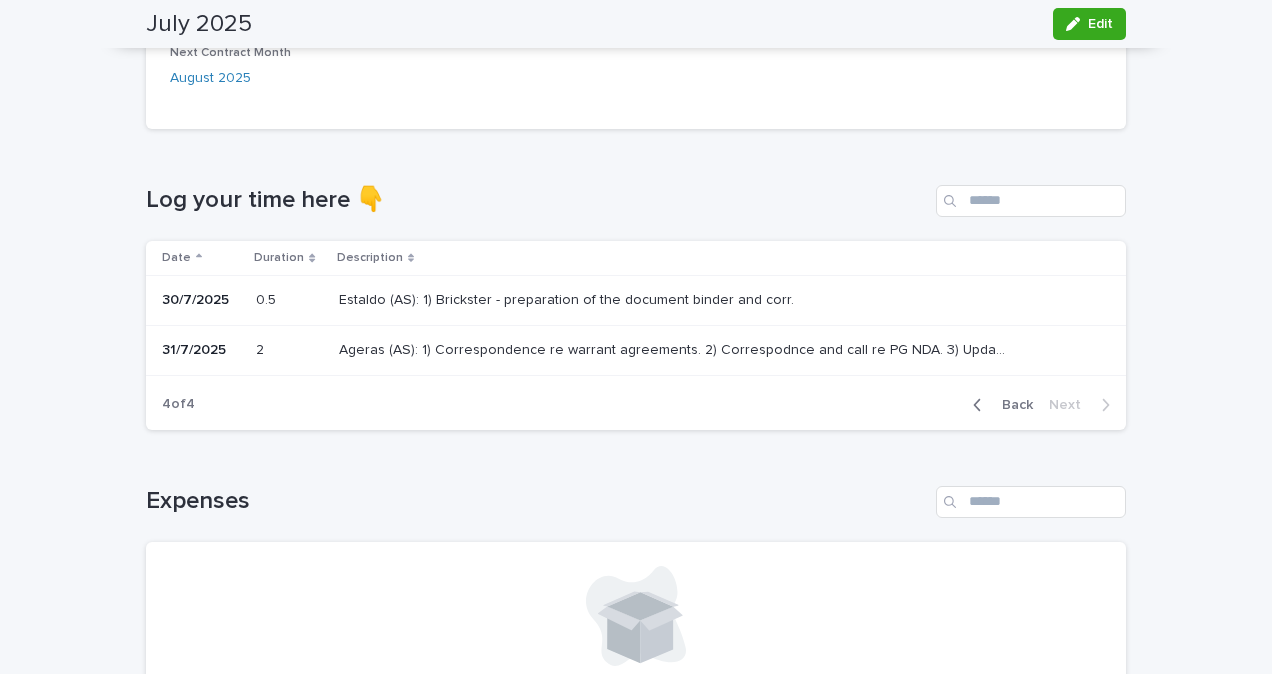 click on "Back" at bounding box center [1011, 405] 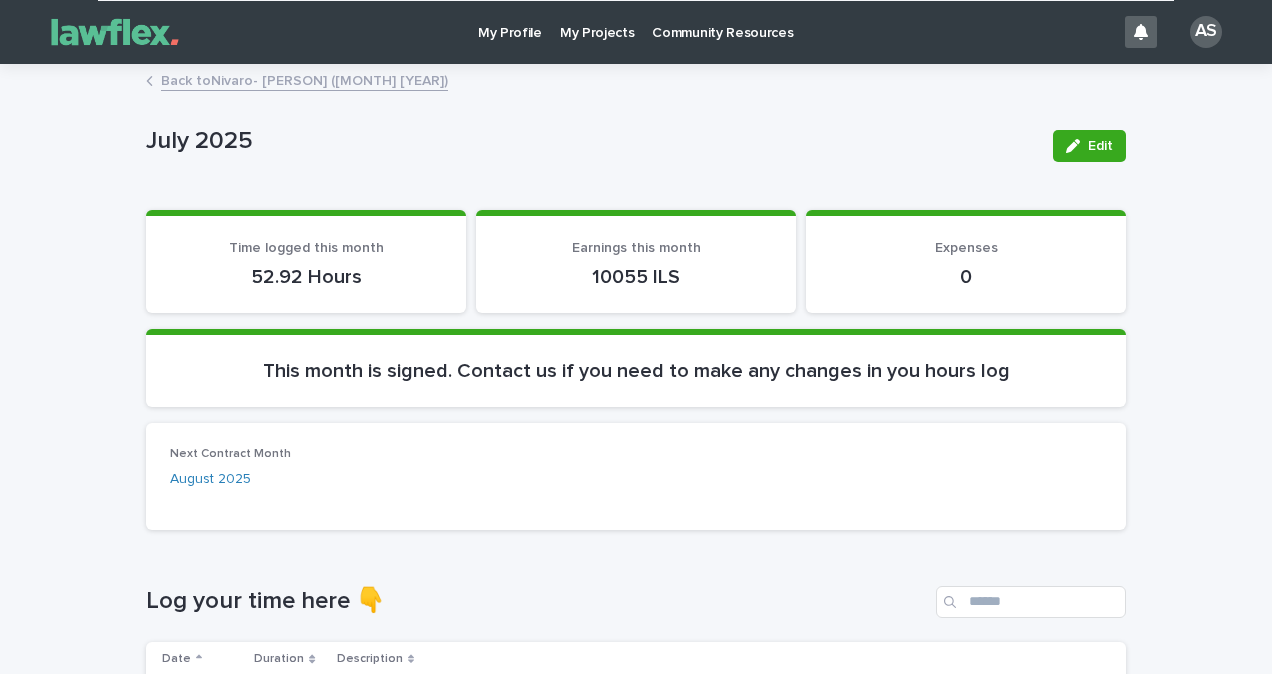 scroll, scrollTop: 400, scrollLeft: 0, axis: vertical 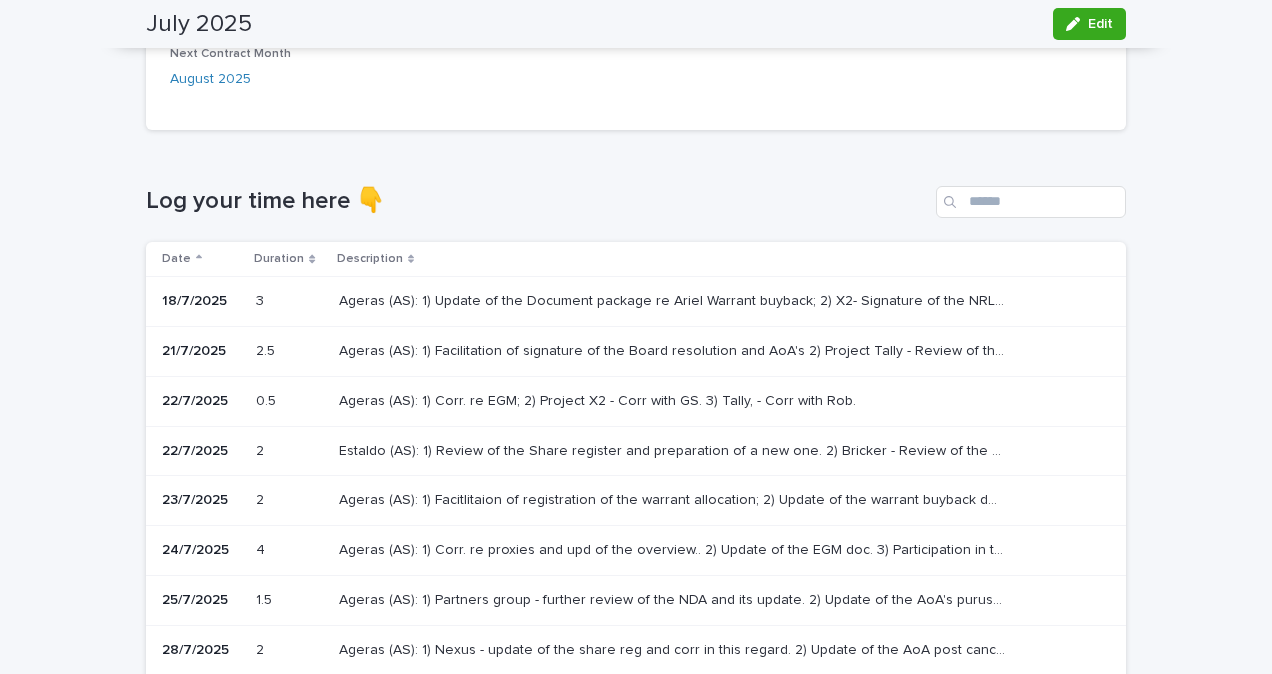 click on "Date" at bounding box center (202, 259) 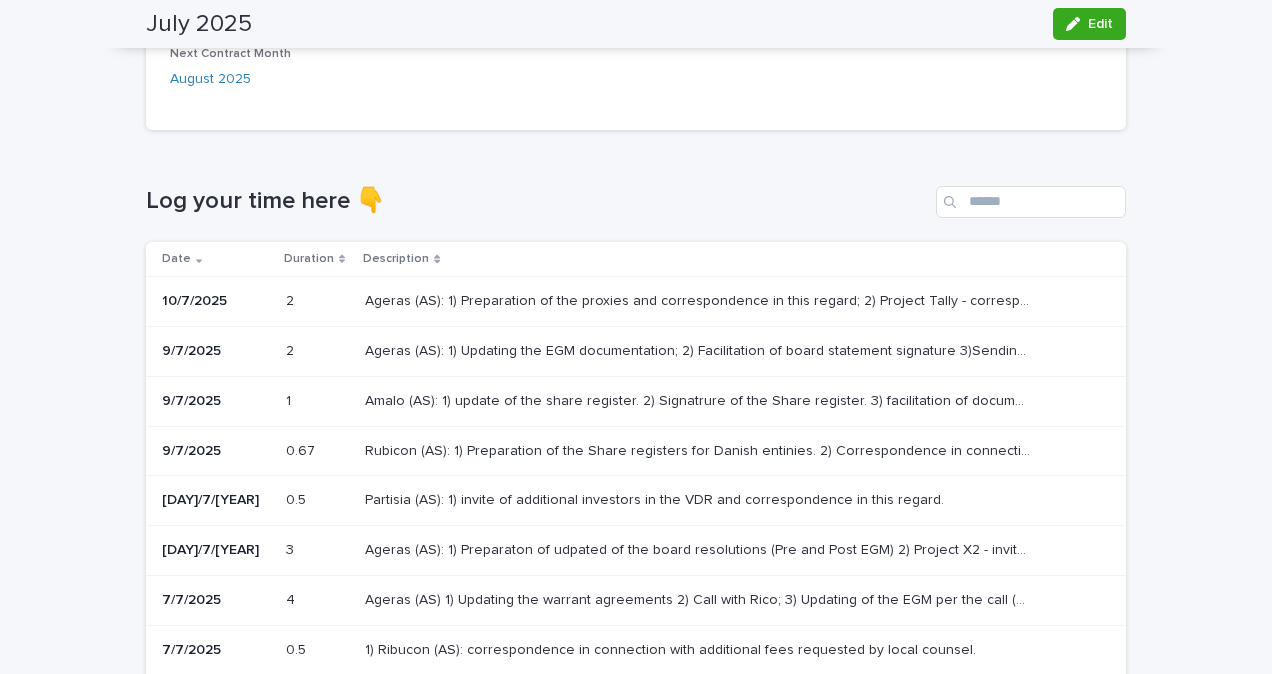 click on "Date" at bounding box center (217, 259) 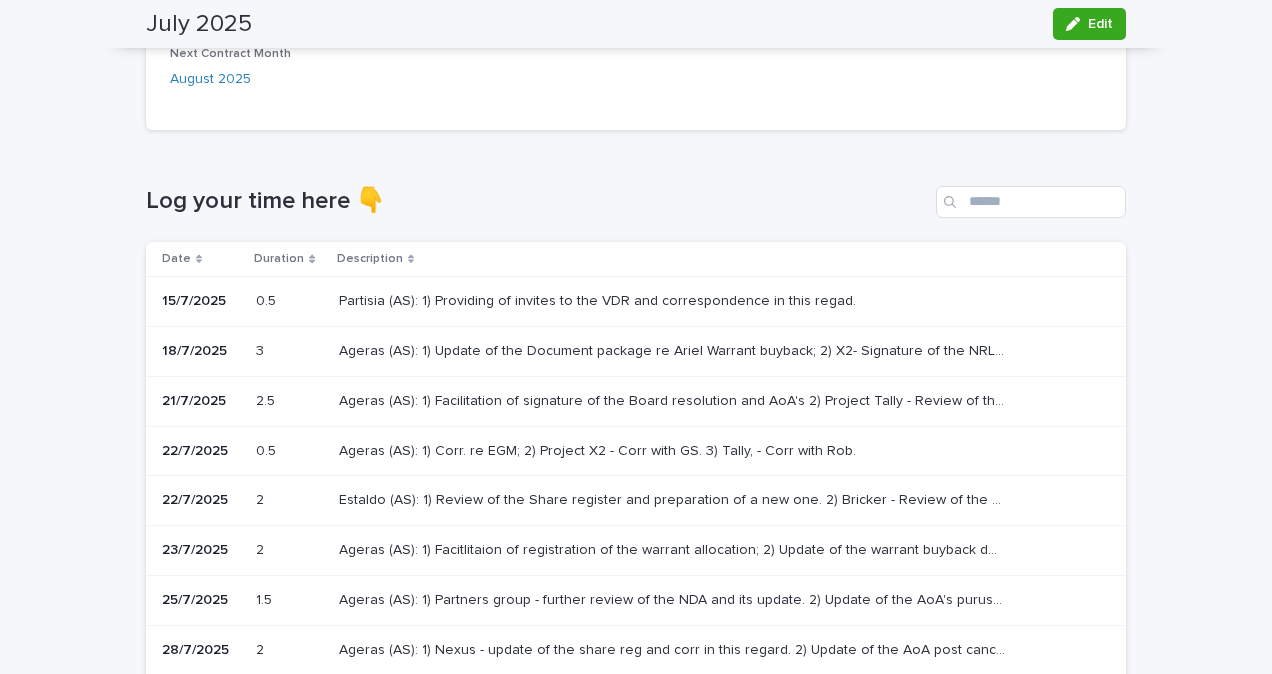 drag, startPoint x: 669, startPoint y: 199, endPoint x: 649, endPoint y: 211, distance: 23.323807 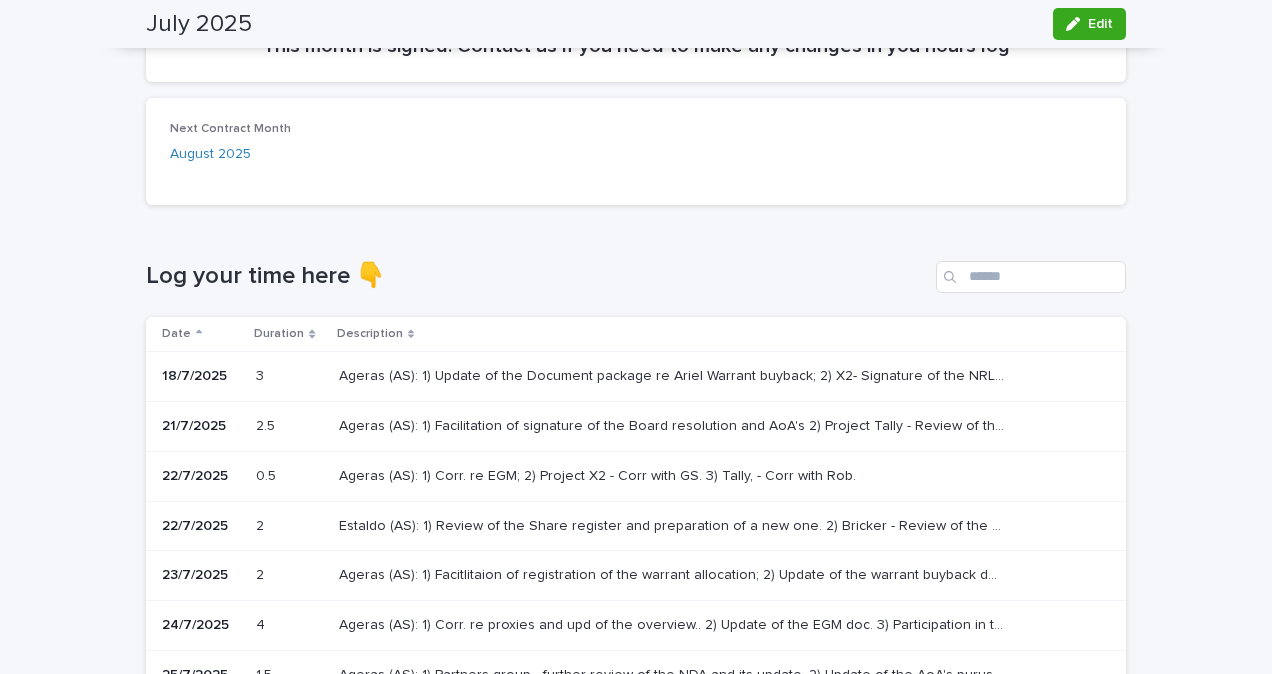 scroll, scrollTop: 200, scrollLeft: 0, axis: vertical 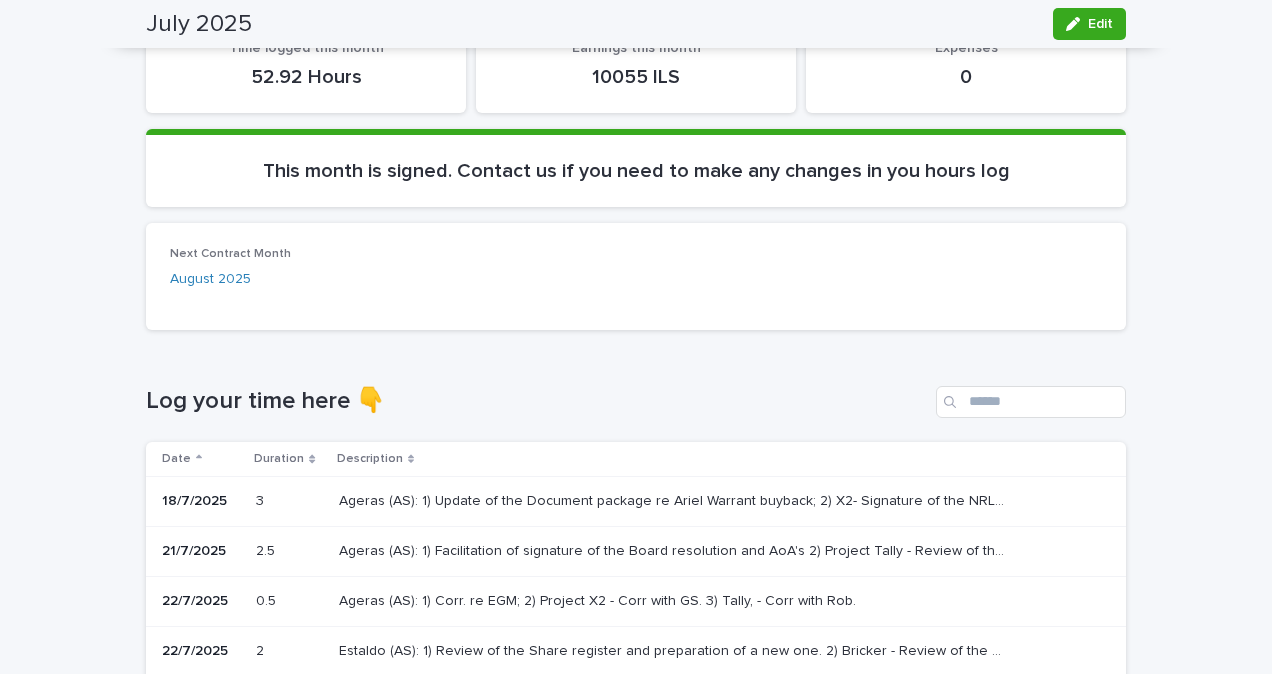 click on "Date" at bounding box center [176, 459] 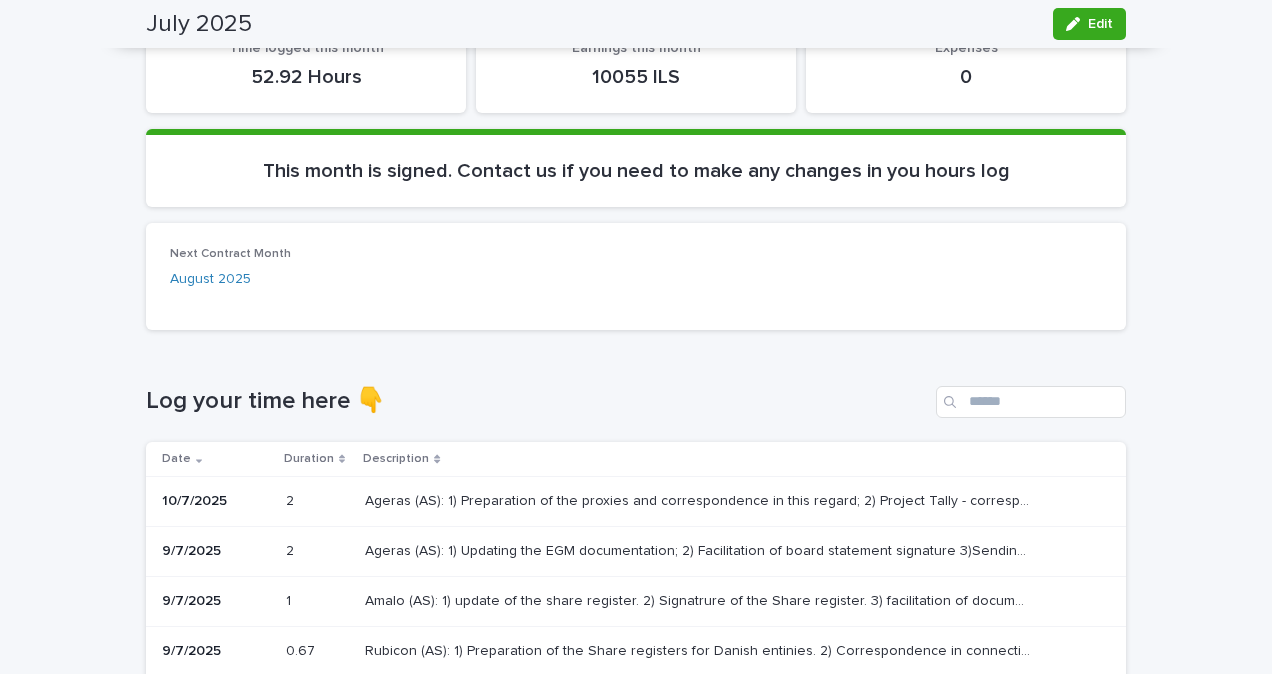 click on "Date" at bounding box center [217, 459] 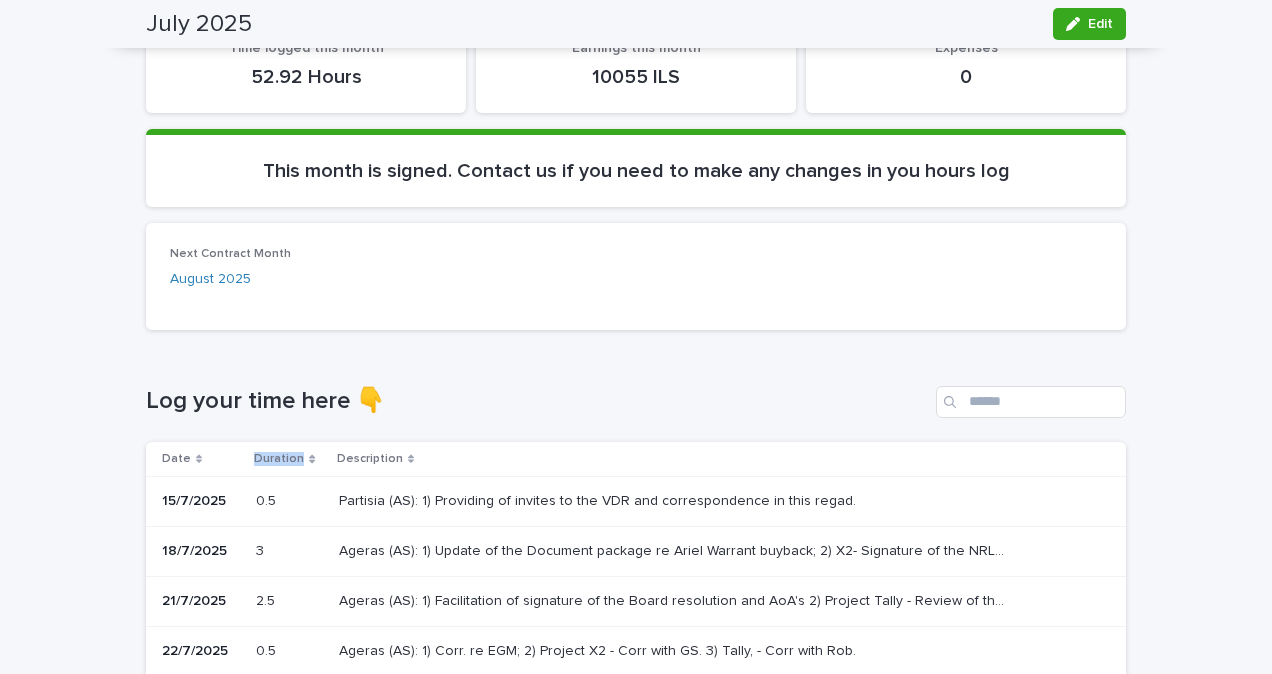 click on "Date" at bounding box center (202, 459) 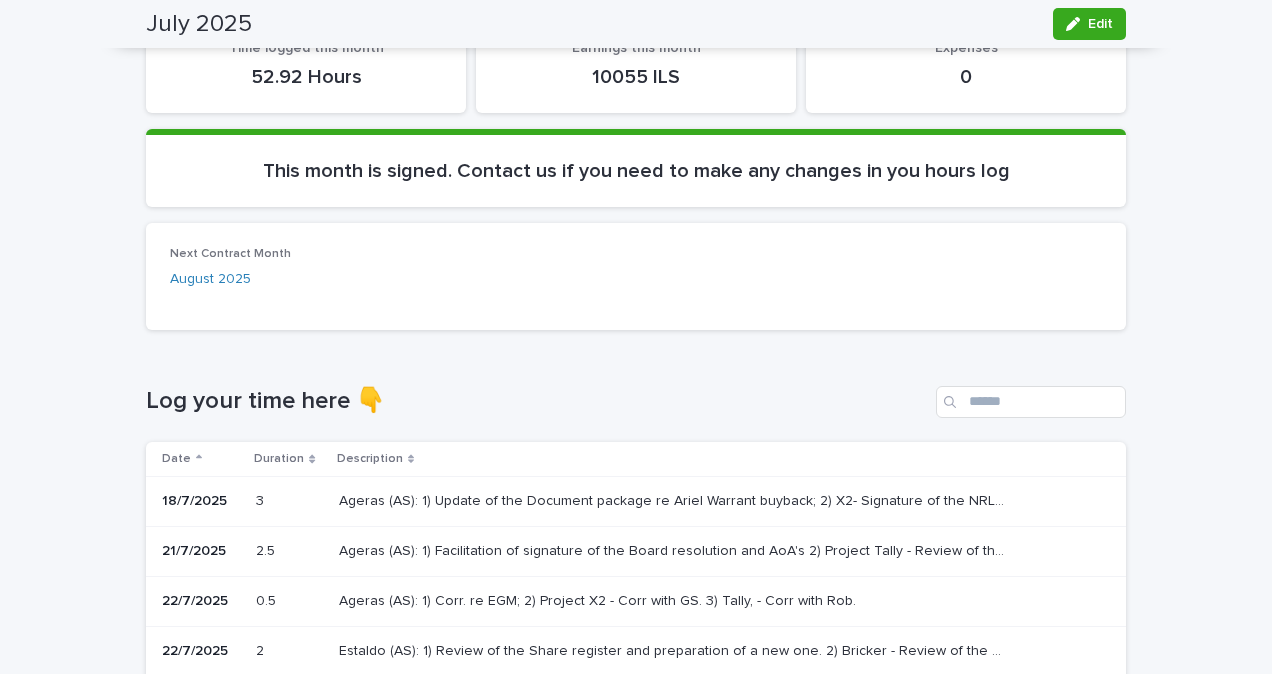 drag, startPoint x: 183, startPoint y: 456, endPoint x: 154, endPoint y: 461, distance: 29.427877 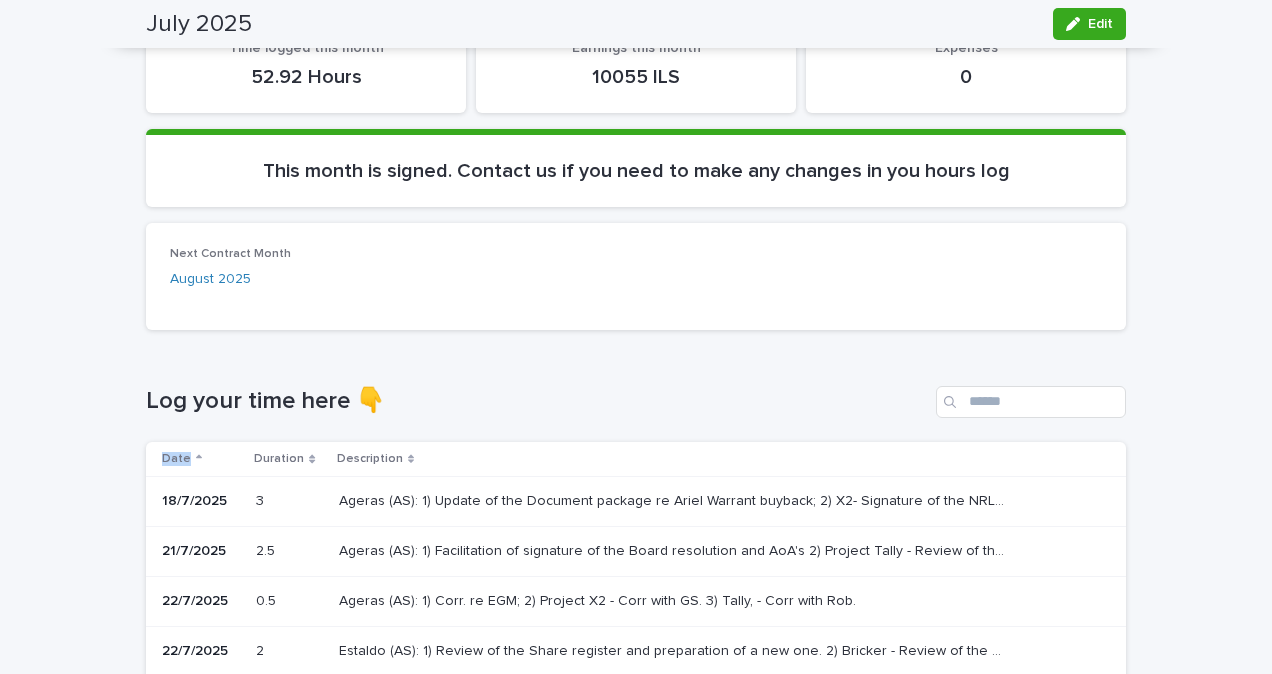 click on "Date" at bounding box center [176, 459] 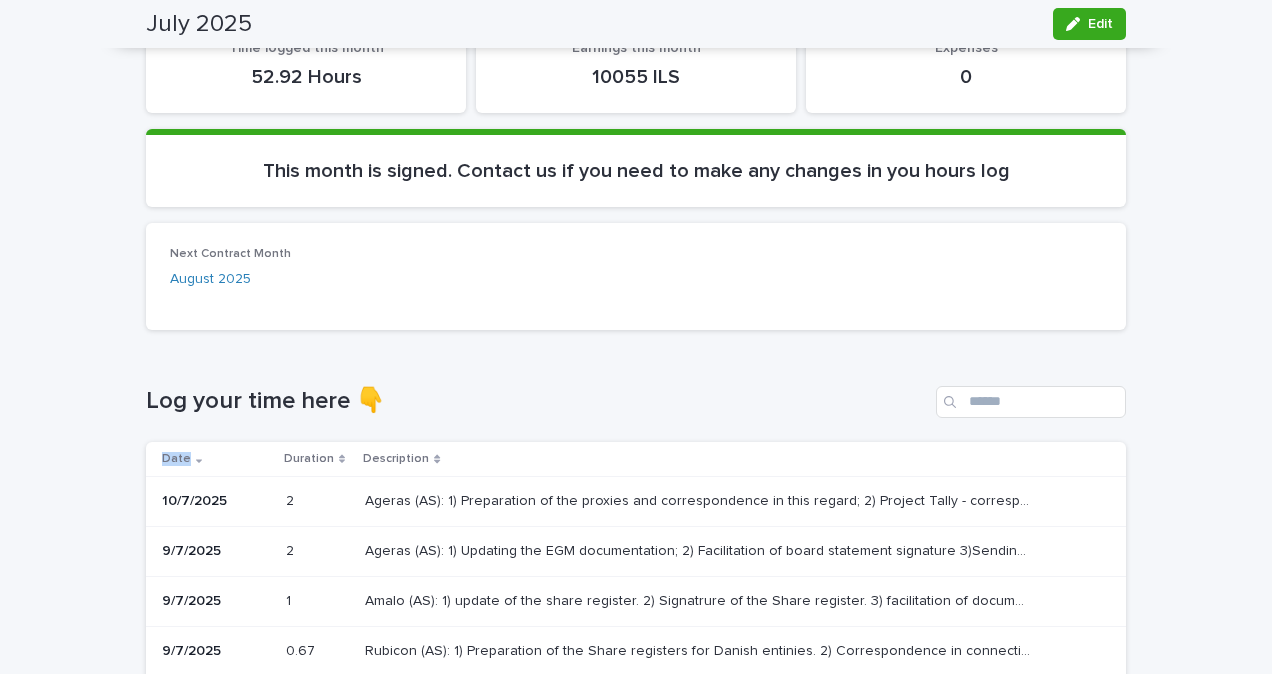 click on "Date" at bounding box center (176, 459) 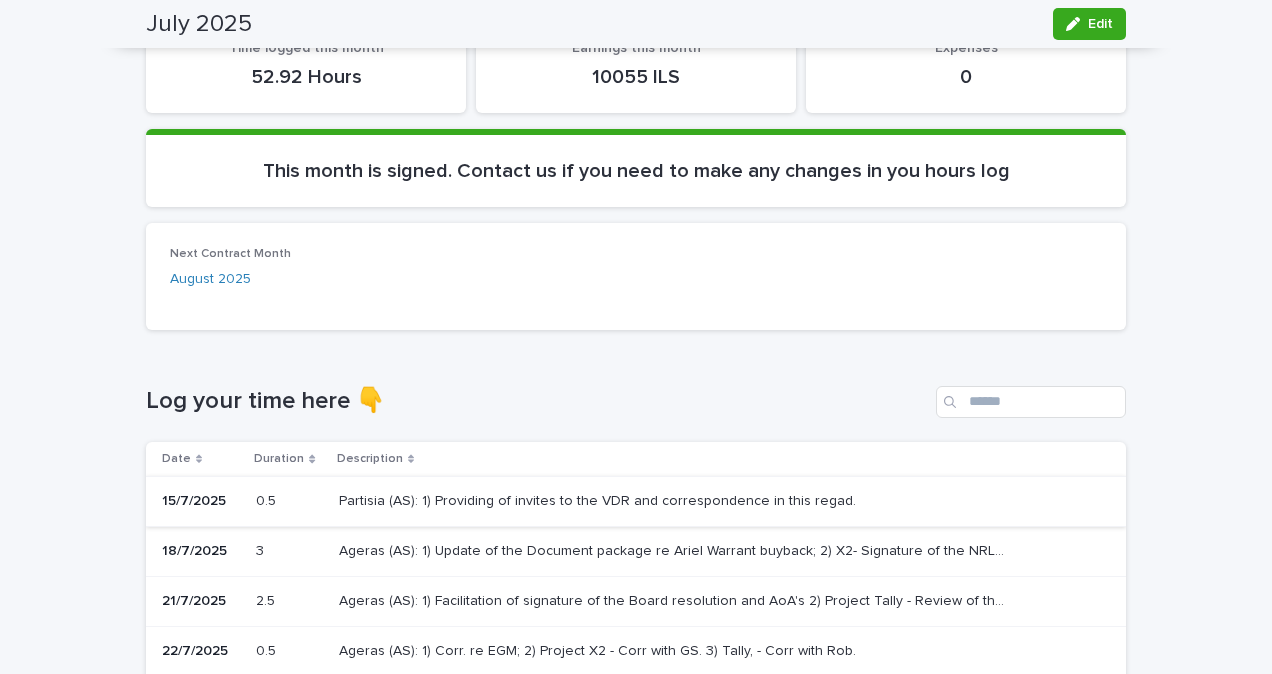 scroll, scrollTop: 700, scrollLeft: 0, axis: vertical 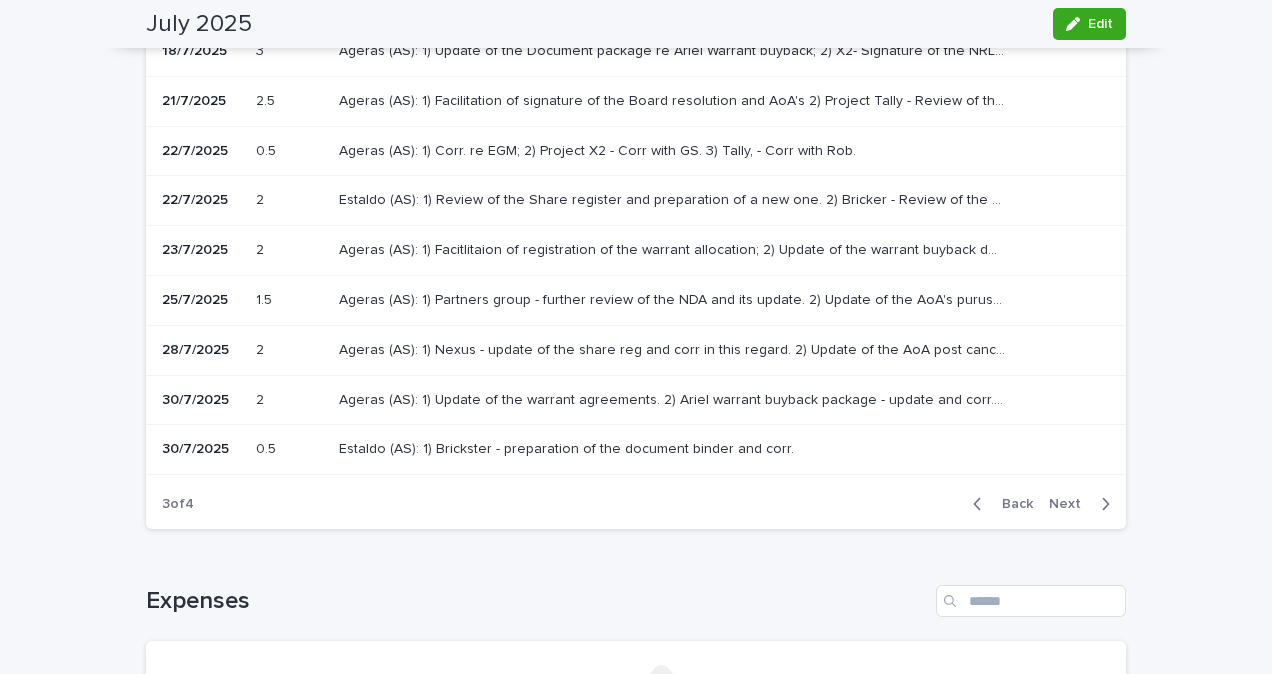 click at bounding box center (981, 504) 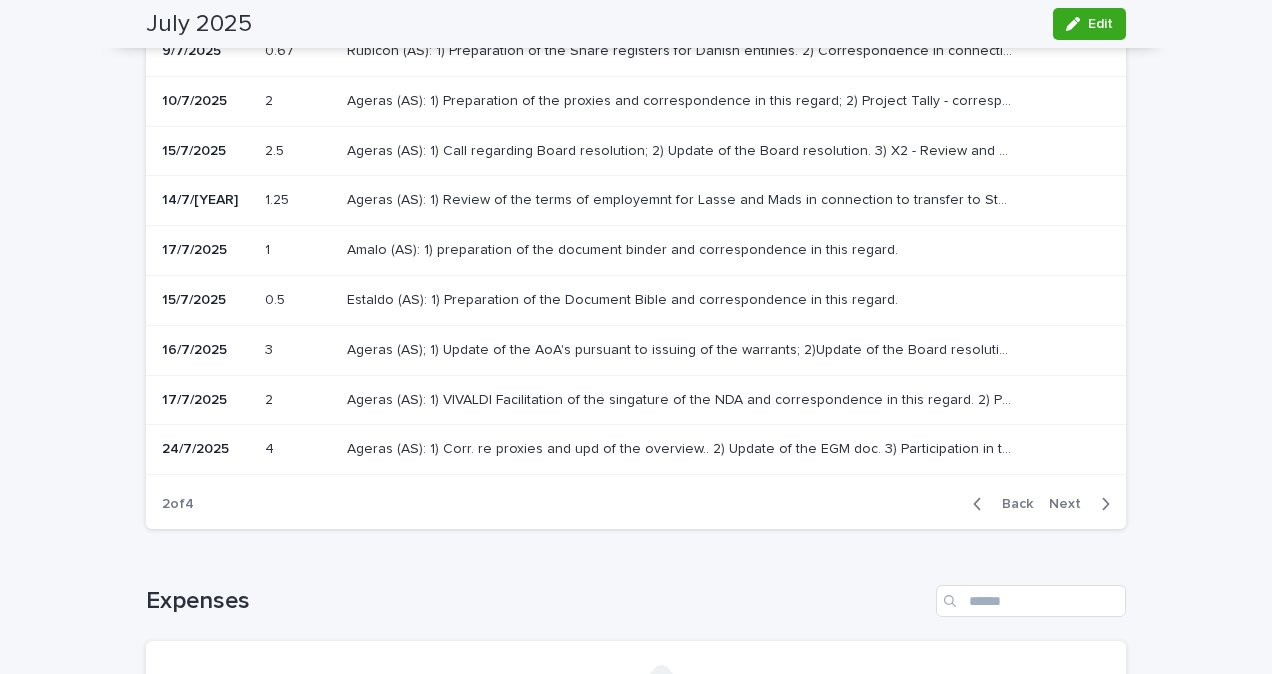 click at bounding box center [981, 504] 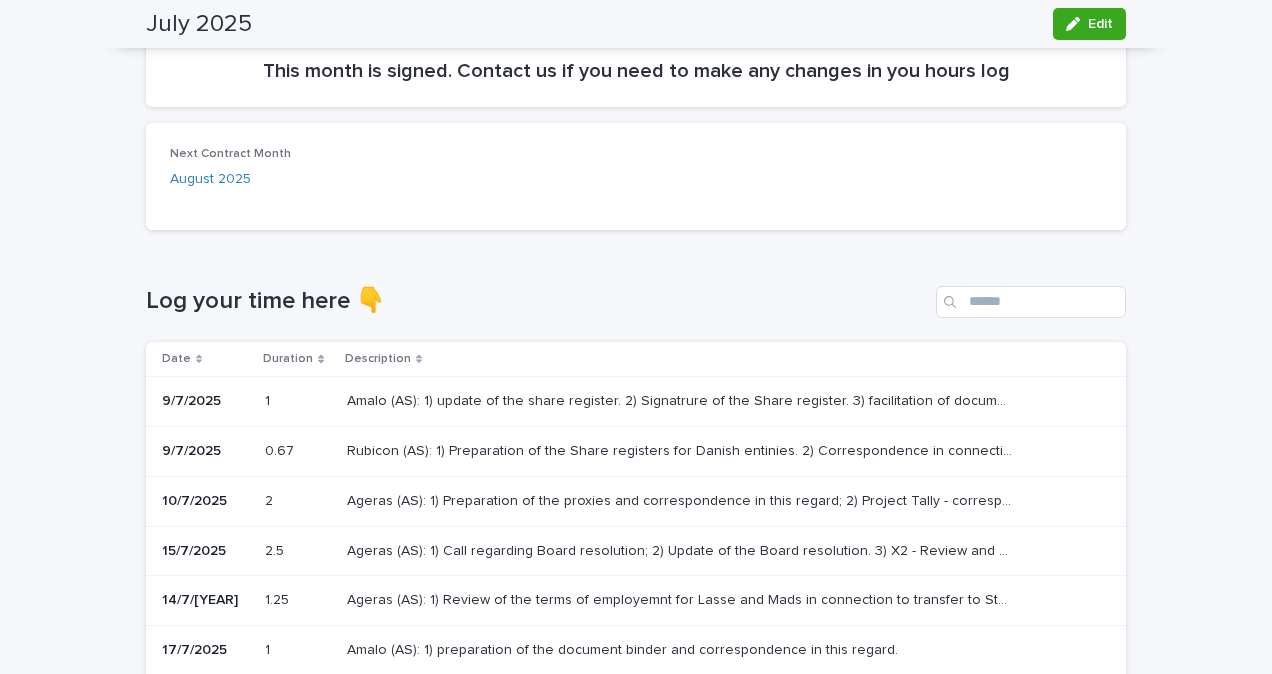 scroll, scrollTop: 300, scrollLeft: 0, axis: vertical 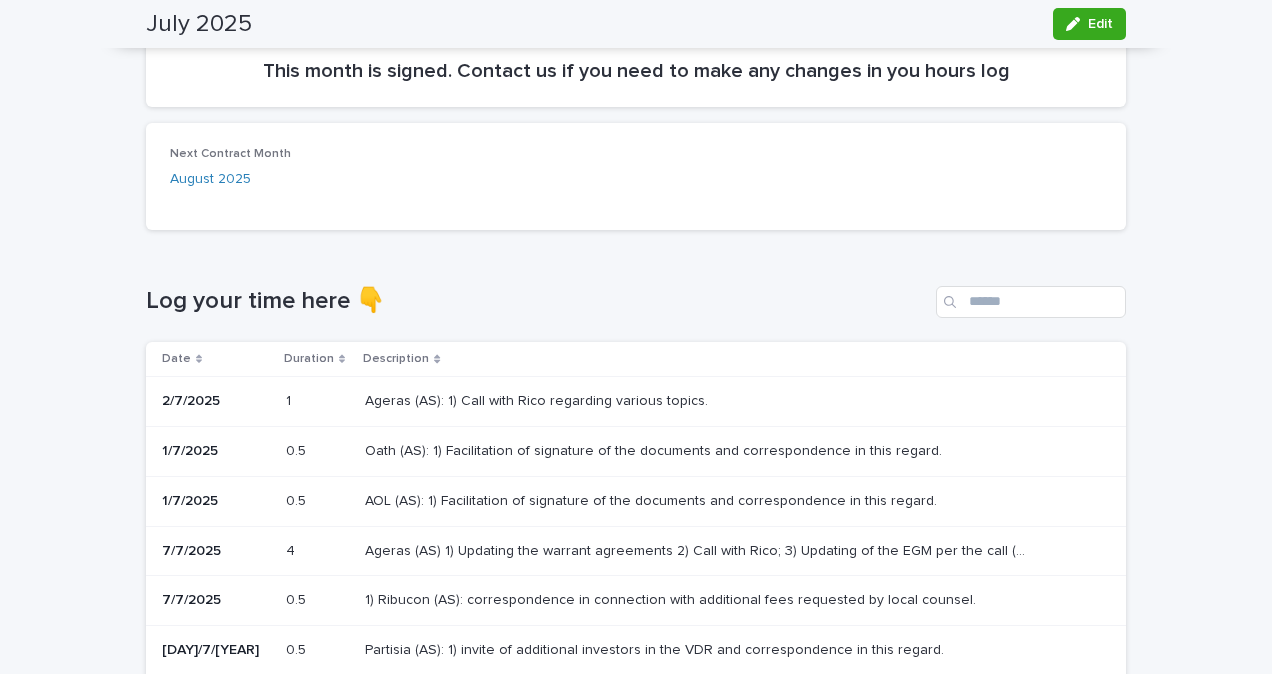 click on "Log your time here 👇 Date Duration Description 2/7/[YEAR] 1 1   Ageras (AS):
1) Call with Rico regarding various topics.  Ageras (AS):
1) Call with Rico regarding various topics.    1/7/[YEAR] 0.5 0.5   Oath (AS):
1) Facilitation of signature of the documents and correspondence in this regard.  Oath (AS):
1) Facilitation of signature of the documents and correspondence in this regard.    1/7/[YEAR] 0.5 0.5   AOL (AS):
1) Facilitation of signature of the documents and correspondence in this regard.  AOL (AS):
1) Facilitation of signature of the documents and correspondence in this regard.    7/7/[YEAR] 4 4   Ageras (AS)
1) Updating the warrant agreements
2) Call with Rico;
3) Updating of the EGM per the call  (minutes, AoA's, Notice) and corr. in this regard.
4) Project X2 correspondence in connection with relevancy of transaction documents.
5) Uploading new files into the X2 - VDR.    7/7/[YEAR] 0.5 0.5   1) Ribucon (AS): correspondence in connection with additional fees requested by local counsel.   3" at bounding box center (636, 607) 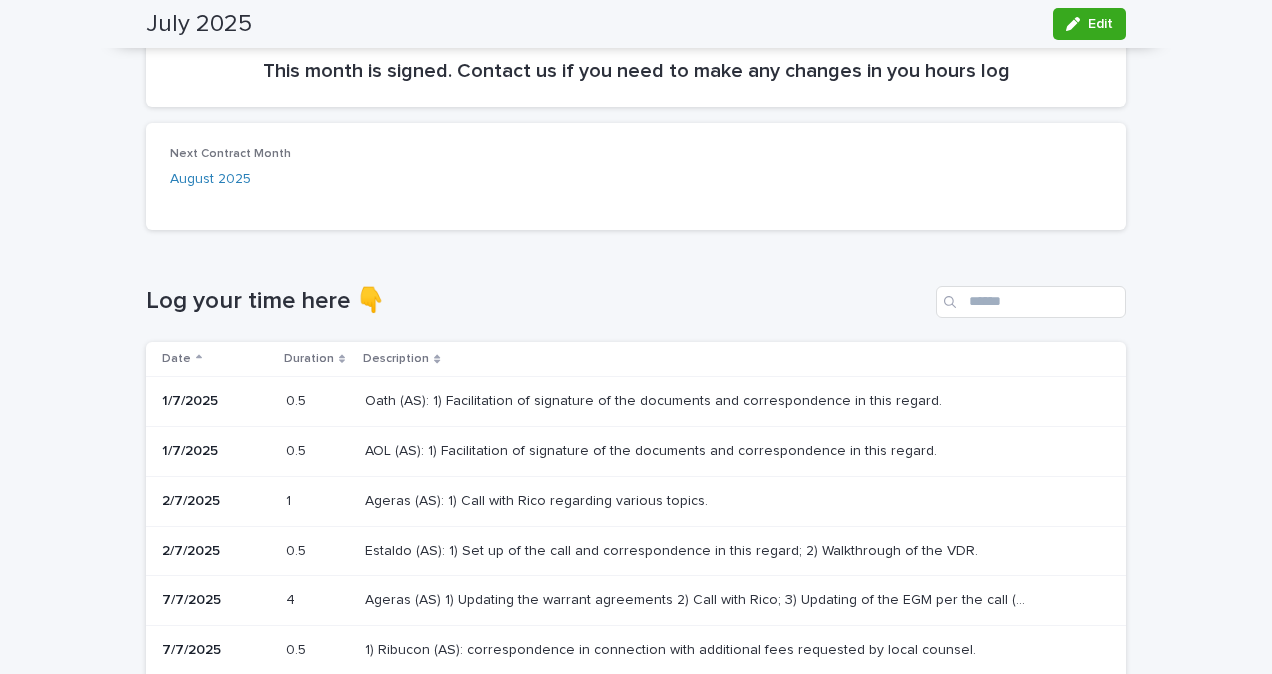 click on "Date" at bounding box center (176, 359) 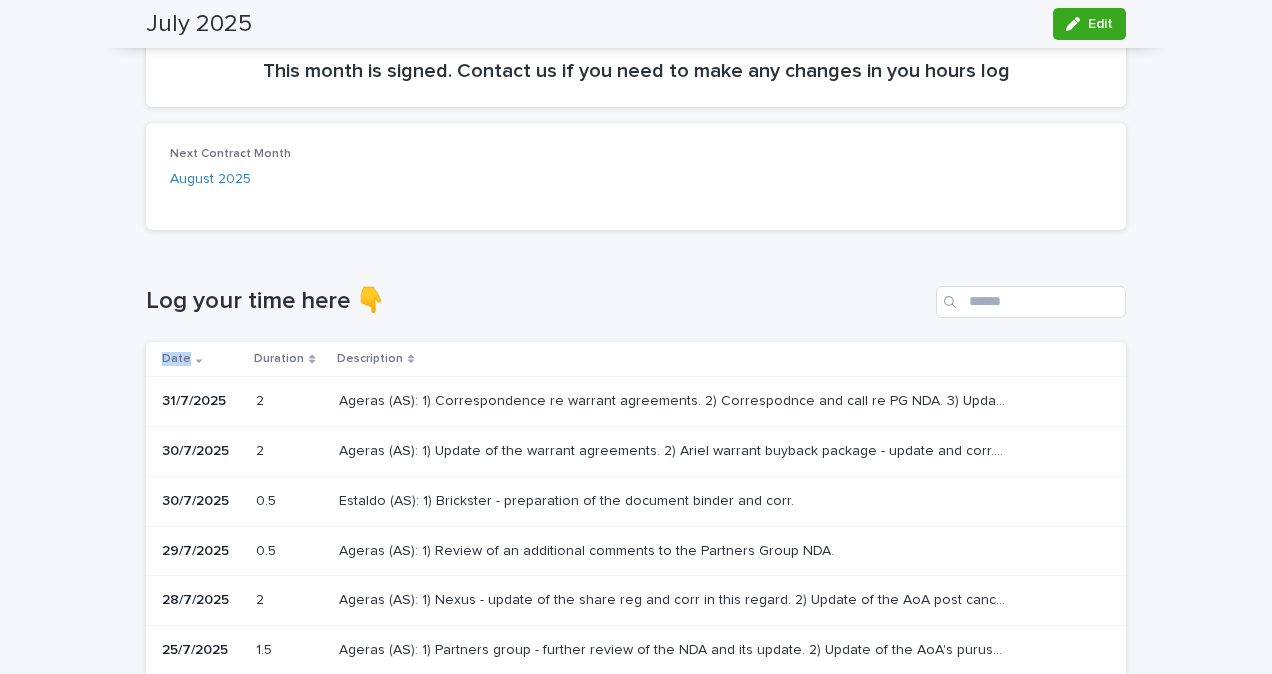click on "Date" at bounding box center [176, 359] 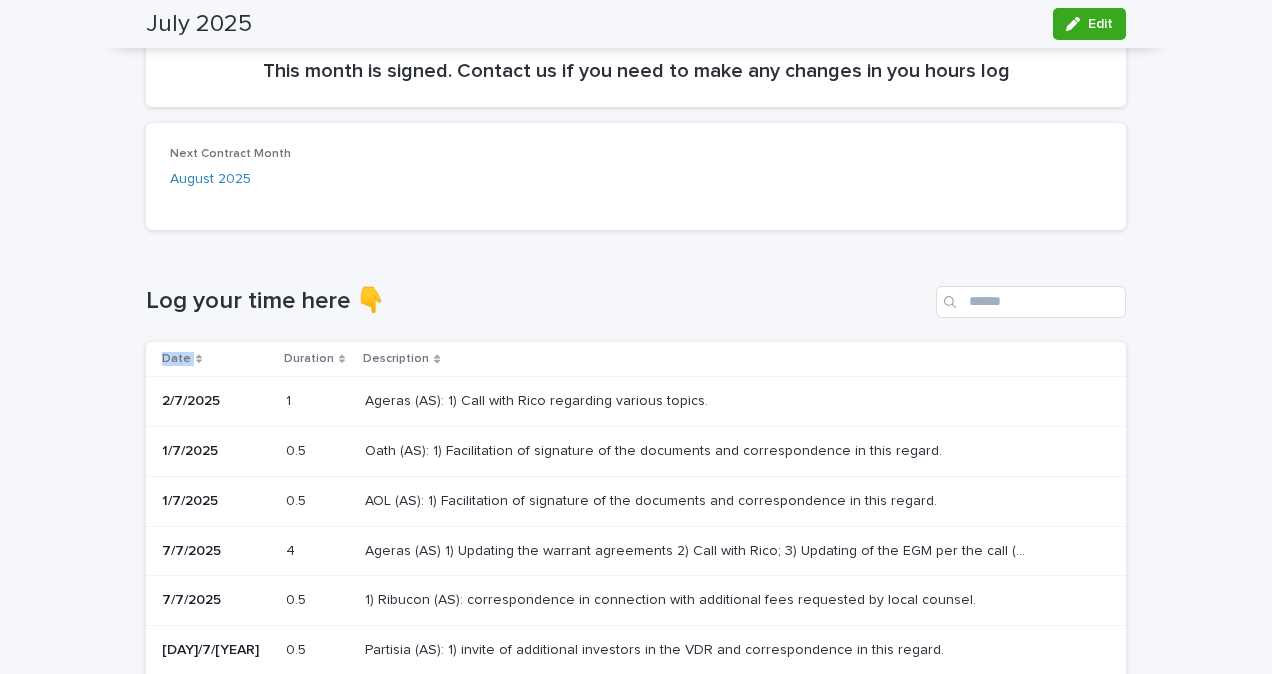 click on "Date" at bounding box center [176, 359] 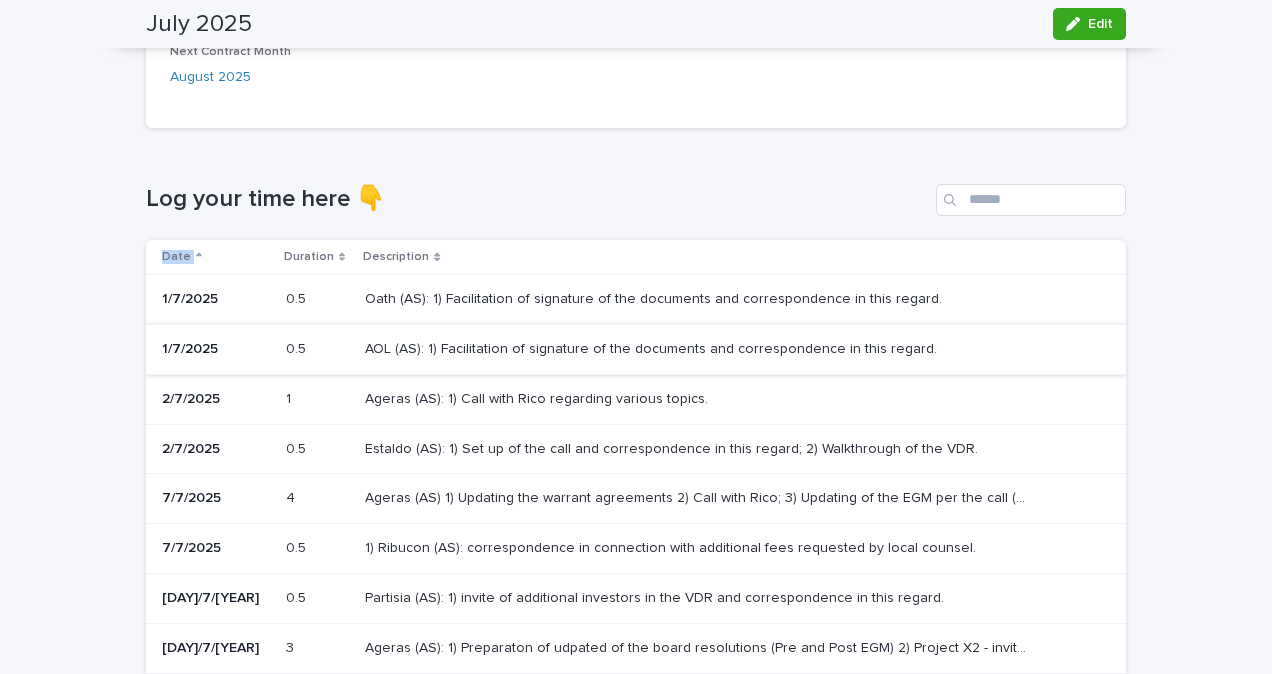 scroll, scrollTop: 500, scrollLeft: 0, axis: vertical 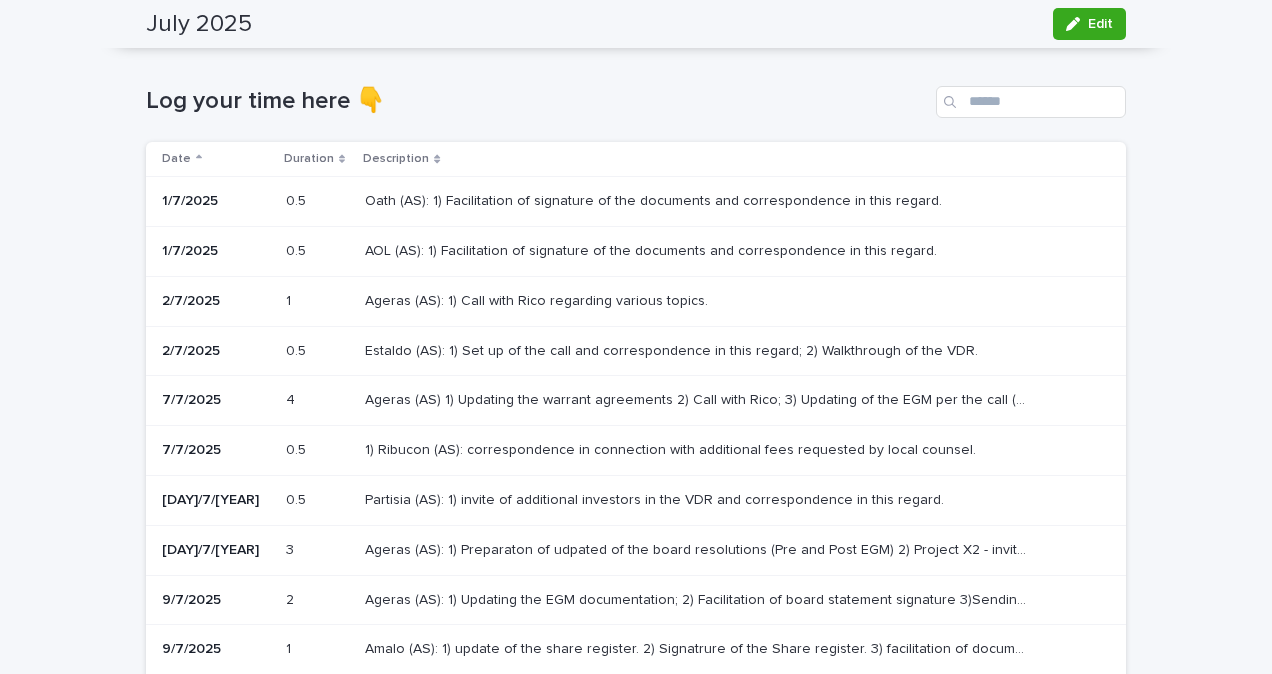 click on "Log your time here 👇" at bounding box center [537, 101] 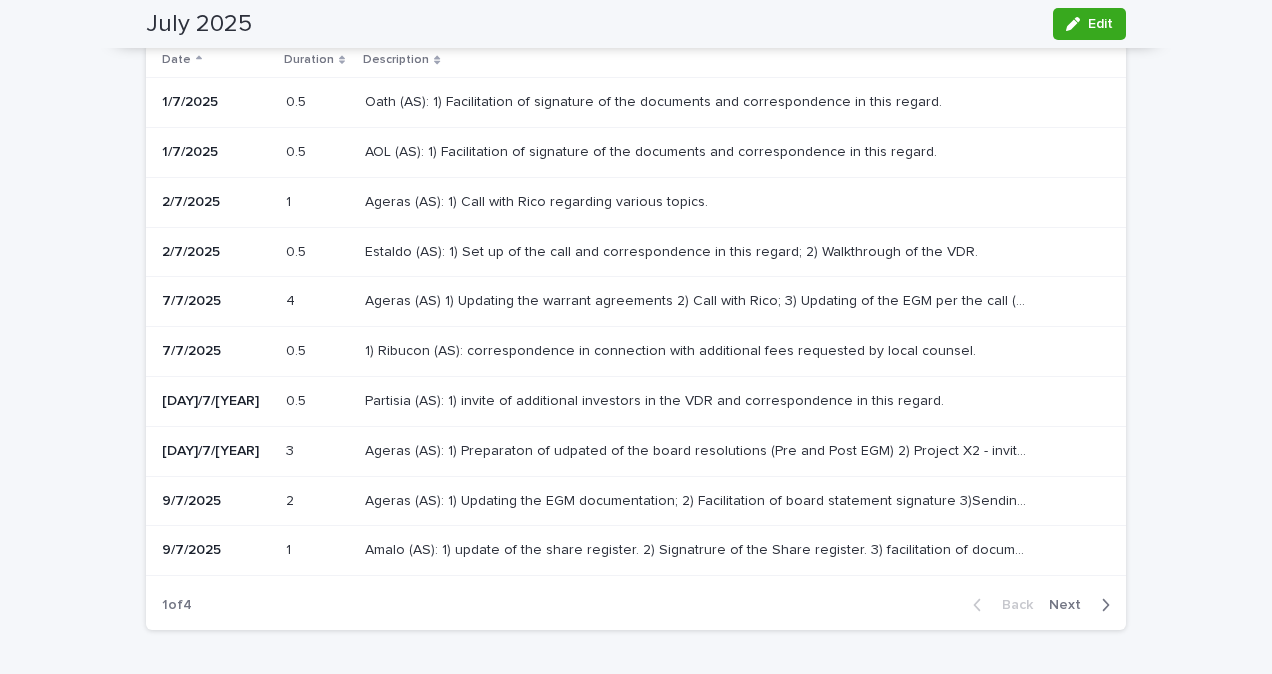 scroll, scrollTop: 600, scrollLeft: 0, axis: vertical 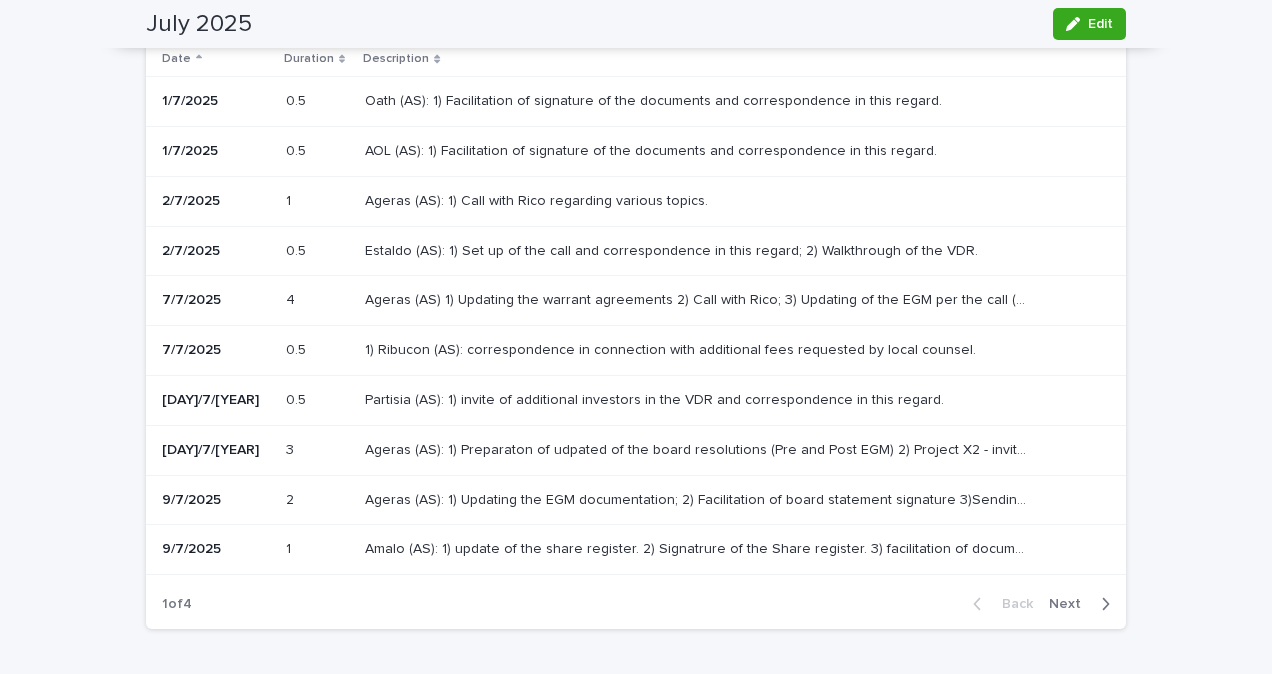 click on "Next" at bounding box center (1071, 604) 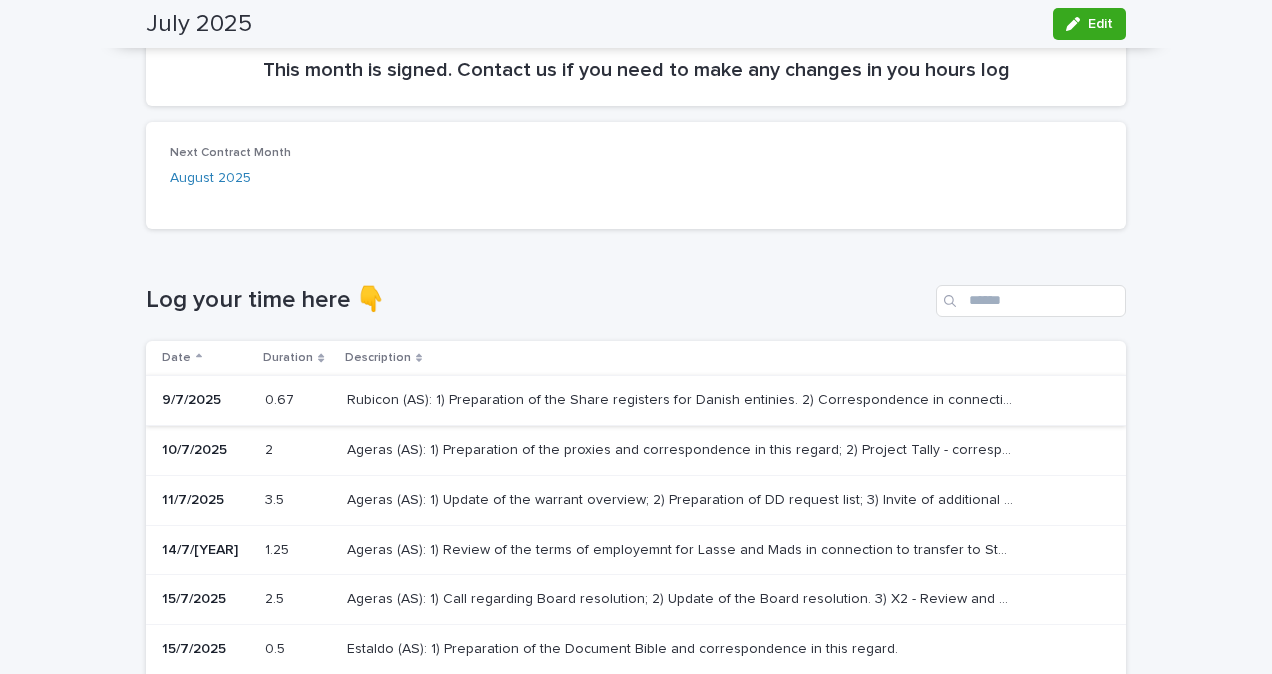 scroll, scrollTop: 300, scrollLeft: 0, axis: vertical 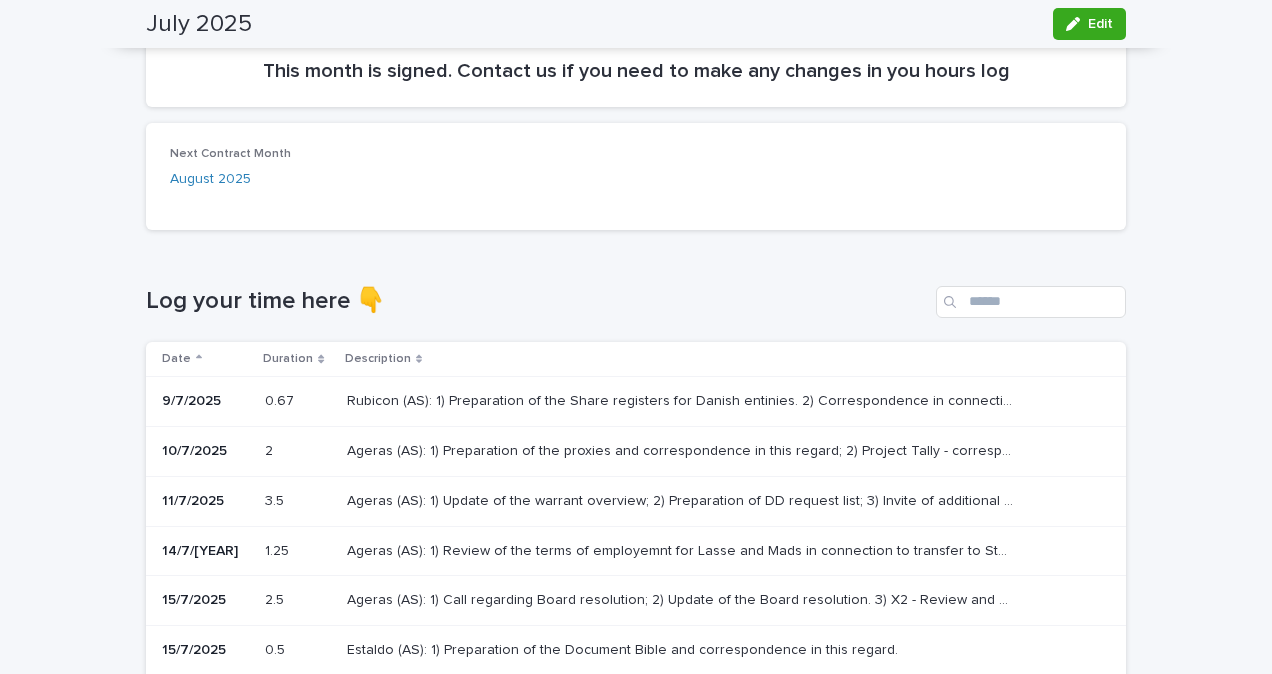 click on "Ageras (AS):
1) Review of the terms of employemnt for Lasse and Mads in connection to transfer to Storebuddy employement.
2) Correspondence regarding the transfert to Storebuddy employement.
3) Set up of the EGM meeting on 24 July [YEAR]. Ageras (AS):
1) Review of the terms of employemnt for Lasse and Mads in connection to transfer to Storebuddy employement.
2) Correspondence regarding the transfert to Storebuddy employement.
3) Set up of the EGM meeting on 24 July [YEAR]." at bounding box center (732, 551) 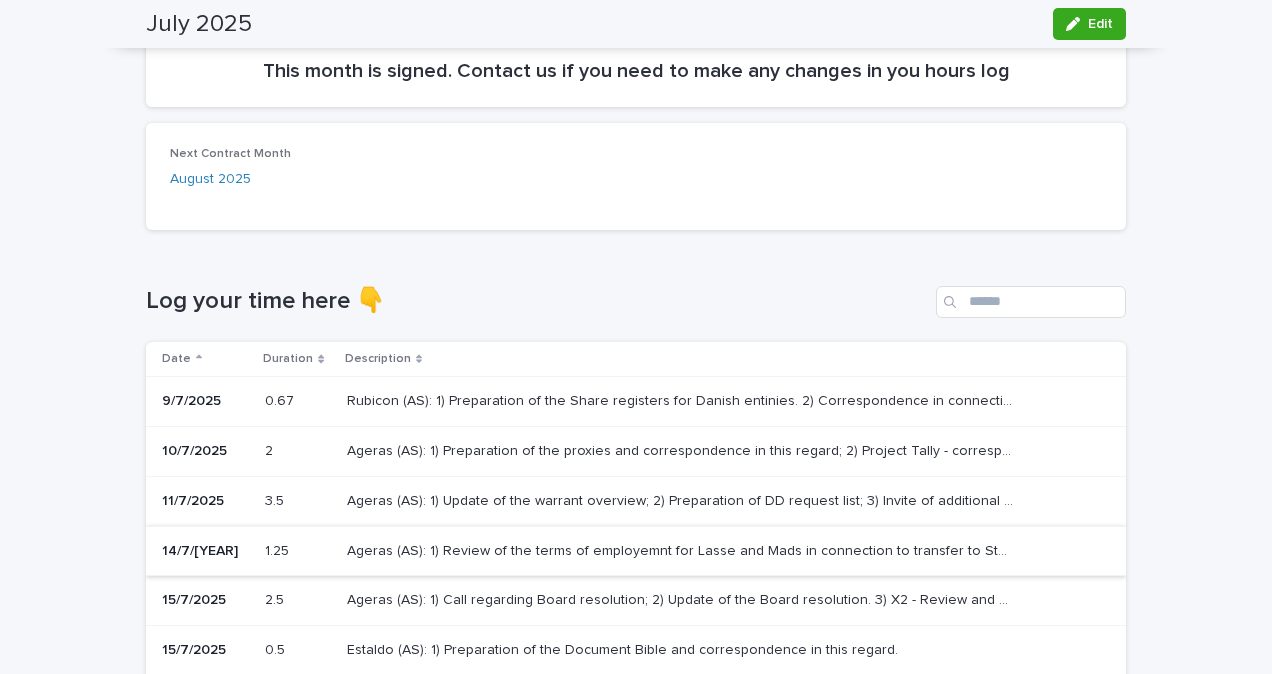 scroll, scrollTop: 0, scrollLeft: 0, axis: both 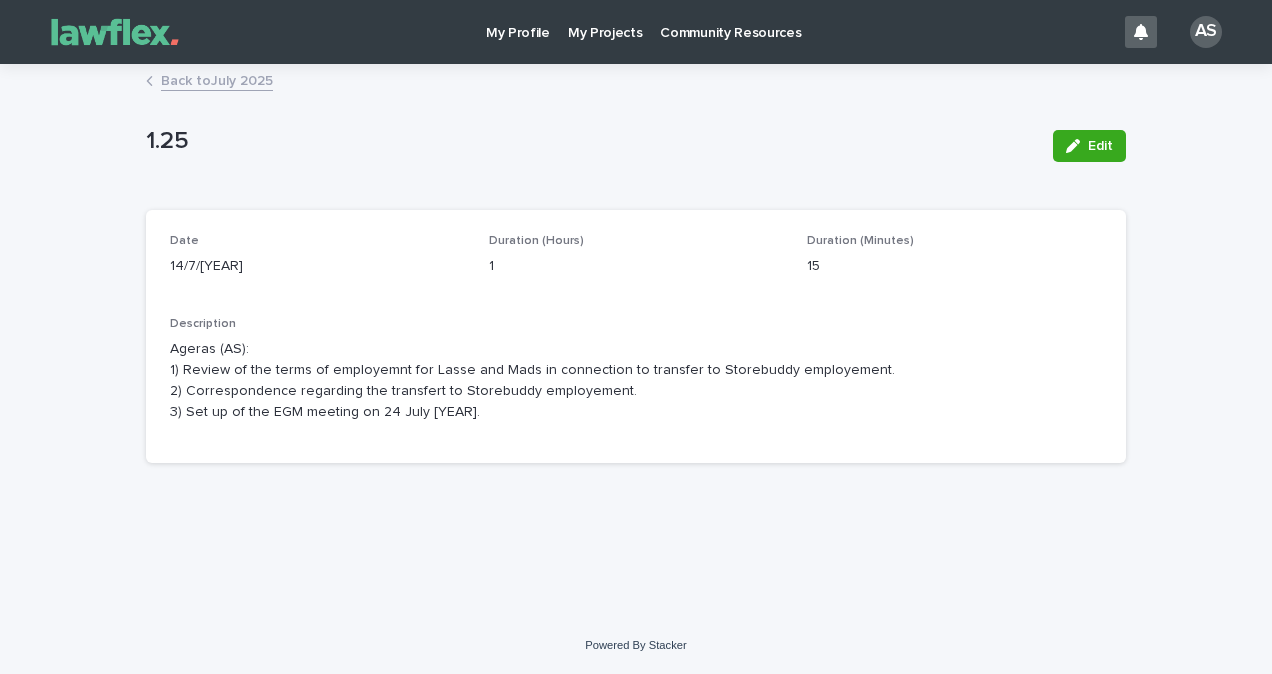click on "Back to  [MONTH] [YEAR]" at bounding box center [217, 79] 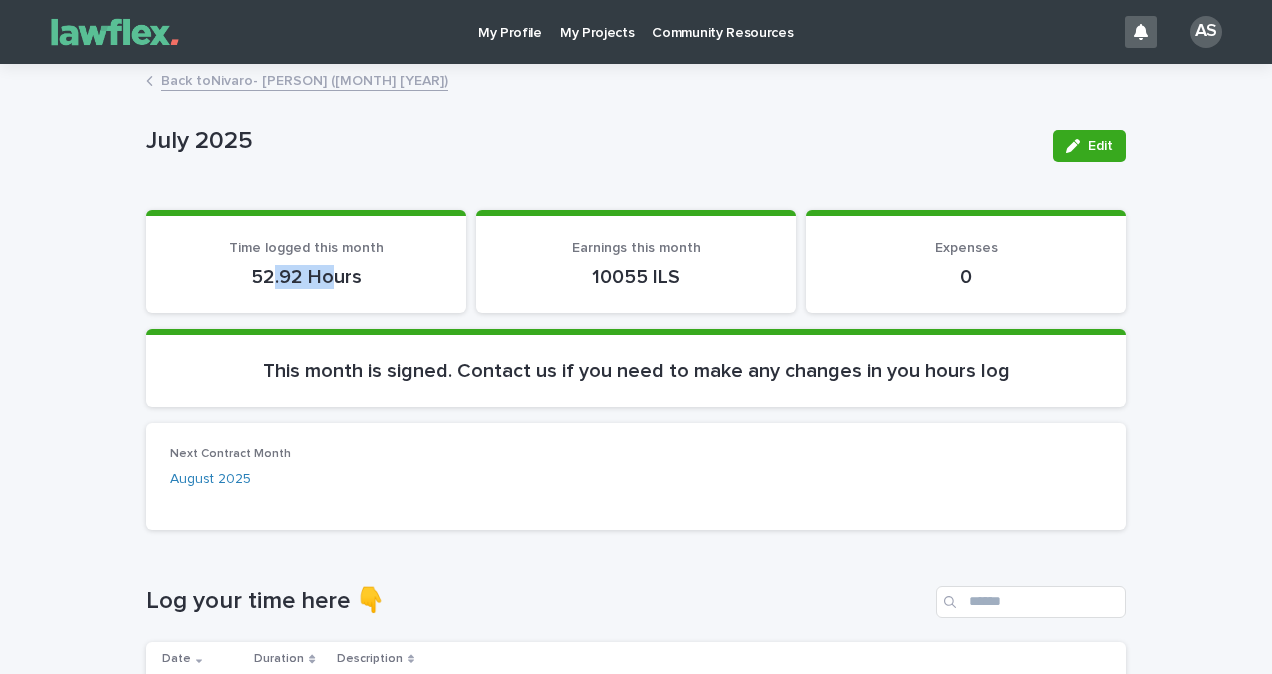drag, startPoint x: 262, startPoint y: 277, endPoint x: 321, endPoint y: 278, distance: 59.008472 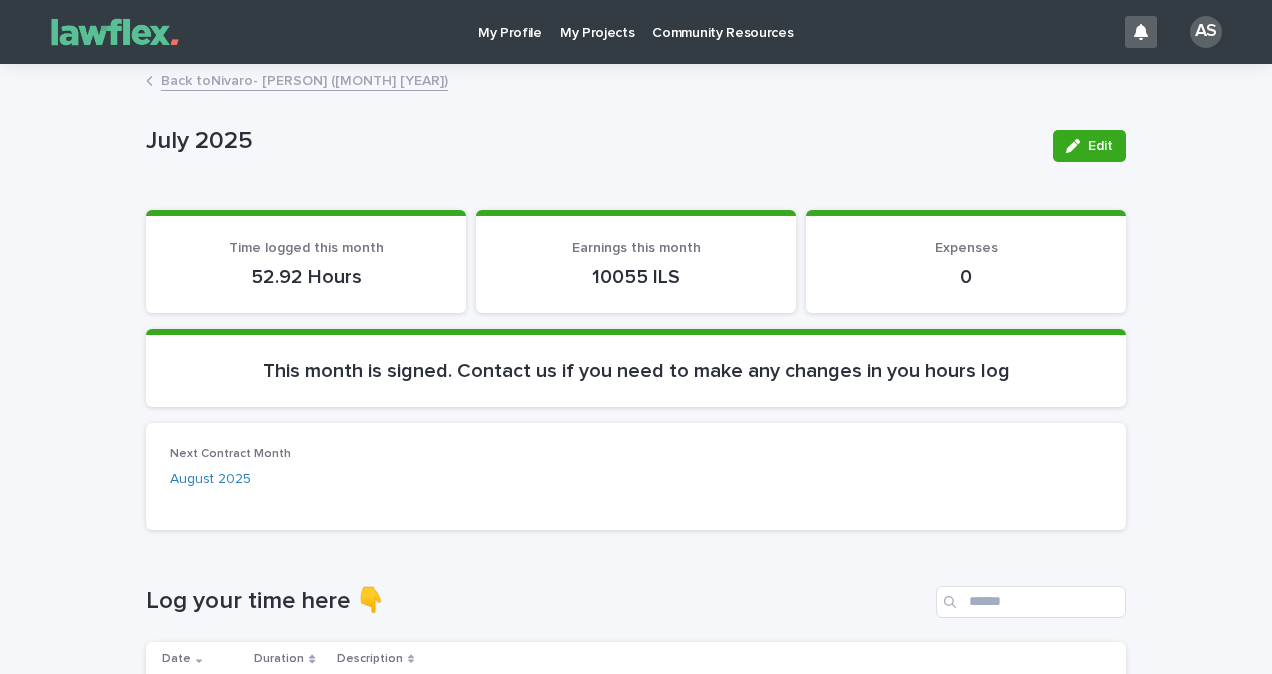 click on "10055 ILS" at bounding box center [636, 277] 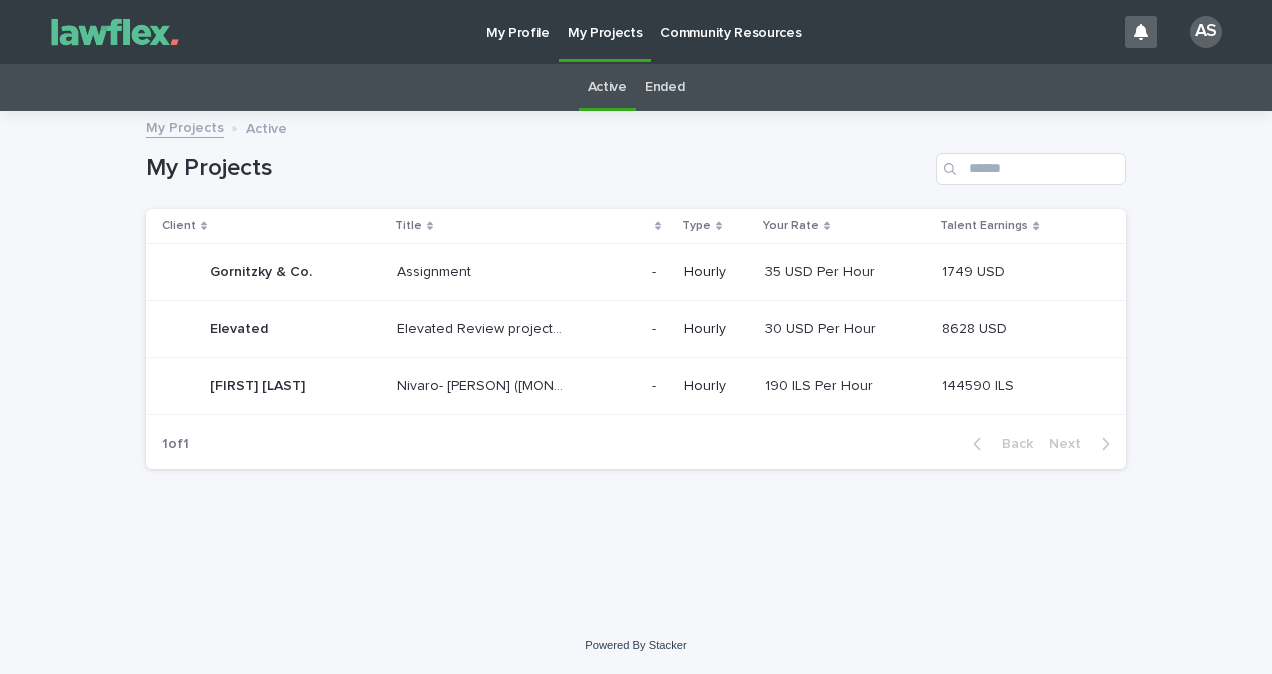 click on "Ended" at bounding box center [664, 87] 